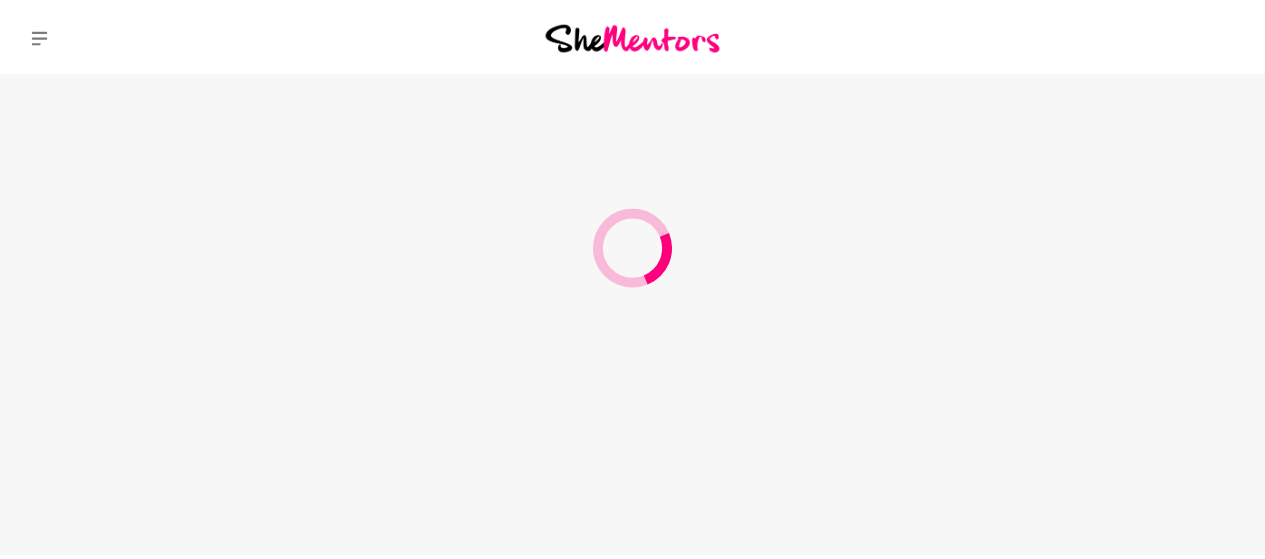 scroll, scrollTop: 0, scrollLeft: 0, axis: both 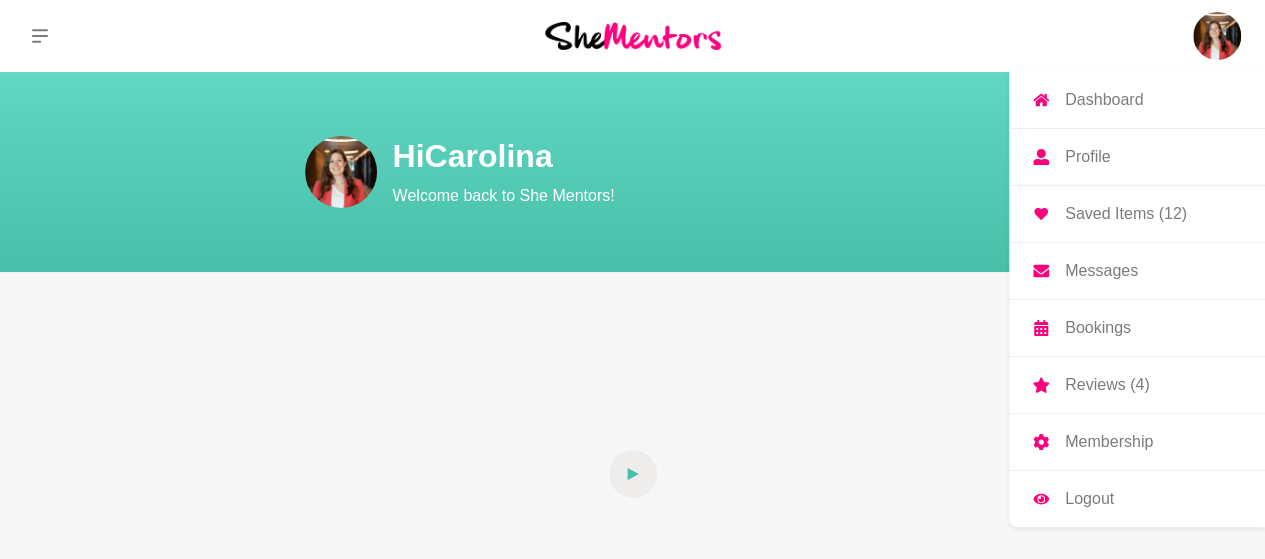 click on "Saved Items (12)" at bounding box center (1126, 214) 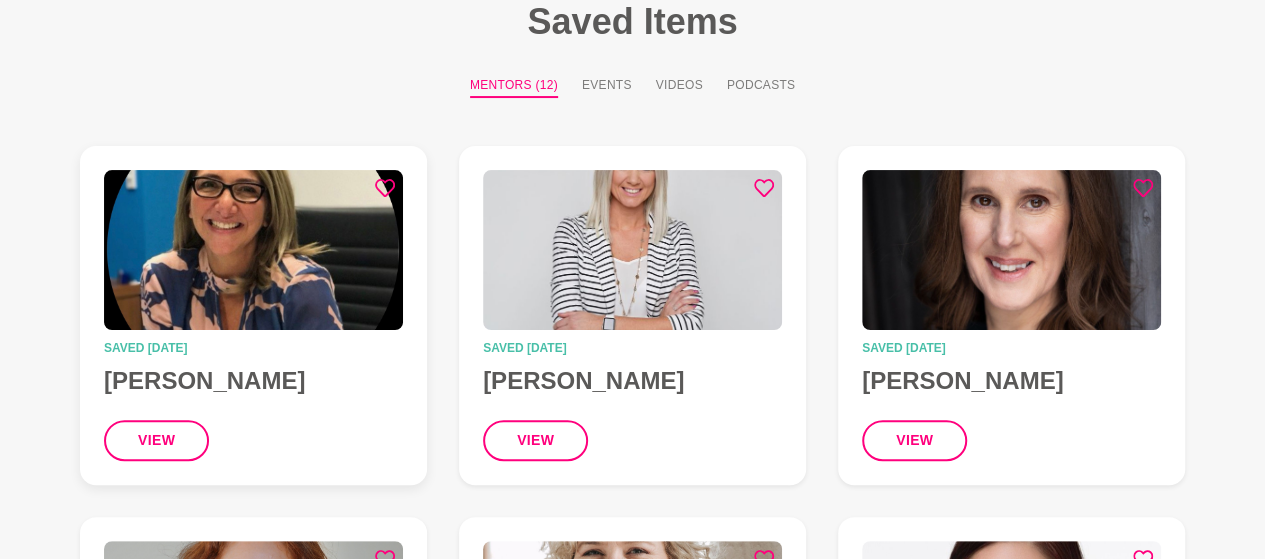scroll, scrollTop: 142, scrollLeft: 0, axis: vertical 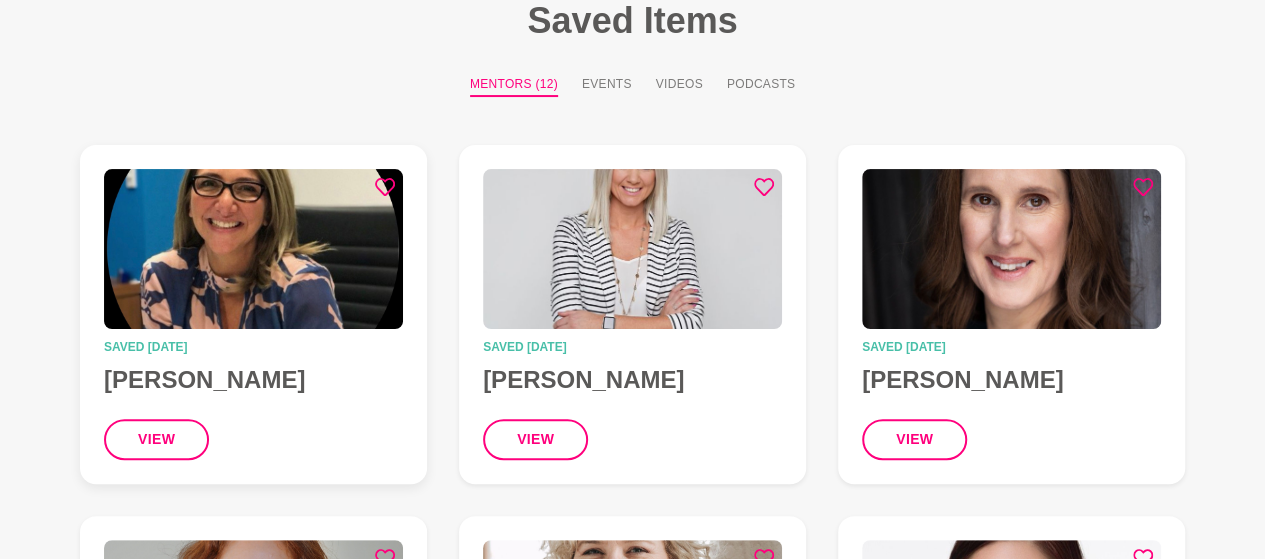 click at bounding box center (253, 249) 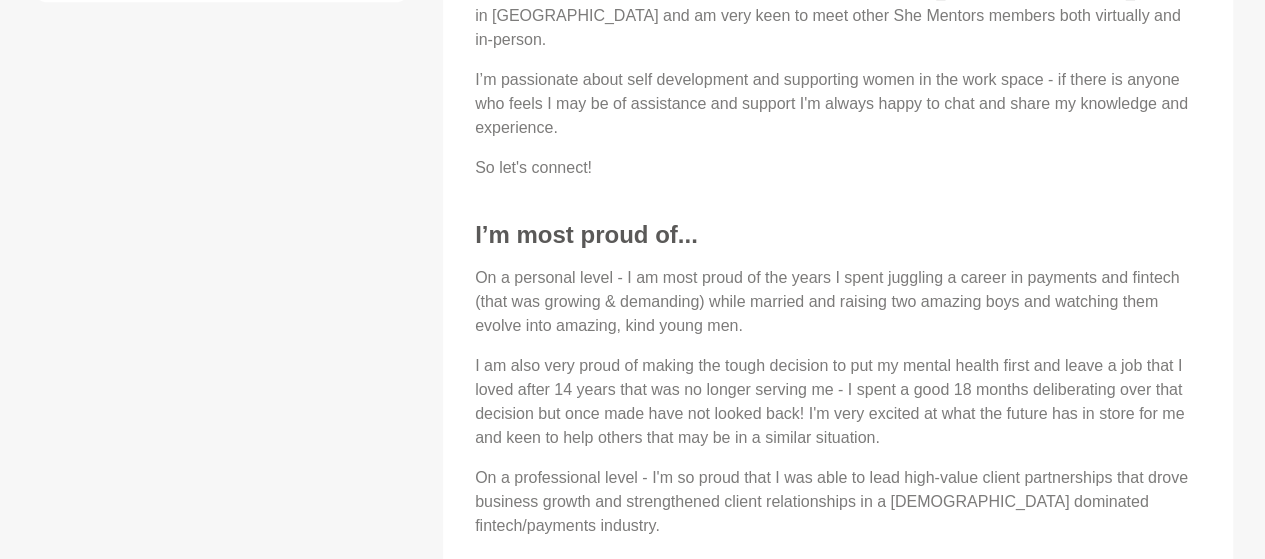 scroll, scrollTop: 1199, scrollLeft: 0, axis: vertical 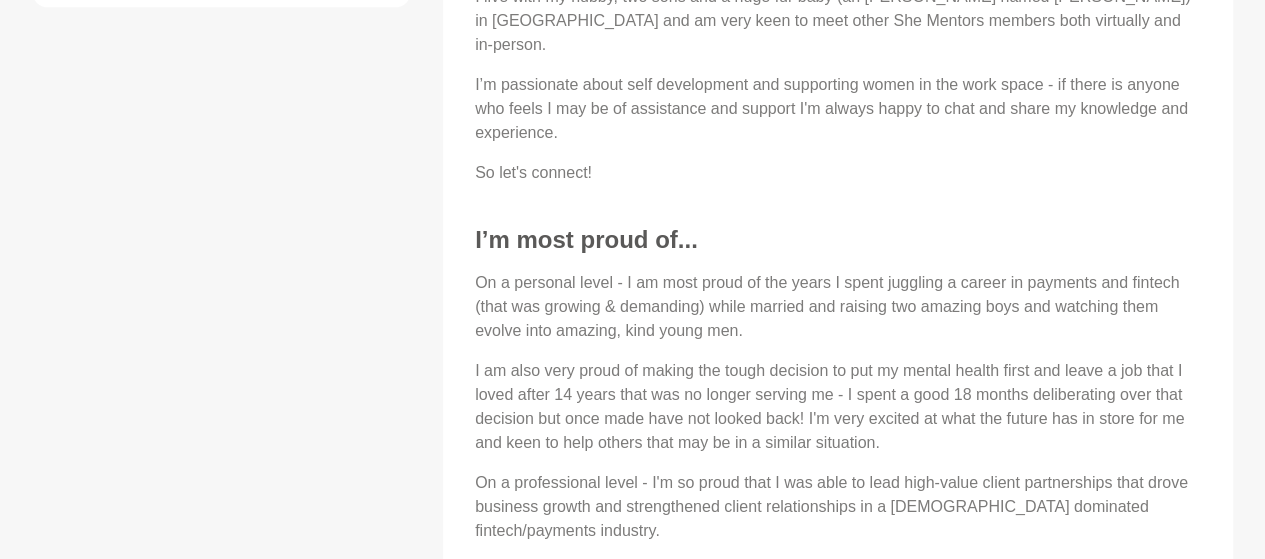 click on "On a personal level - I am most proud of the years I spent juggling a career in payments and fintech (that was growing & demanding) while married and raising two amazing boys and watching them evolve into amazing, kind young men." at bounding box center [838, 307] 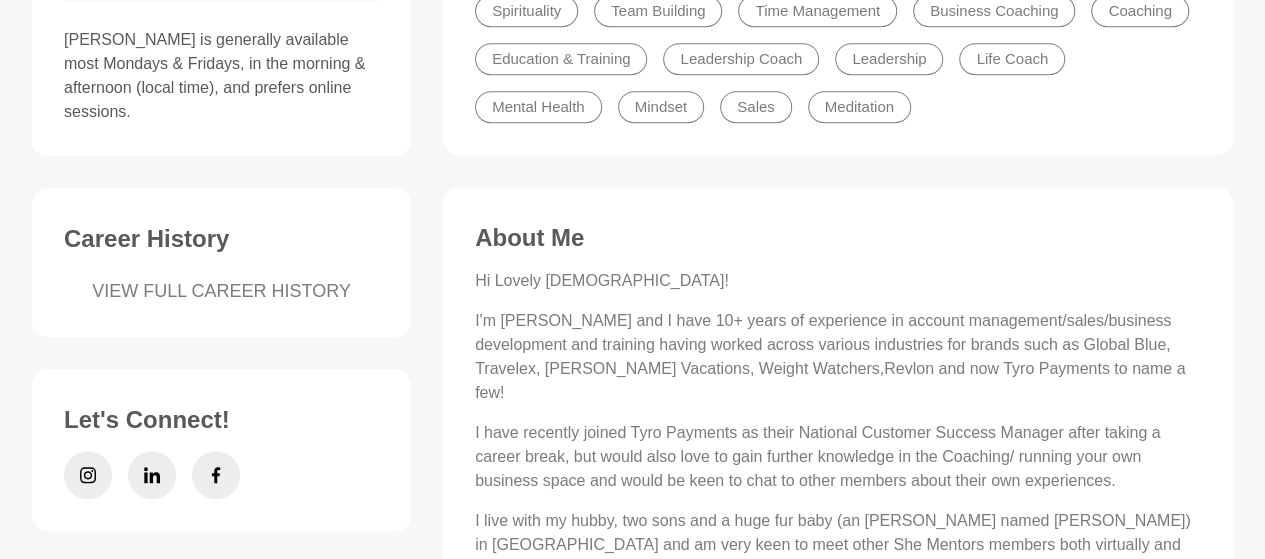 scroll, scrollTop: 674, scrollLeft: 0, axis: vertical 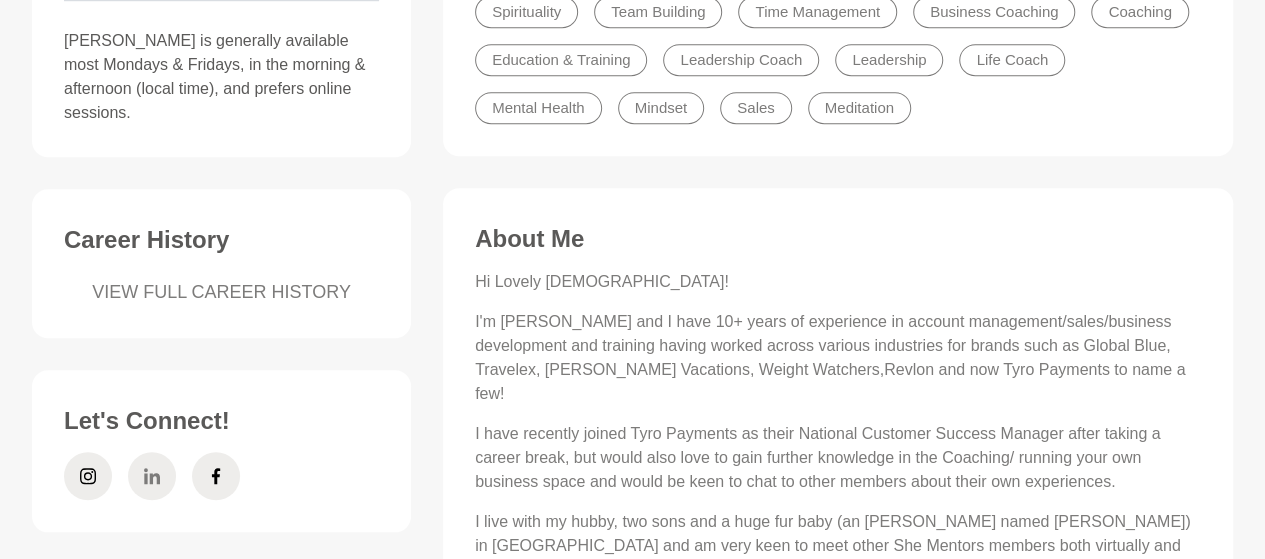 click at bounding box center [152, 476] 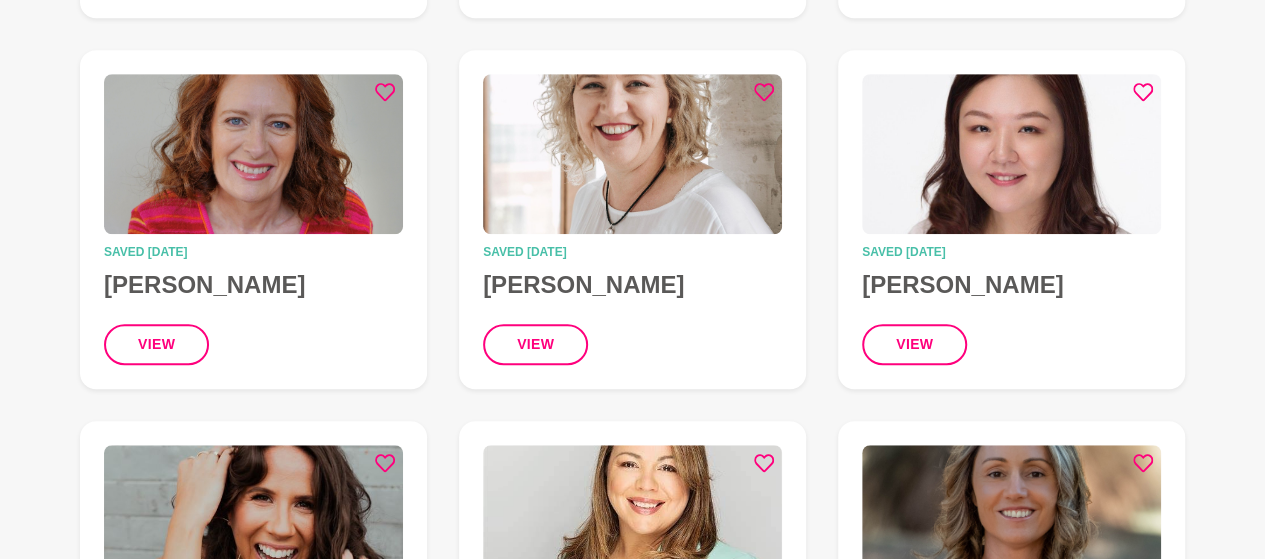 scroll, scrollTop: 610, scrollLeft: 0, axis: vertical 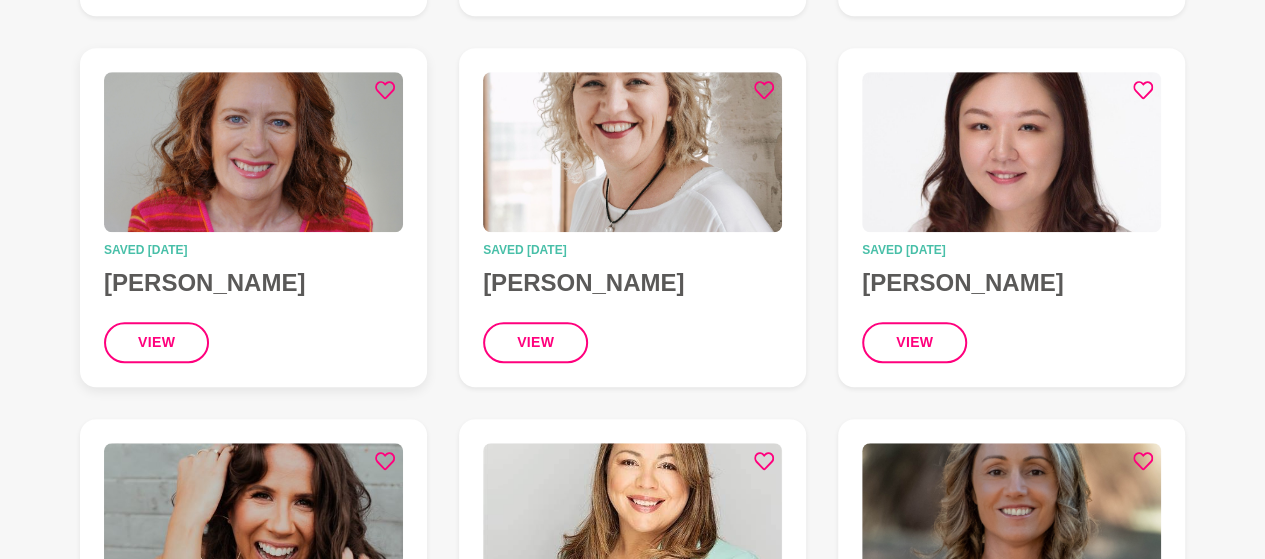 click at bounding box center [253, 152] 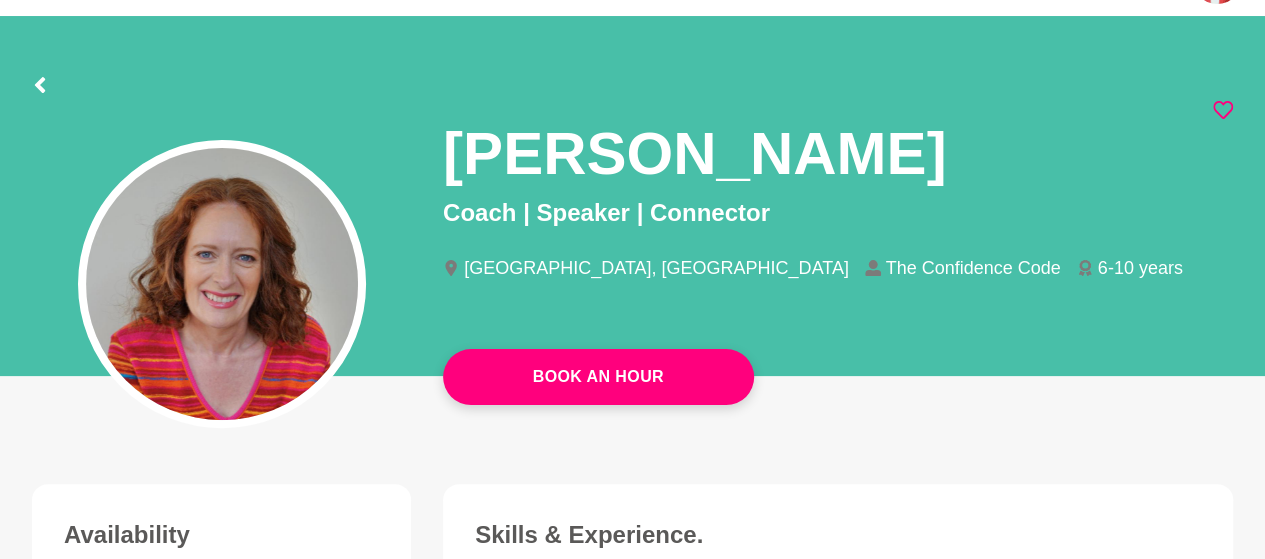 scroll, scrollTop: 50, scrollLeft: 0, axis: vertical 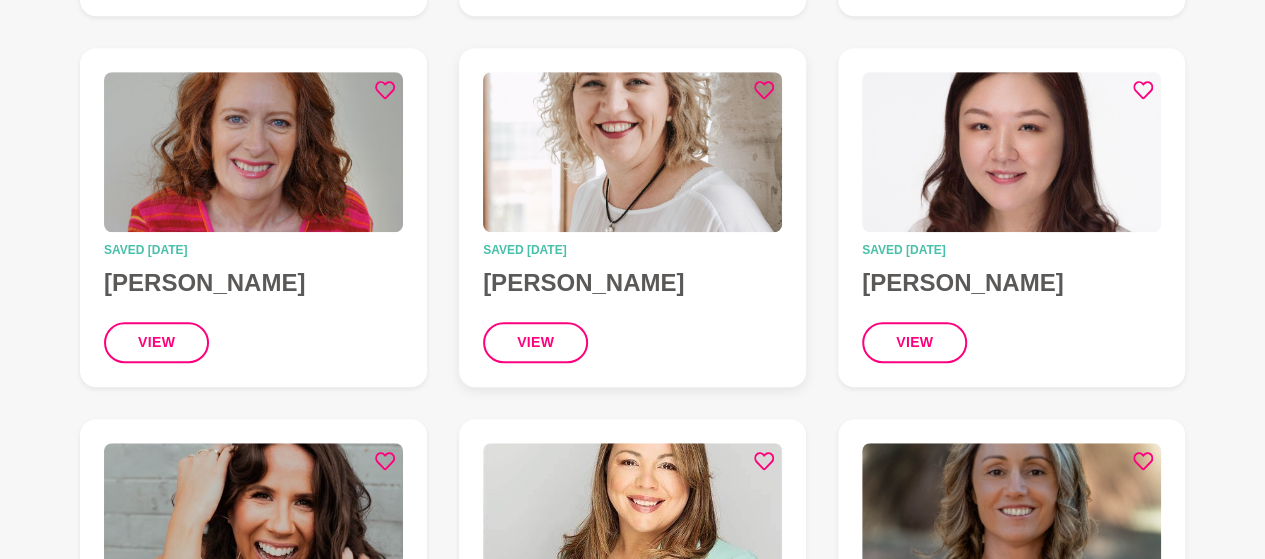 click at bounding box center [632, 152] 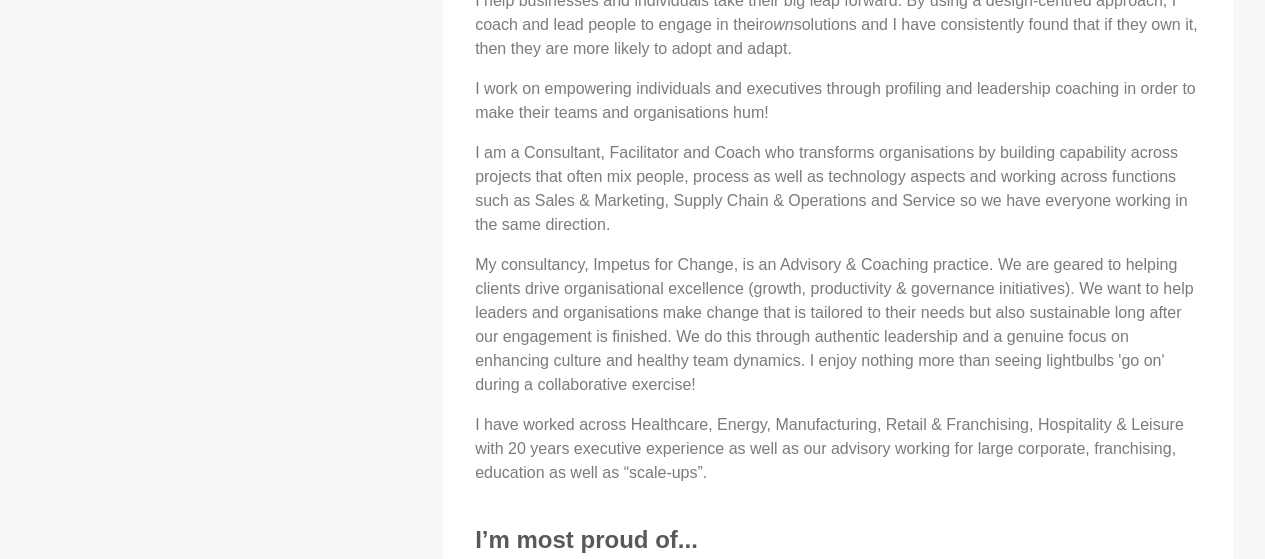 scroll, scrollTop: 1283, scrollLeft: 0, axis: vertical 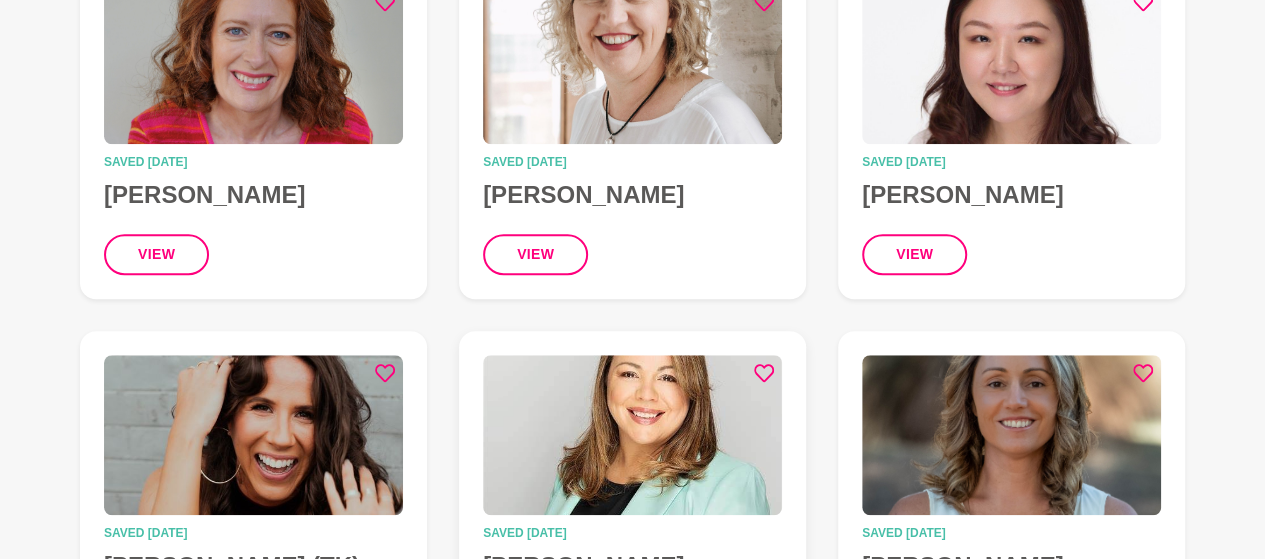 click at bounding box center (632, 435) 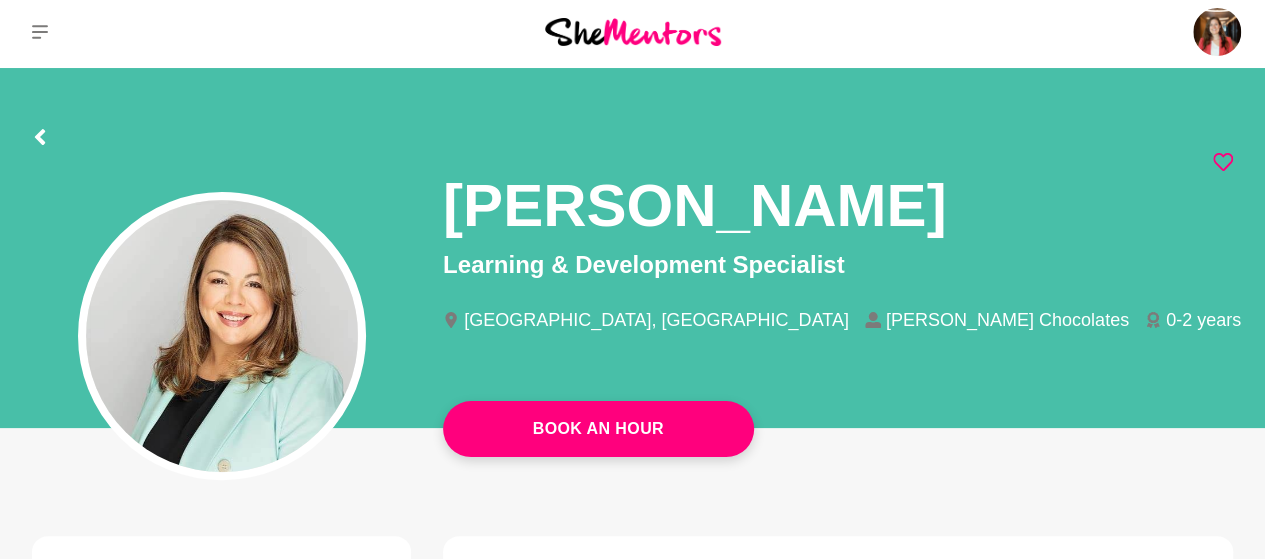 scroll, scrollTop: 0, scrollLeft: 0, axis: both 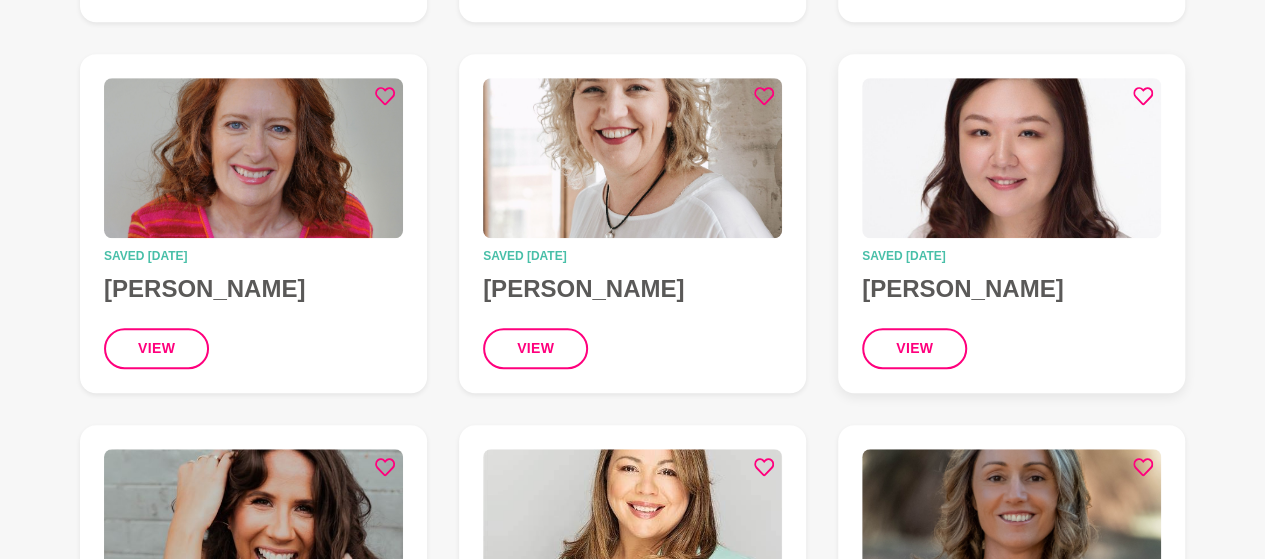 click at bounding box center (1011, 158) 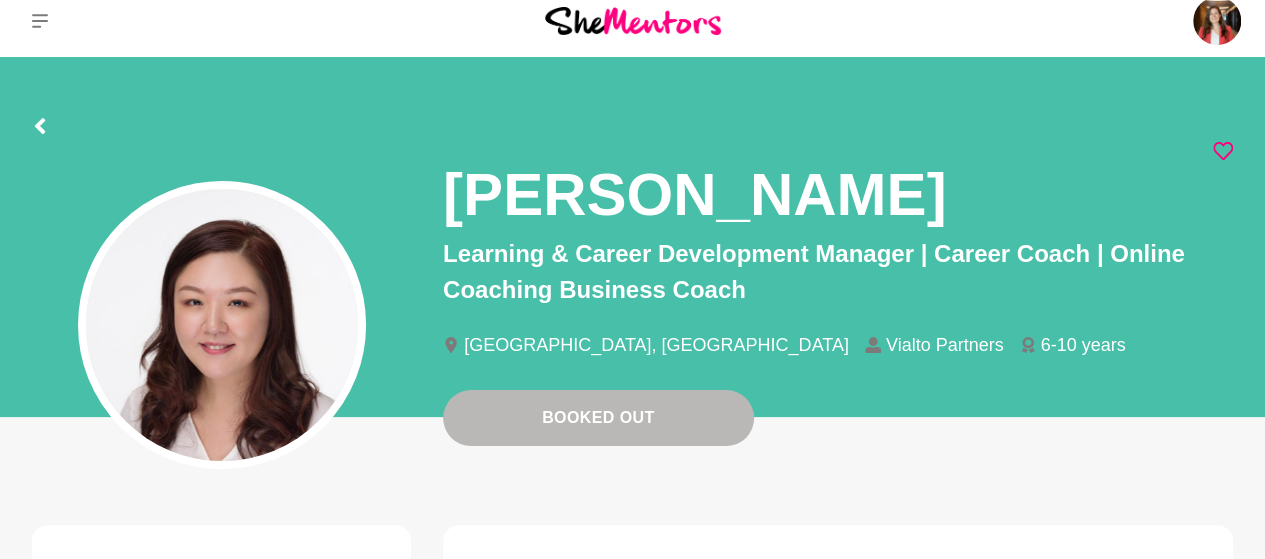 scroll, scrollTop: 0, scrollLeft: 0, axis: both 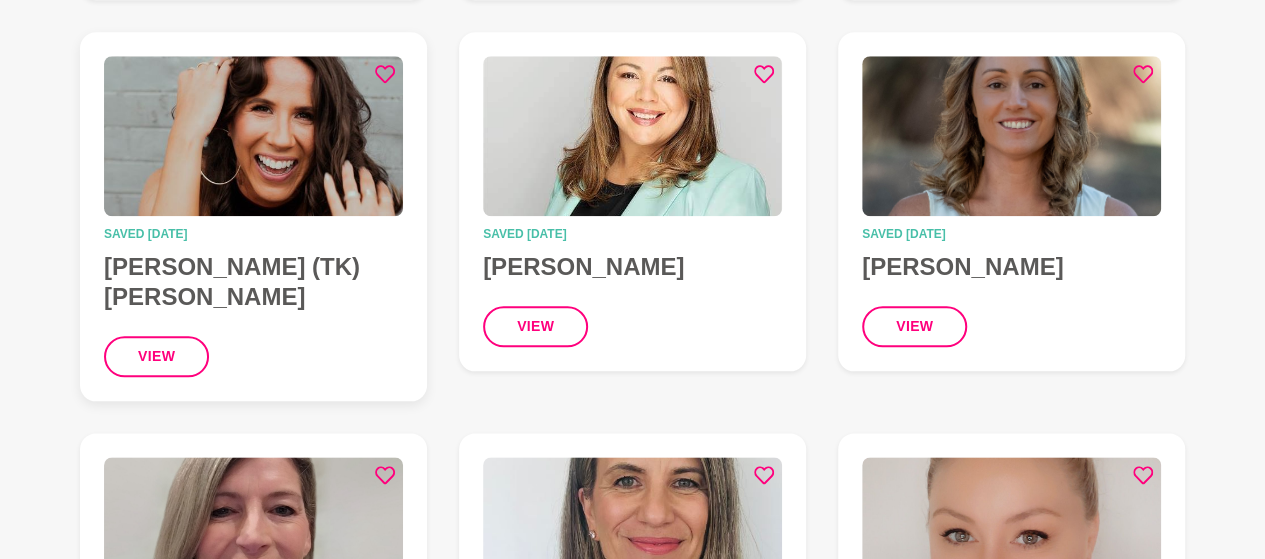click at bounding box center (253, 136) 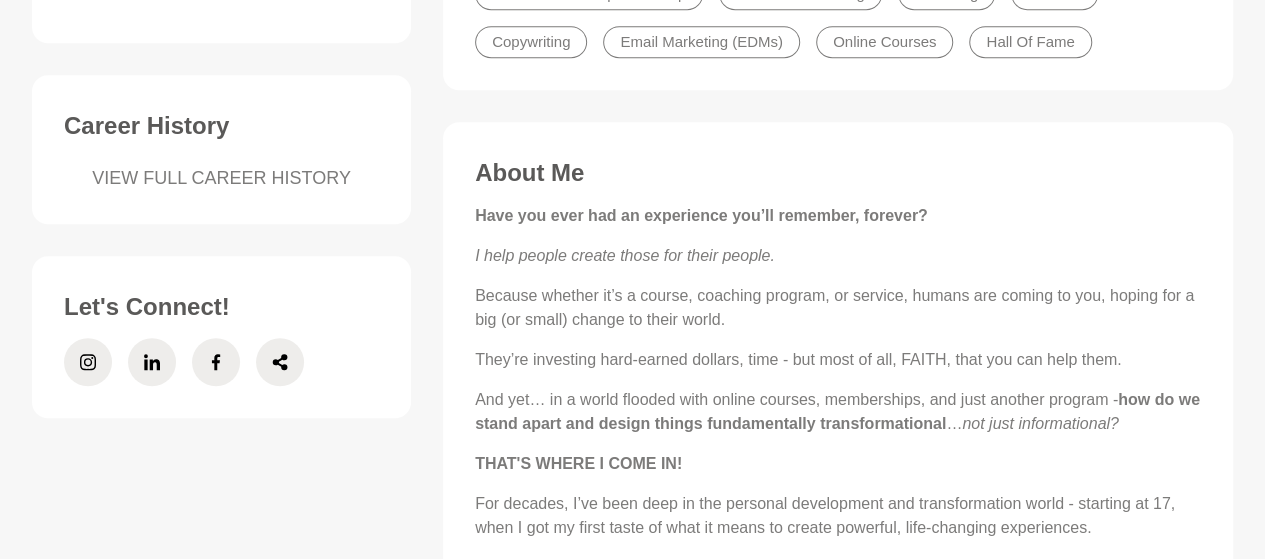 scroll, scrollTop: 725, scrollLeft: 0, axis: vertical 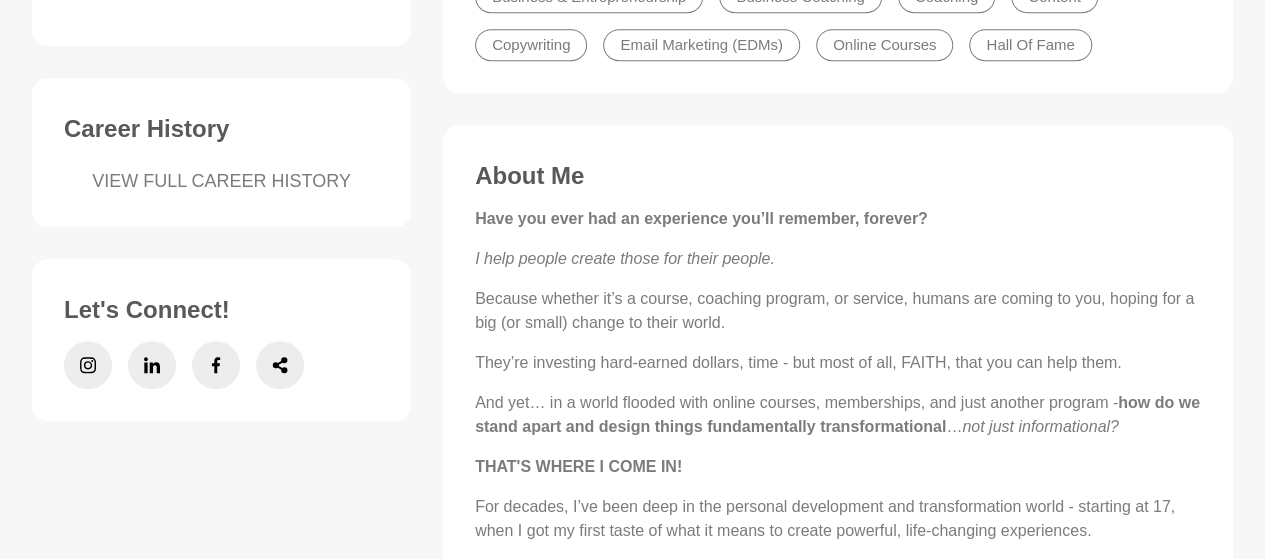 click on "They’re investing hard-earned dollars, time - but most of all, FAITH, that you can help them." at bounding box center [838, 363] 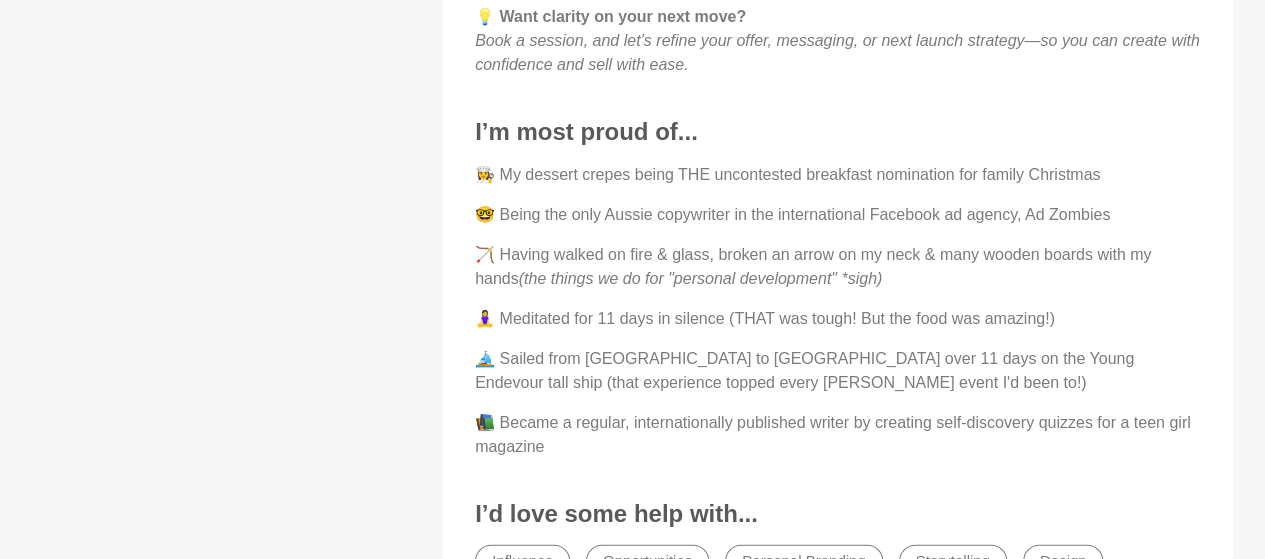 scroll, scrollTop: 2245, scrollLeft: 0, axis: vertical 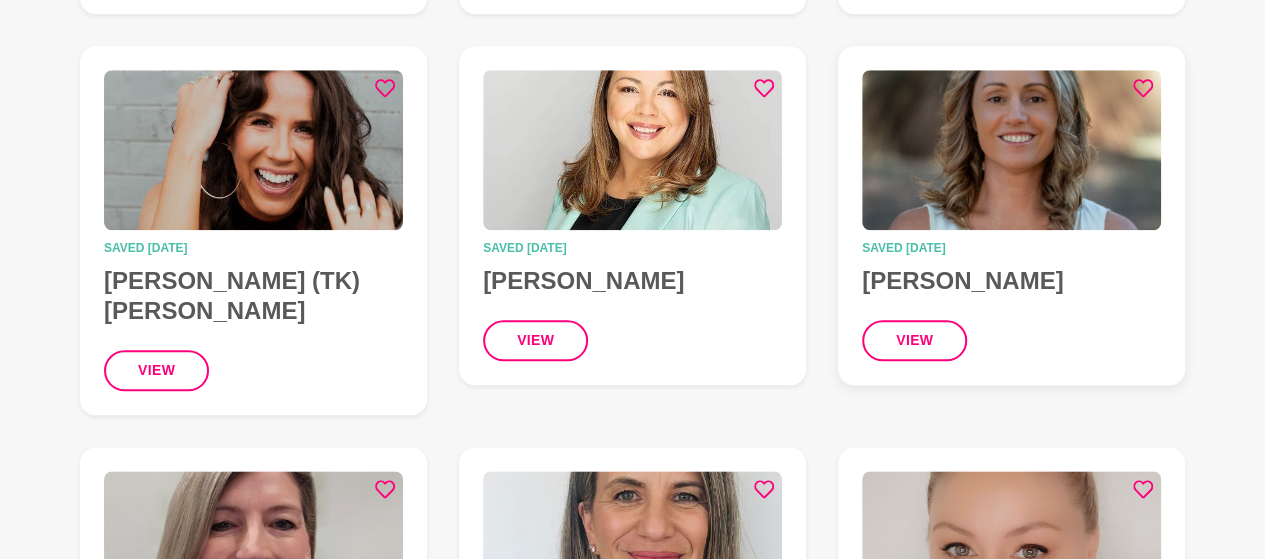 click at bounding box center (1011, 150) 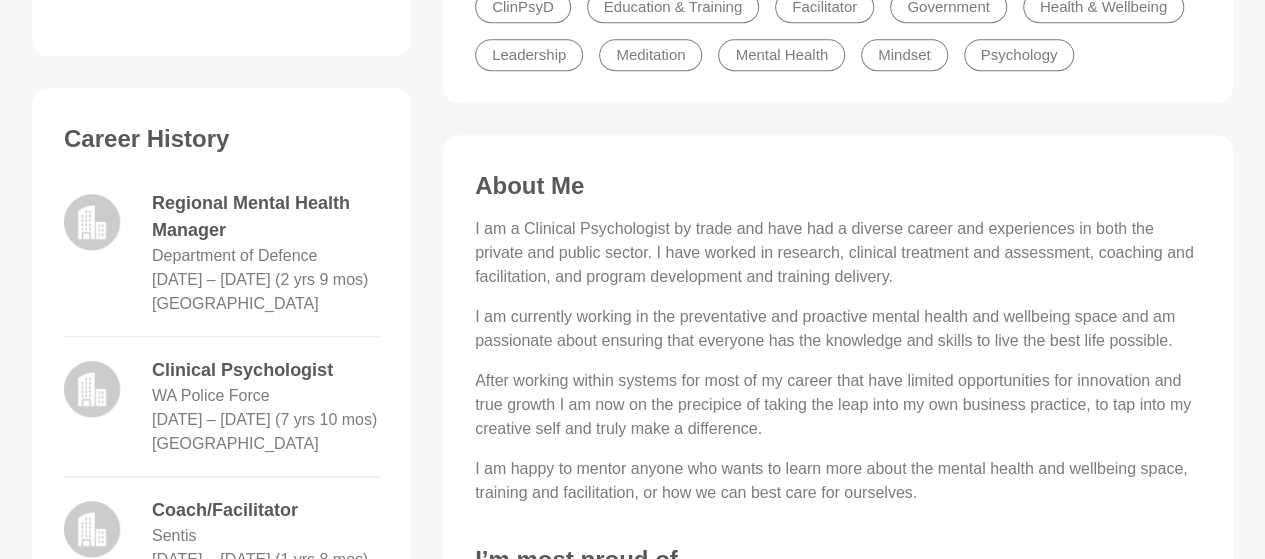 scroll, scrollTop: 674, scrollLeft: 0, axis: vertical 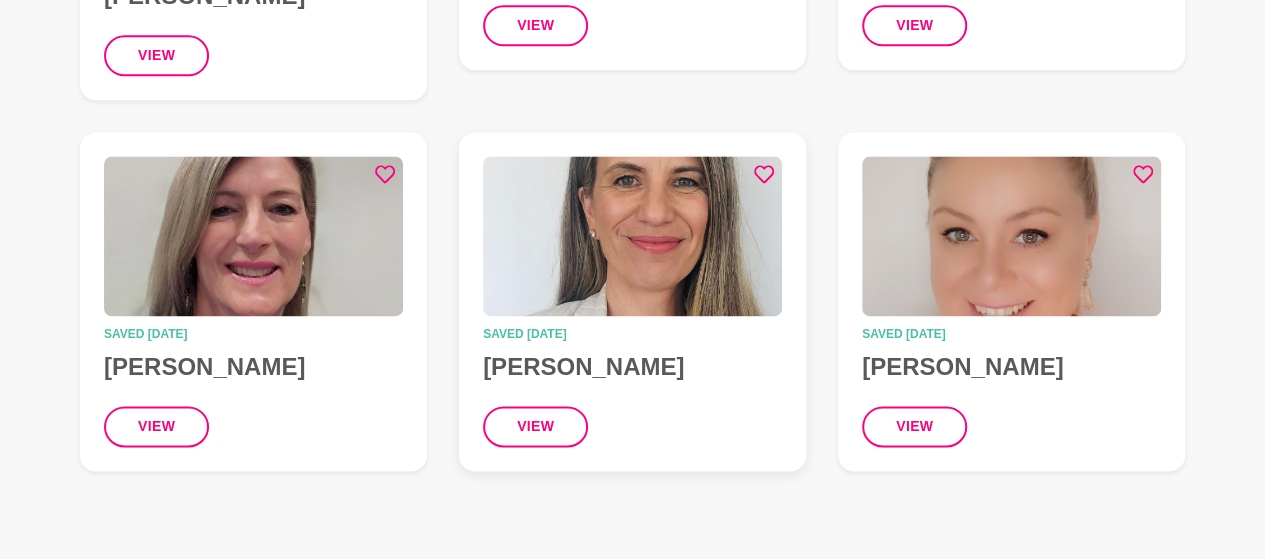 click at bounding box center (632, 236) 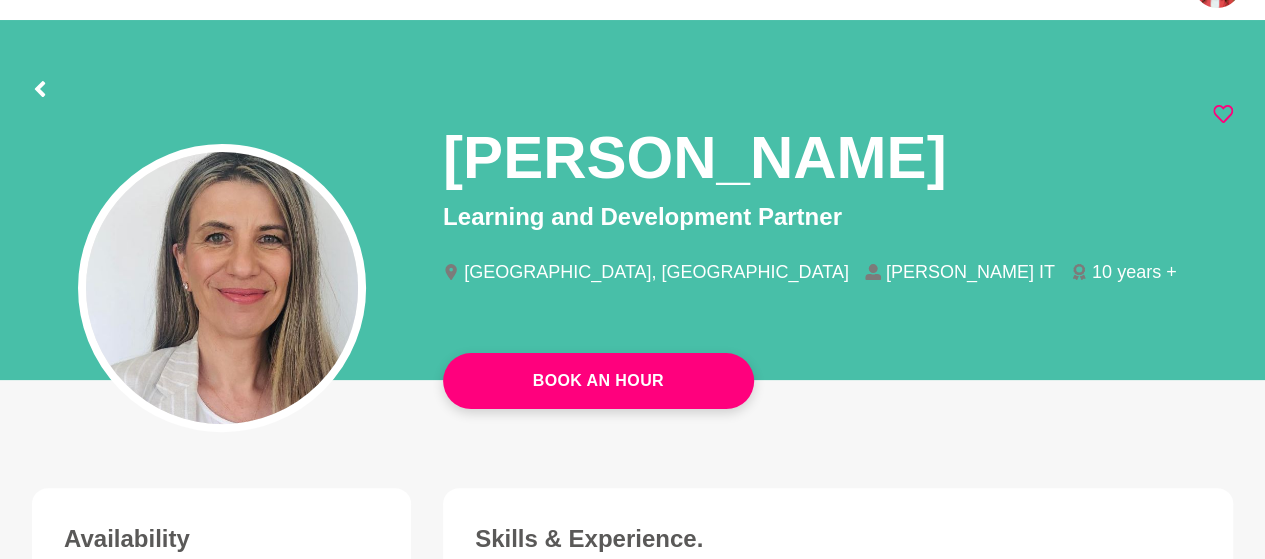 scroll, scrollTop: 0, scrollLeft: 0, axis: both 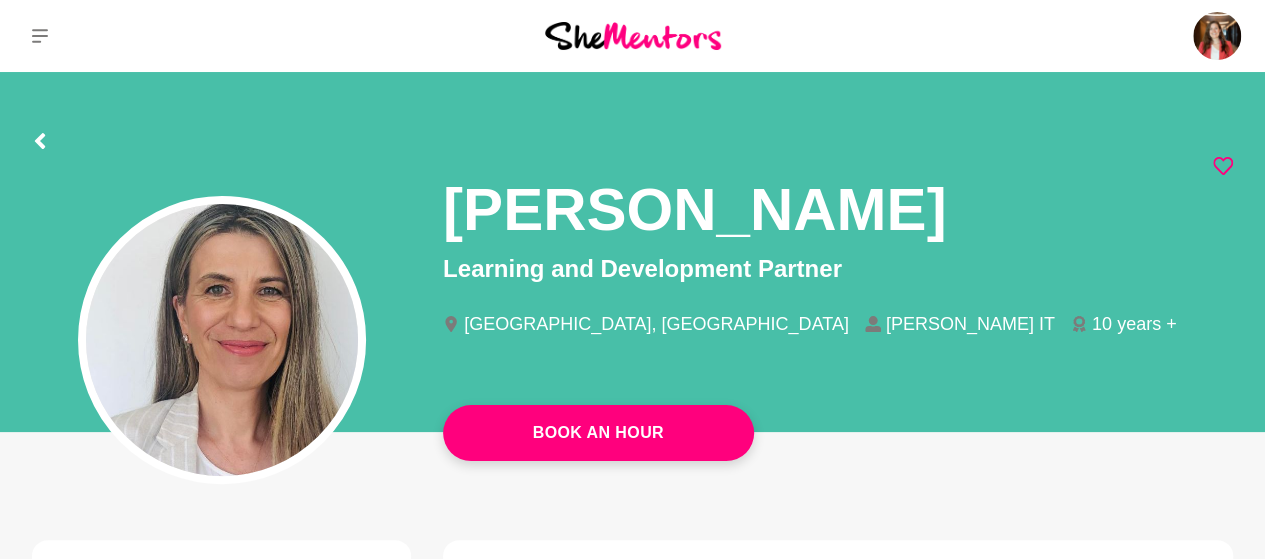 drag, startPoint x: 448, startPoint y: 208, endPoint x: 965, endPoint y: 206, distance: 517.00385 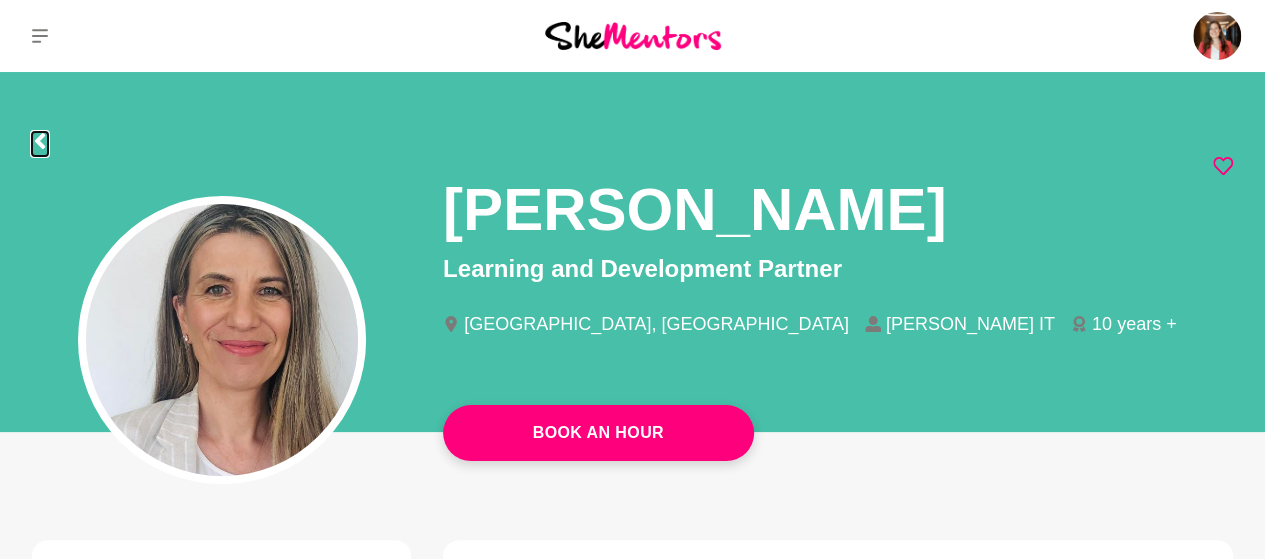 click 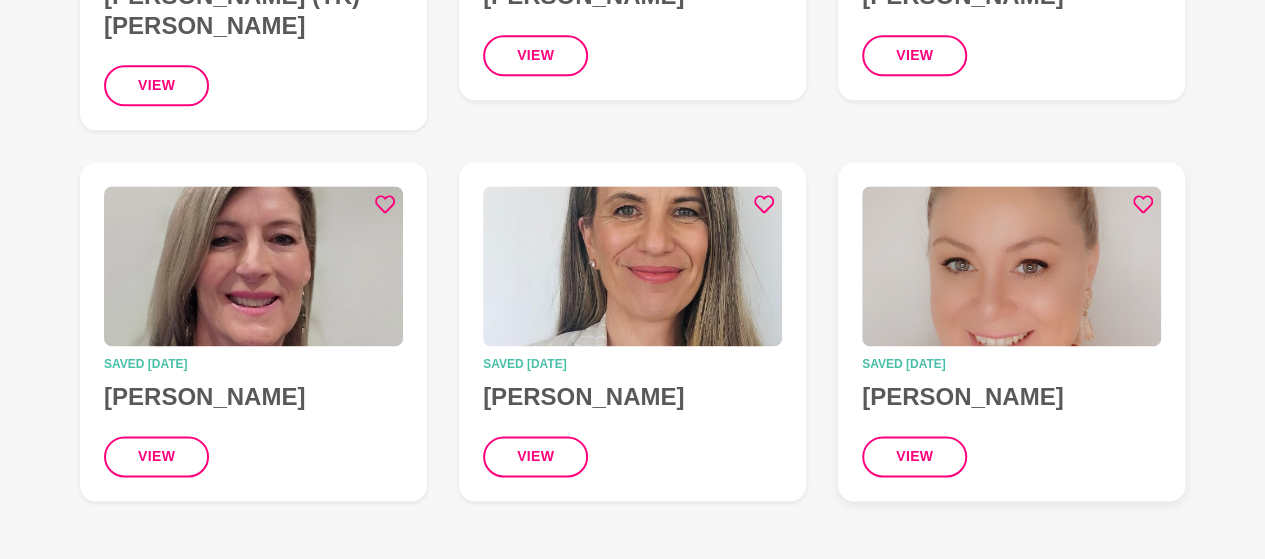 scroll, scrollTop: 1266, scrollLeft: 0, axis: vertical 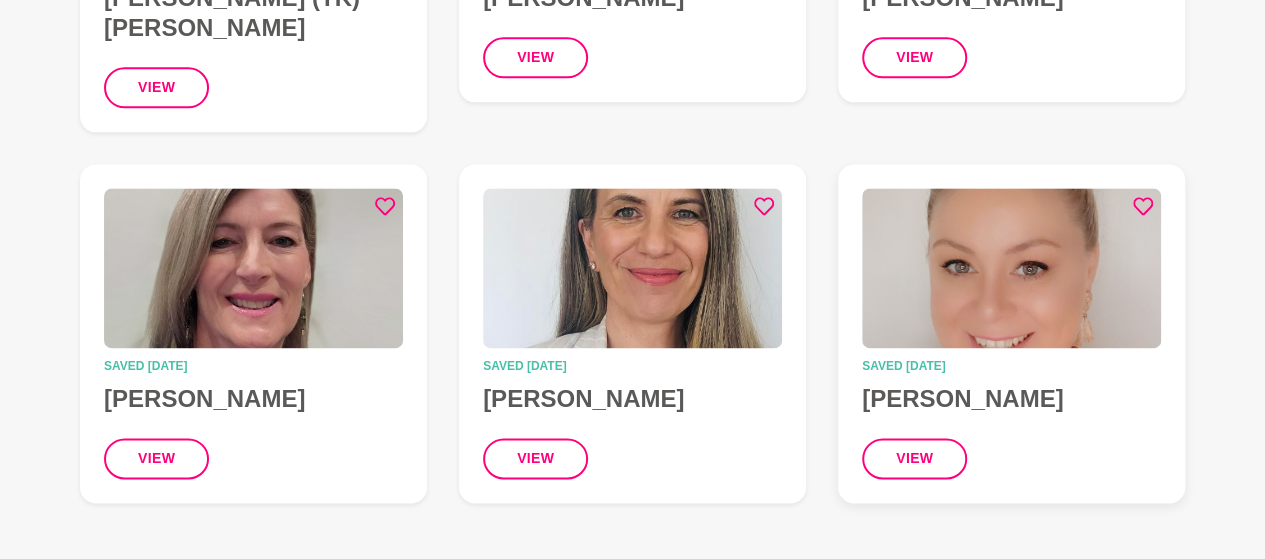 click at bounding box center (1011, 268) 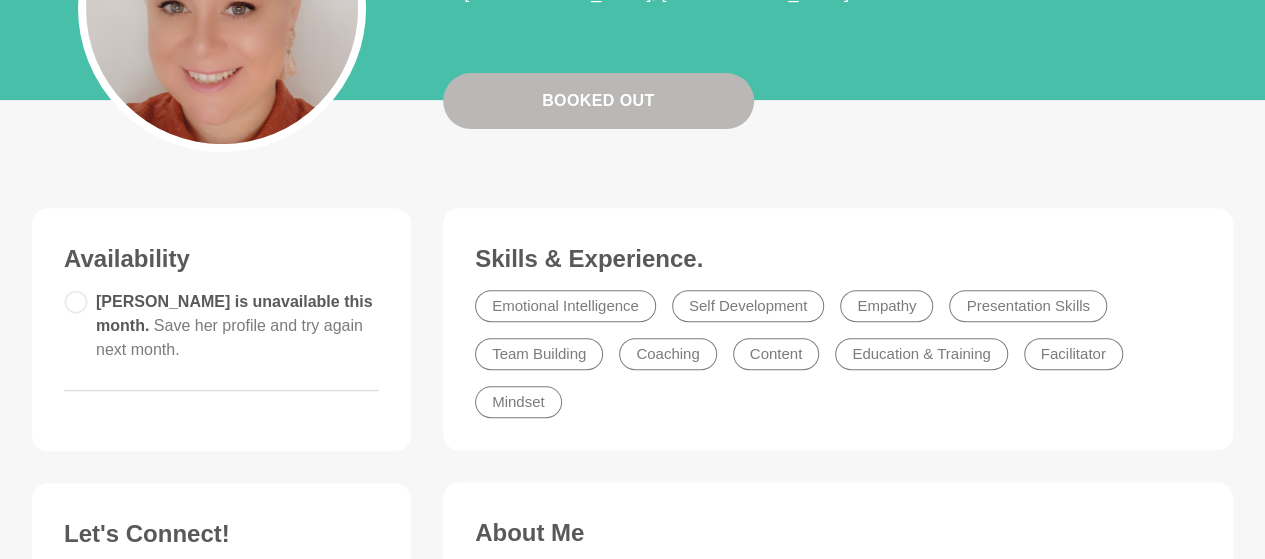 scroll, scrollTop: 0, scrollLeft: 0, axis: both 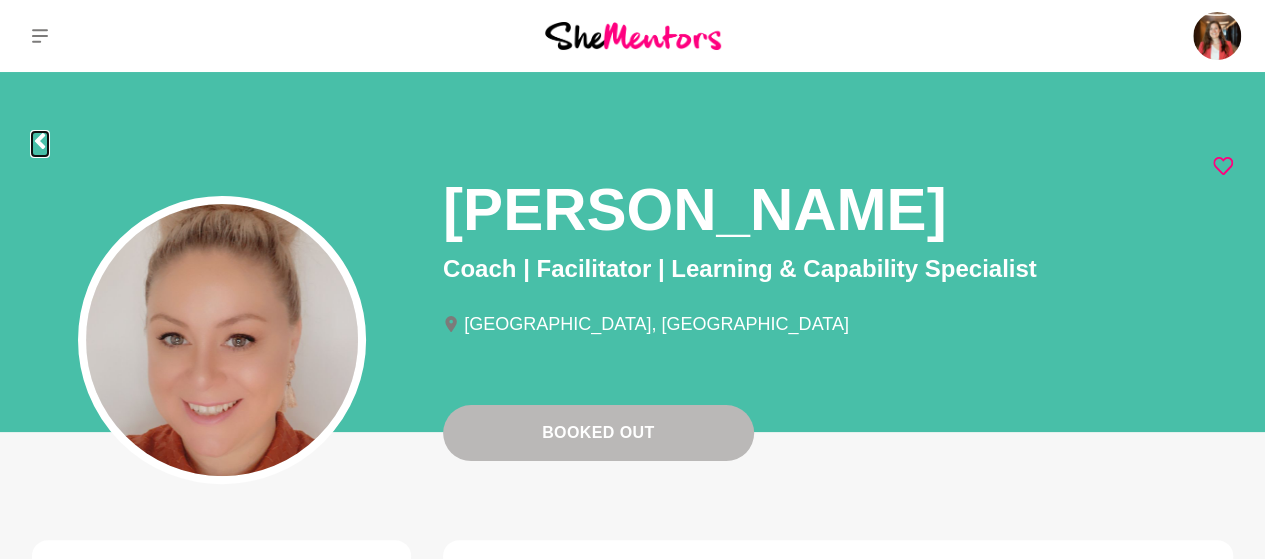 click 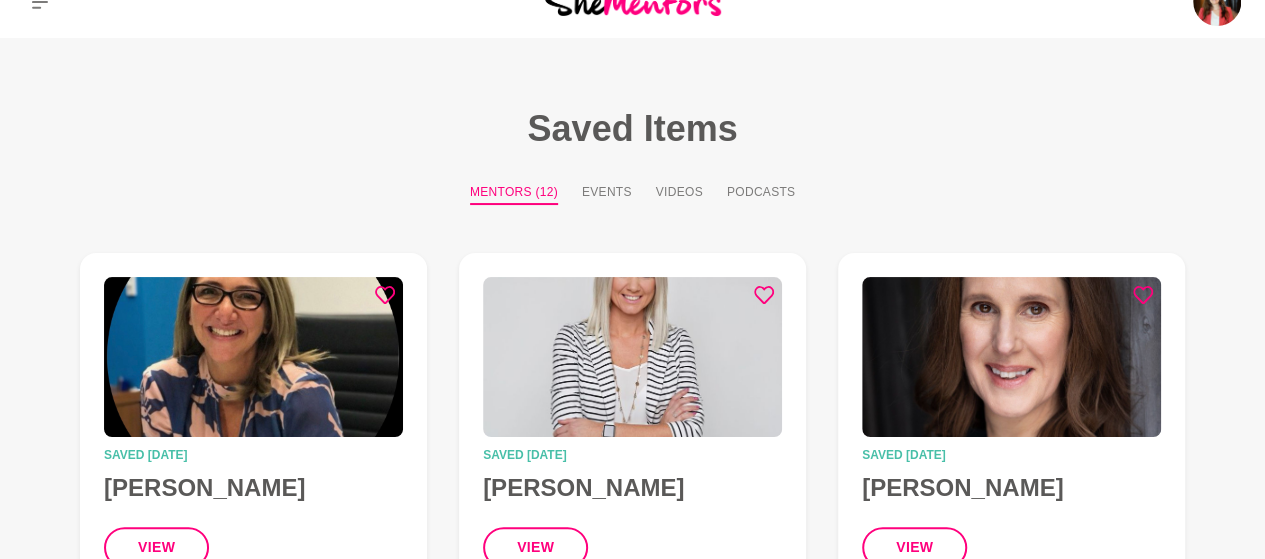 scroll, scrollTop: 0, scrollLeft: 0, axis: both 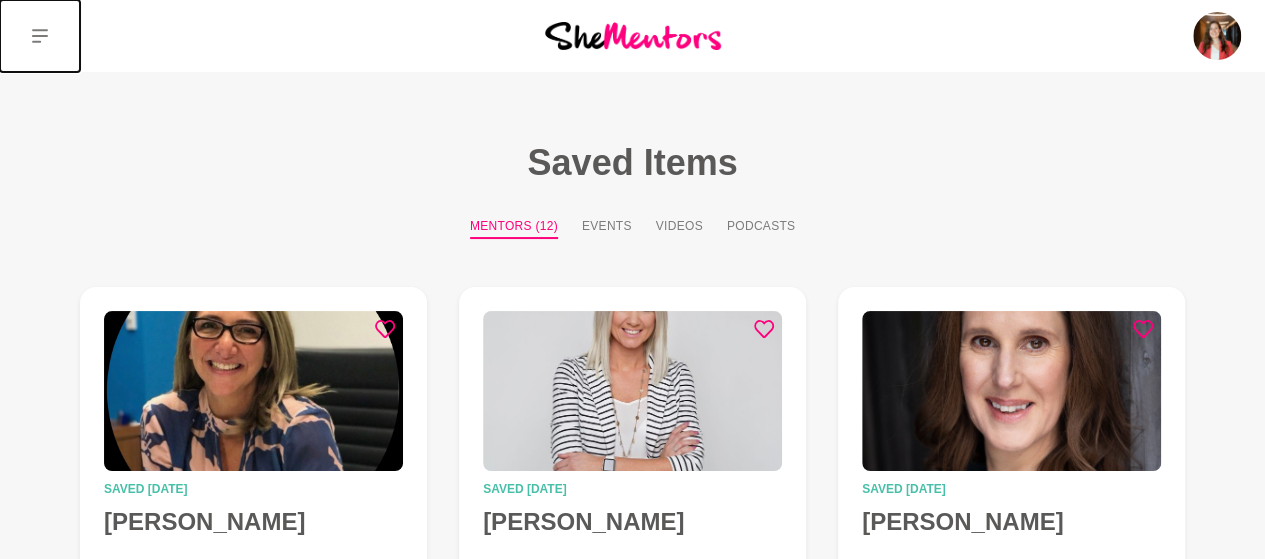 click 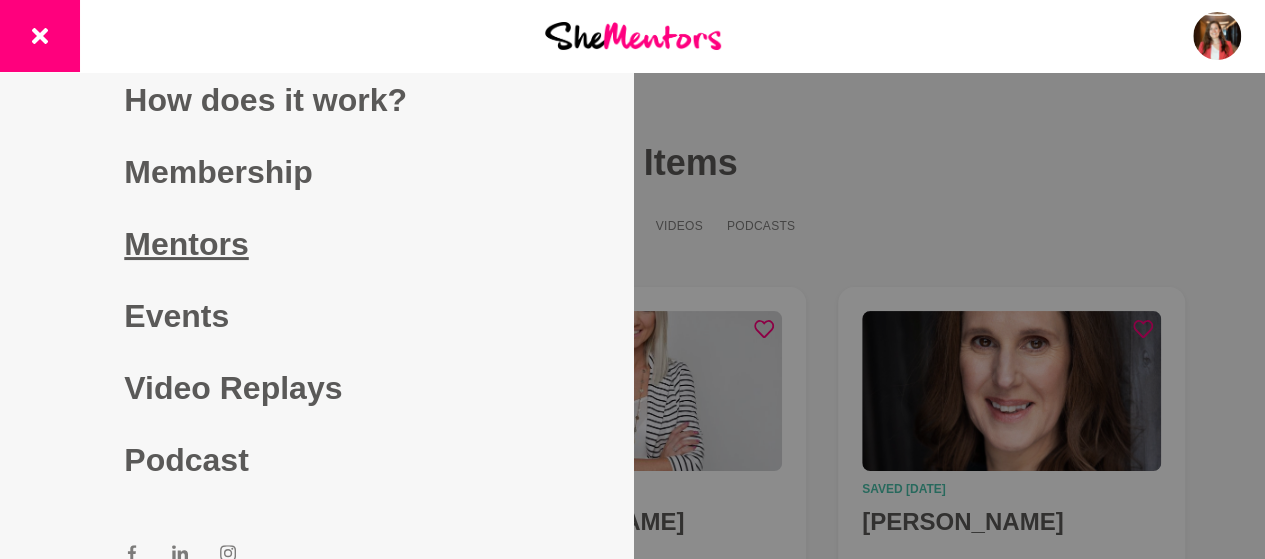 click on "Mentors" at bounding box center [316, 244] 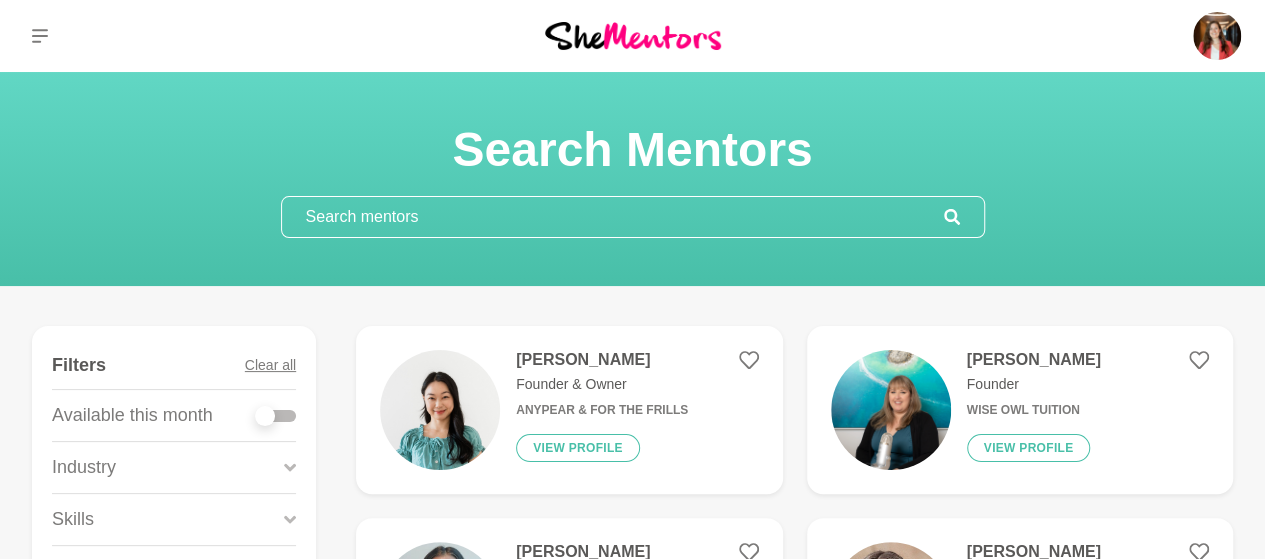 click at bounding box center (265, 416) 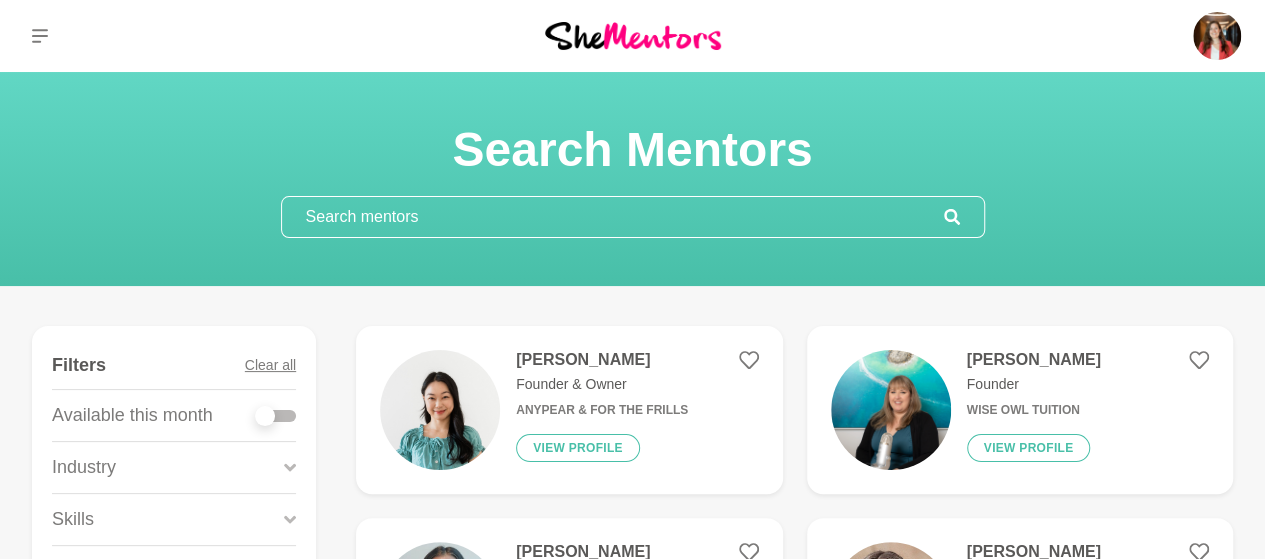 checkbox on "true" 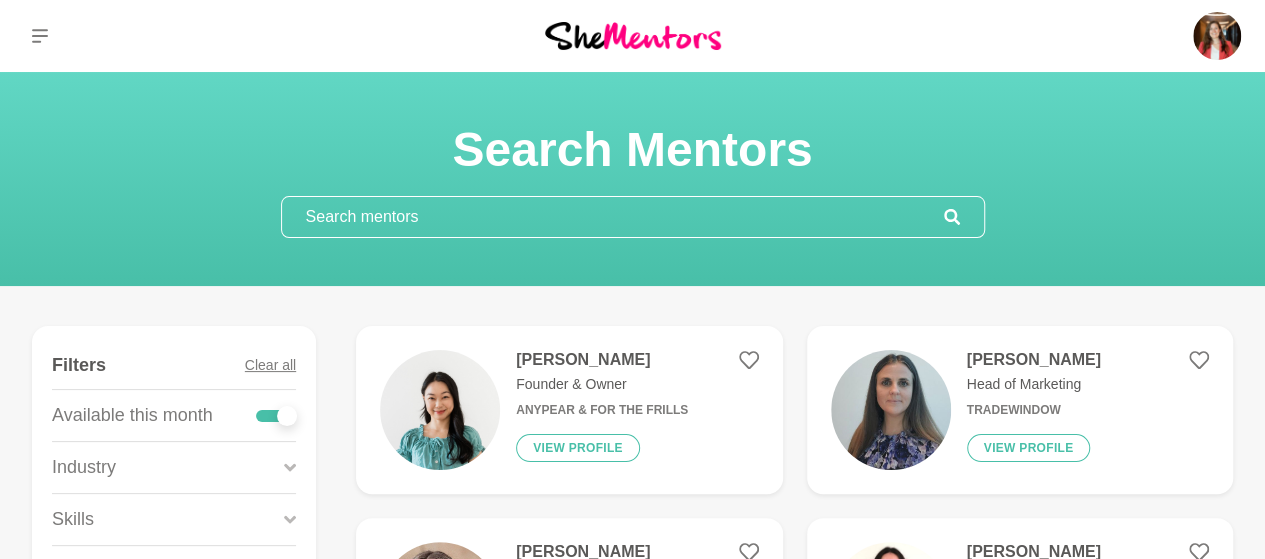 click at bounding box center (613, 217) 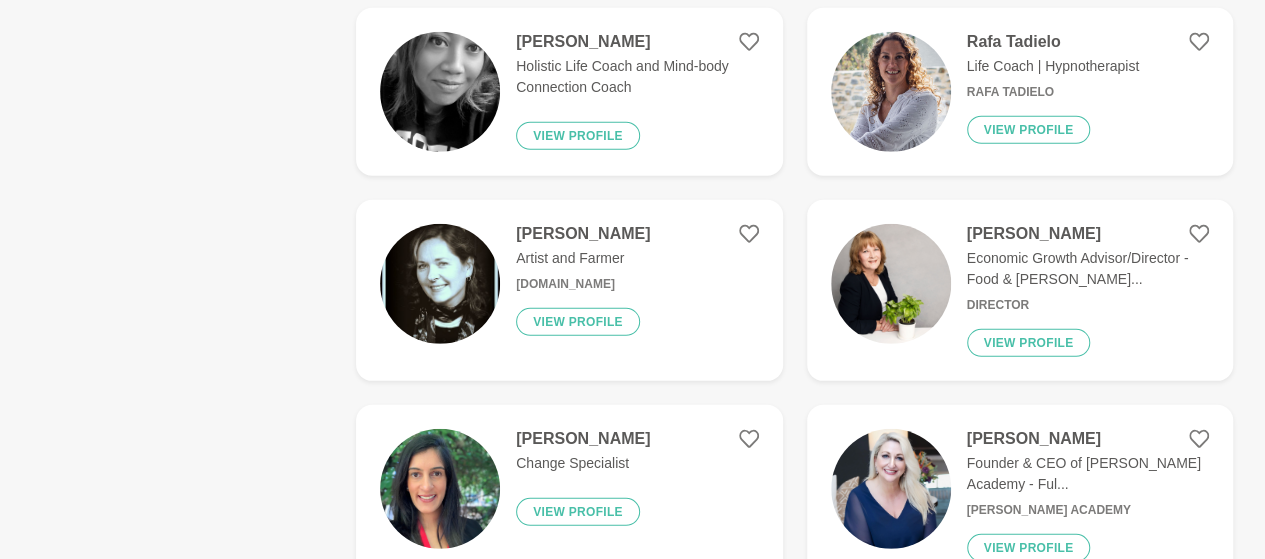 scroll, scrollTop: 2741, scrollLeft: 0, axis: vertical 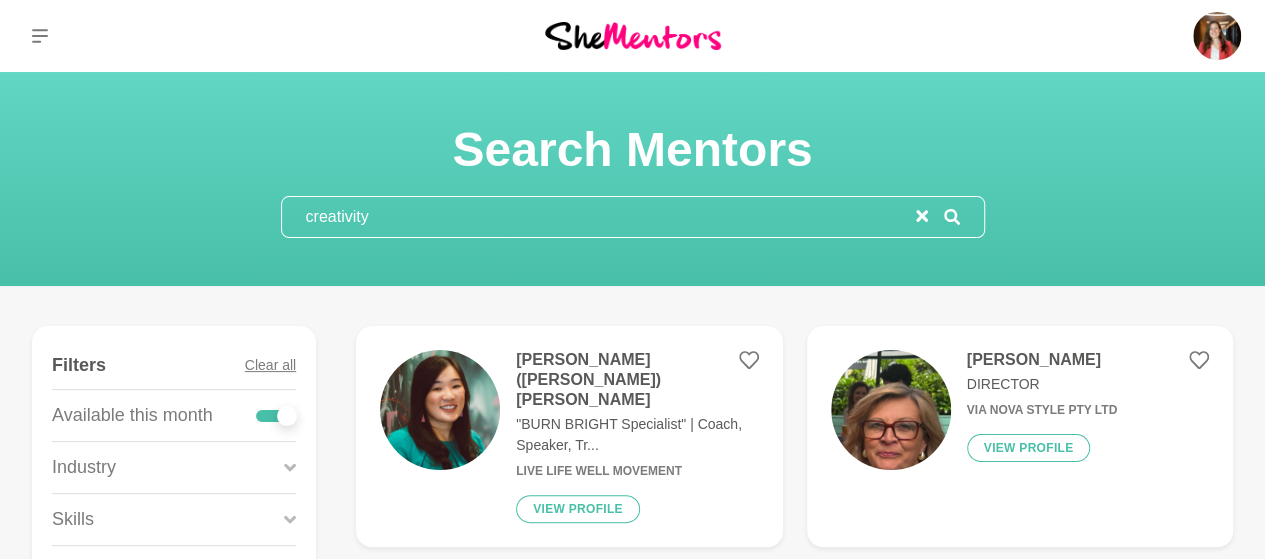 drag, startPoint x: 384, startPoint y: 212, endPoint x: 276, endPoint y: 208, distance: 108.07405 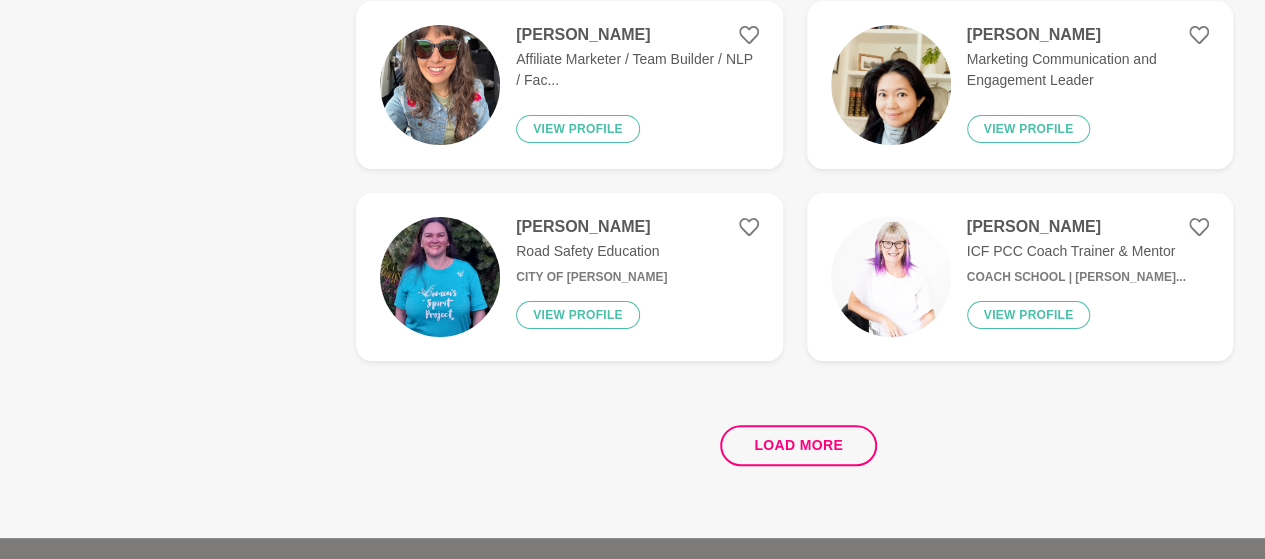 scroll, scrollTop: 3909, scrollLeft: 0, axis: vertical 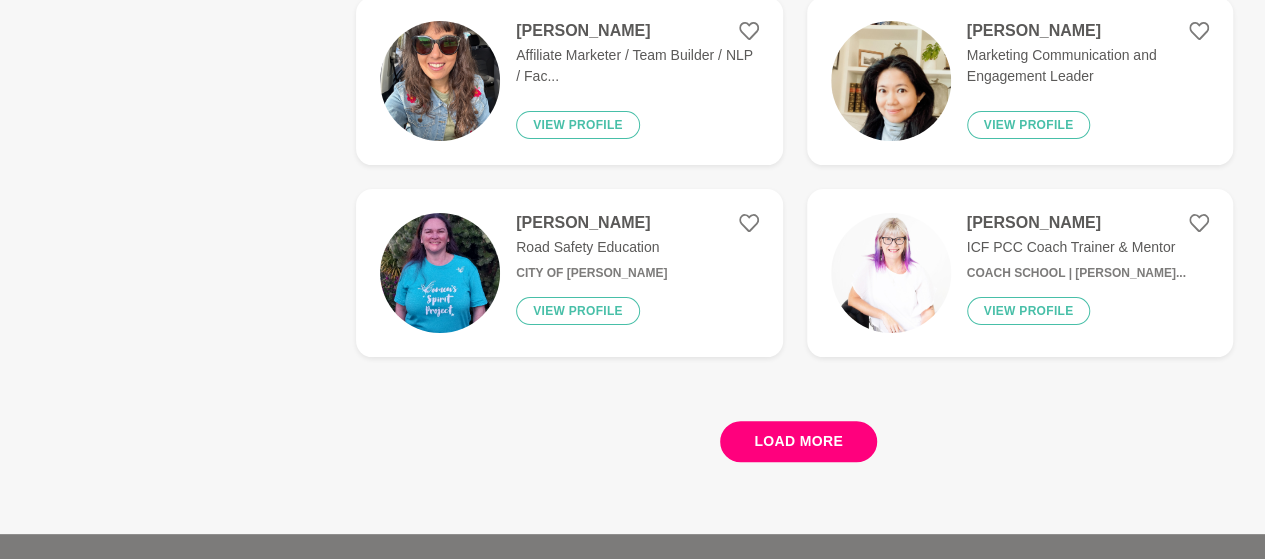 type on "training" 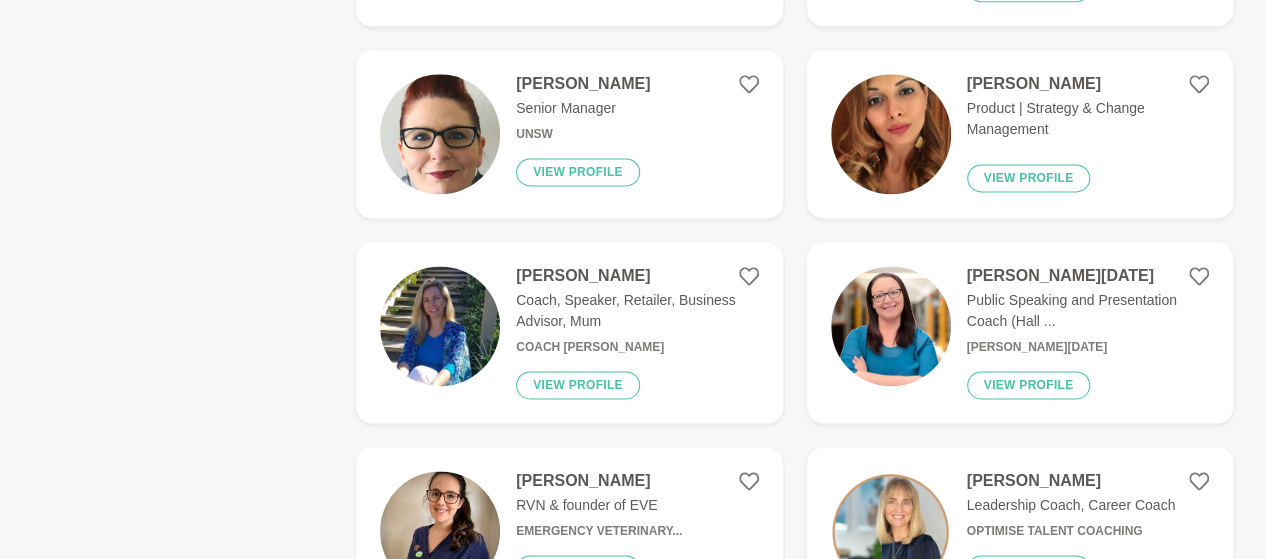scroll, scrollTop: 5096, scrollLeft: 0, axis: vertical 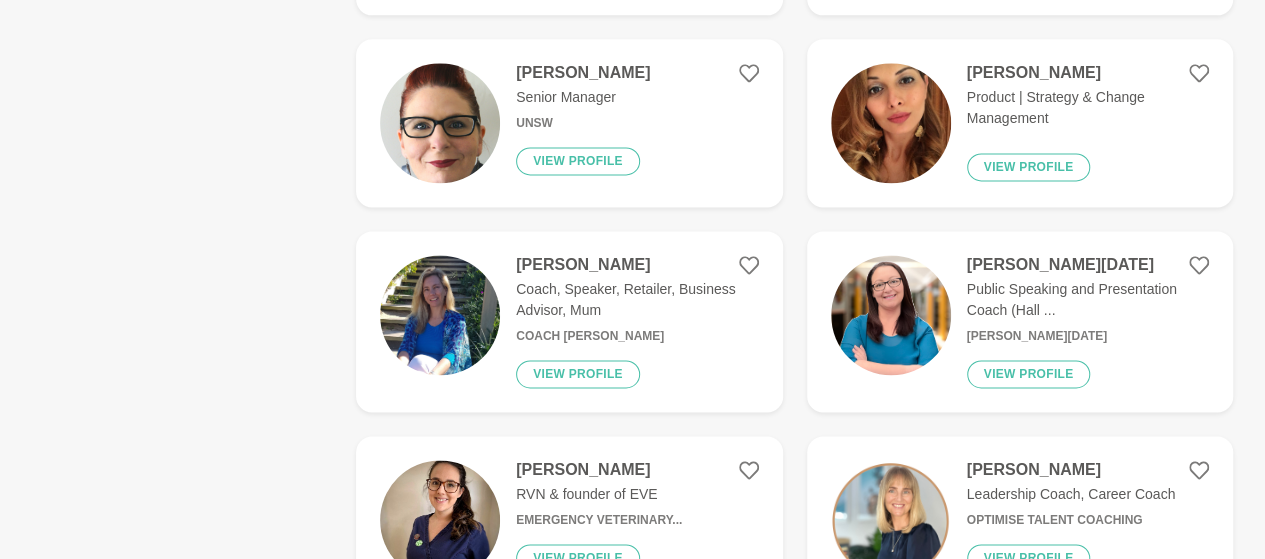 click on "[PERSON_NAME][DATE] Public Speaking and Presentation Coach (Hall ... [PERSON_NAME][DATE]  View profile" at bounding box center (1080, 321) 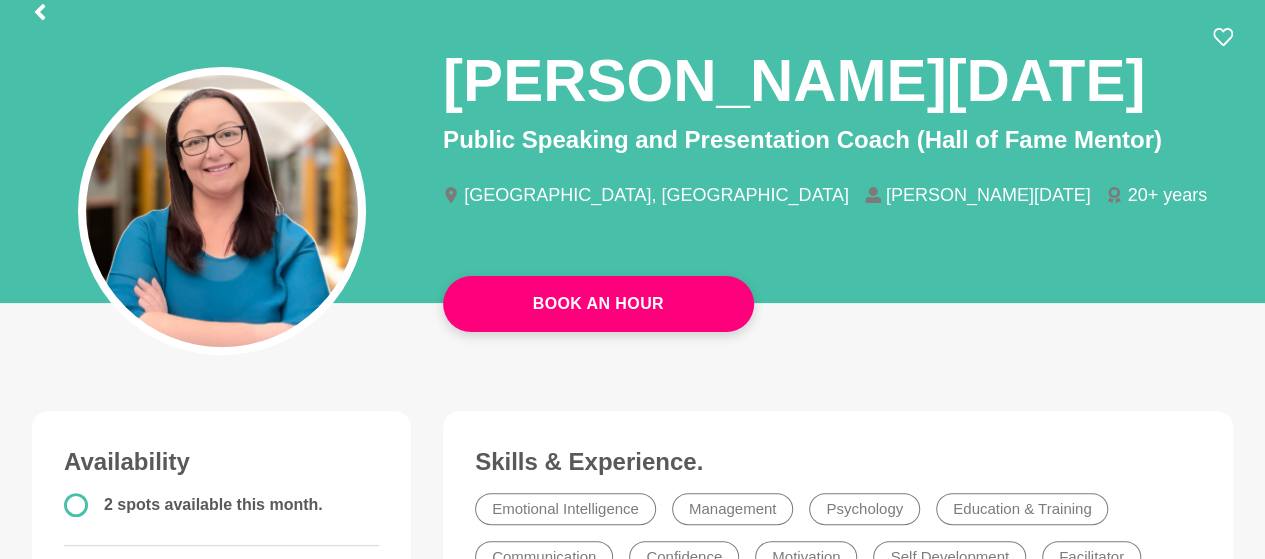 scroll, scrollTop: 0, scrollLeft: 0, axis: both 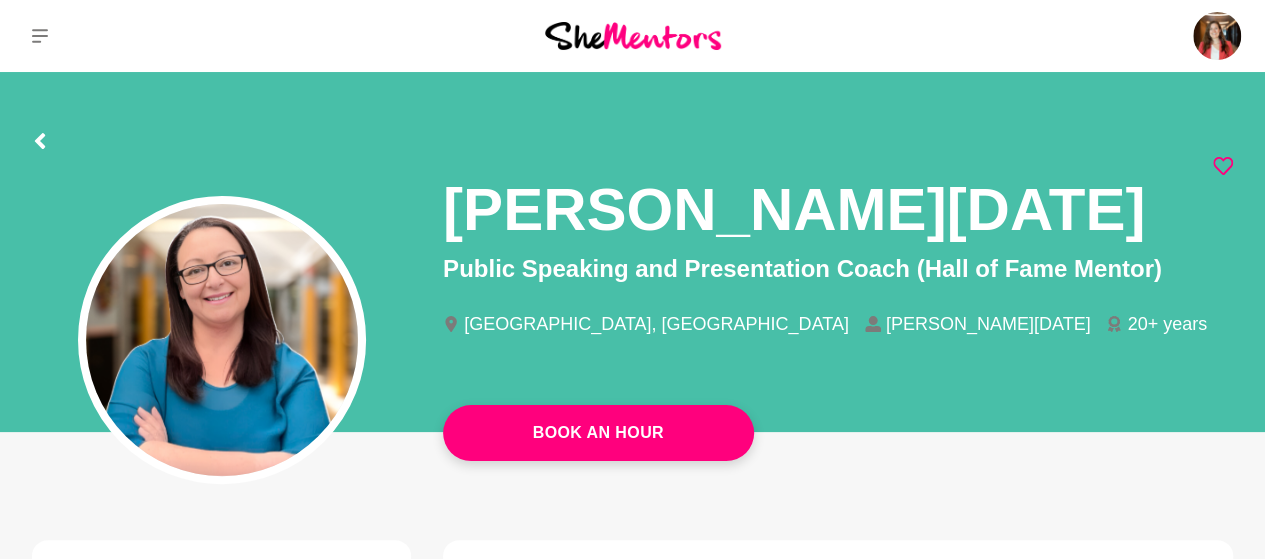 click 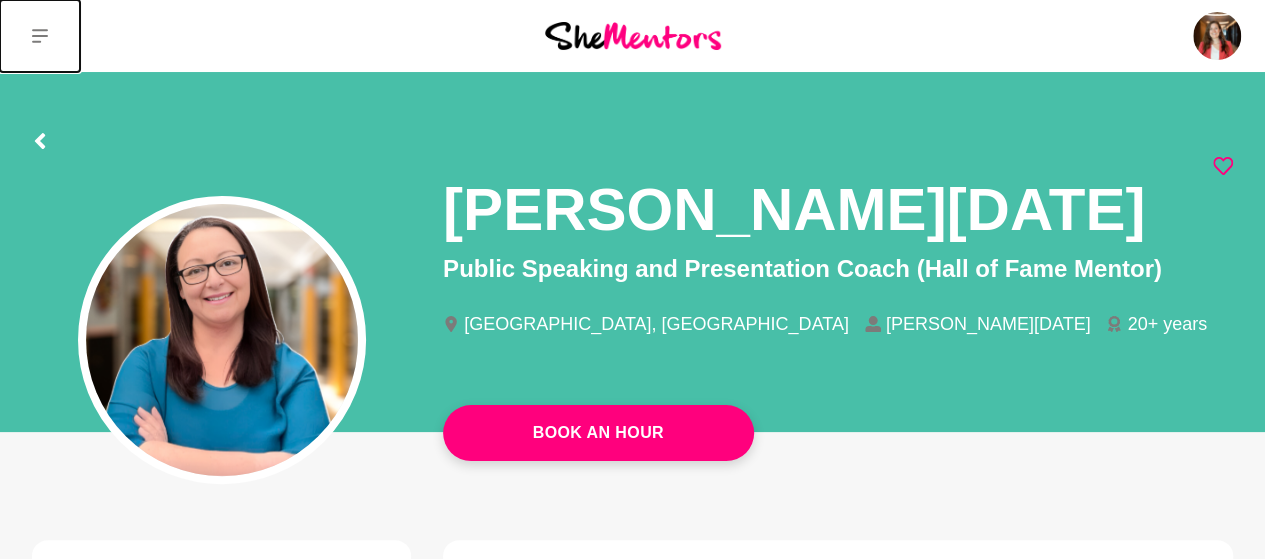 click at bounding box center [40, 36] 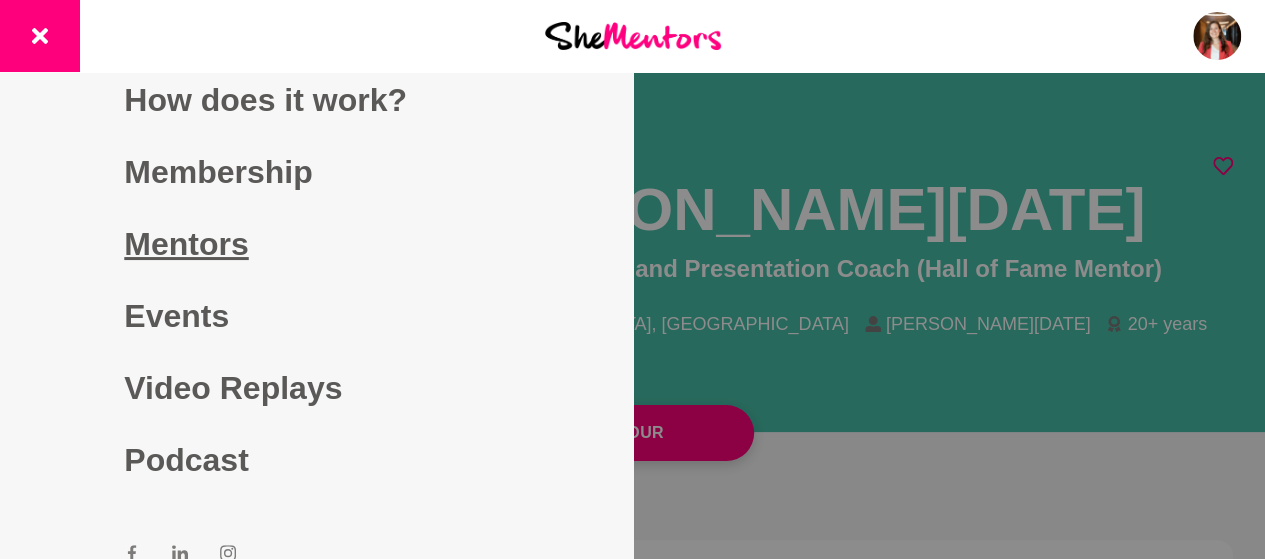 click on "Mentors" at bounding box center [316, 244] 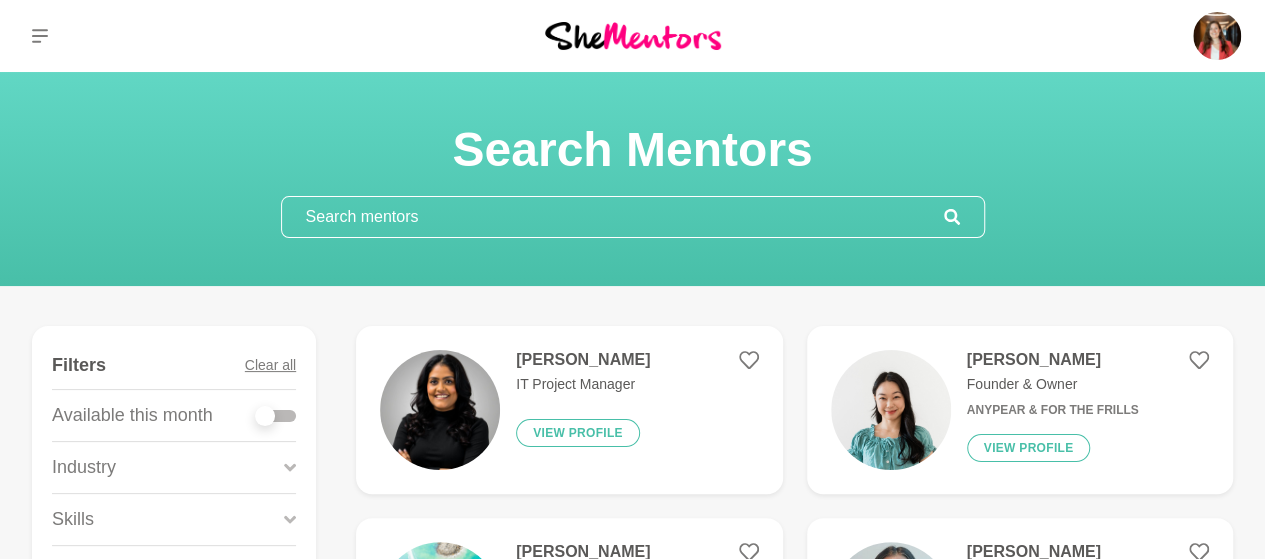 click at bounding box center [276, 415] 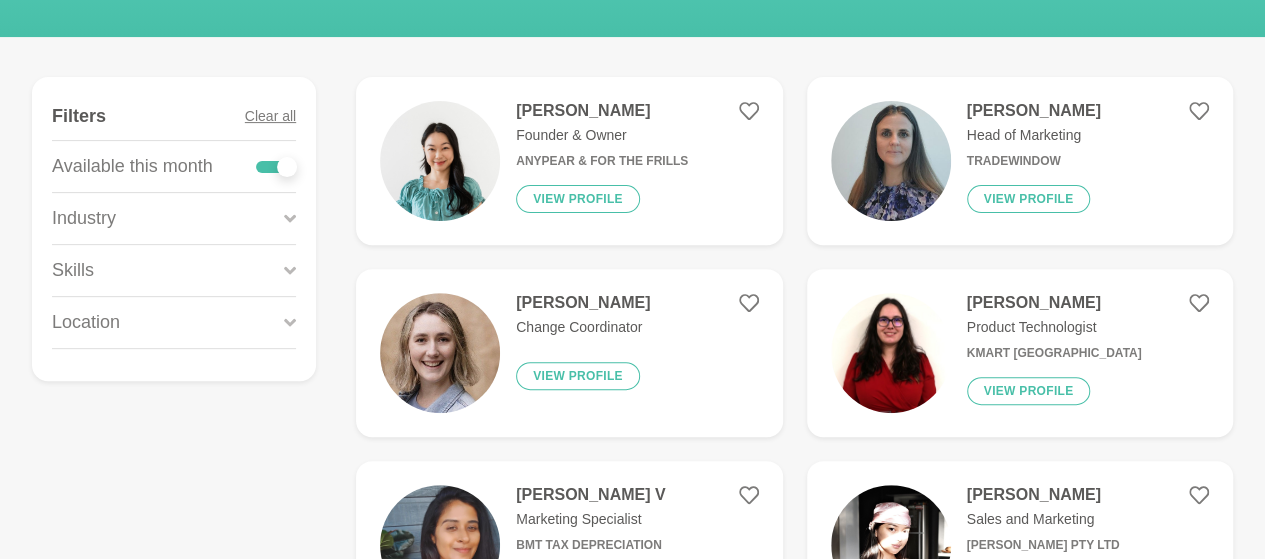 scroll, scrollTop: 0, scrollLeft: 0, axis: both 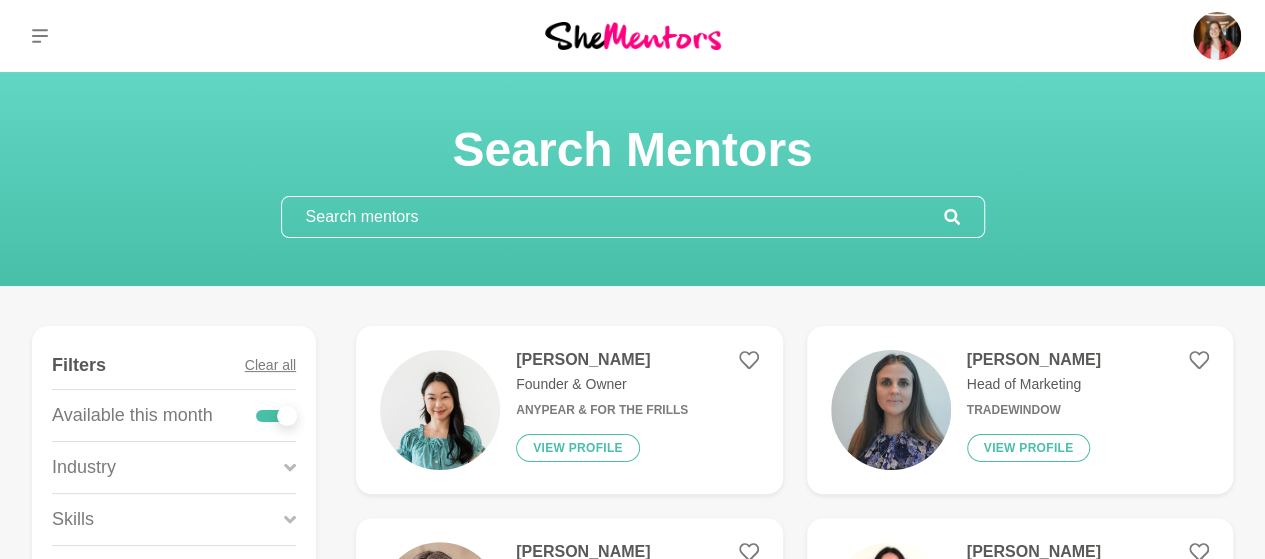 click at bounding box center [613, 217] 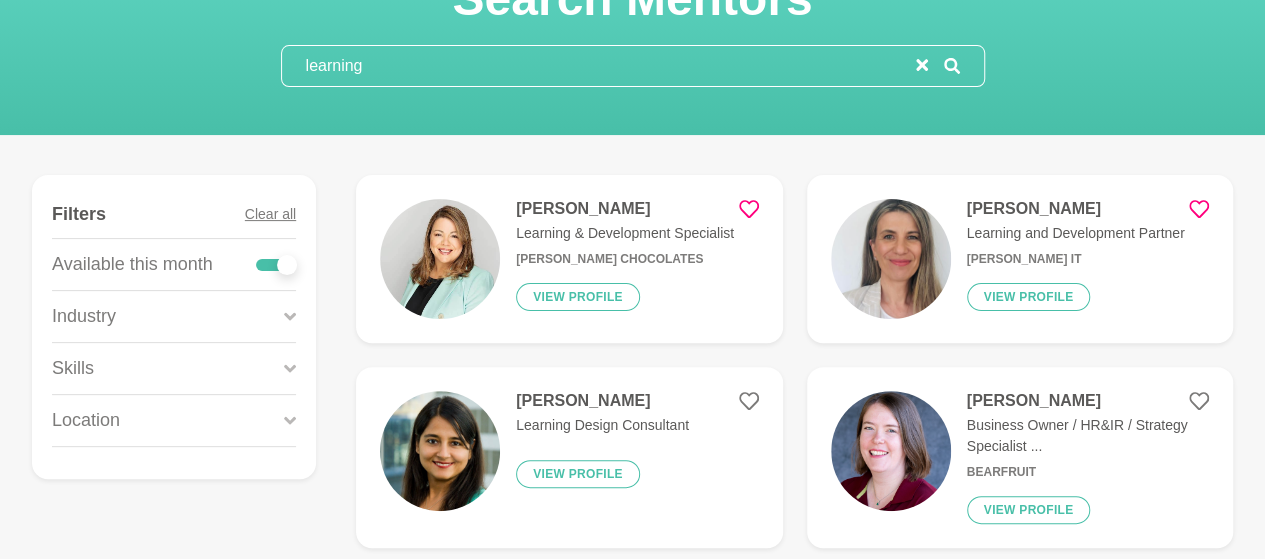 scroll, scrollTop: 152, scrollLeft: 0, axis: vertical 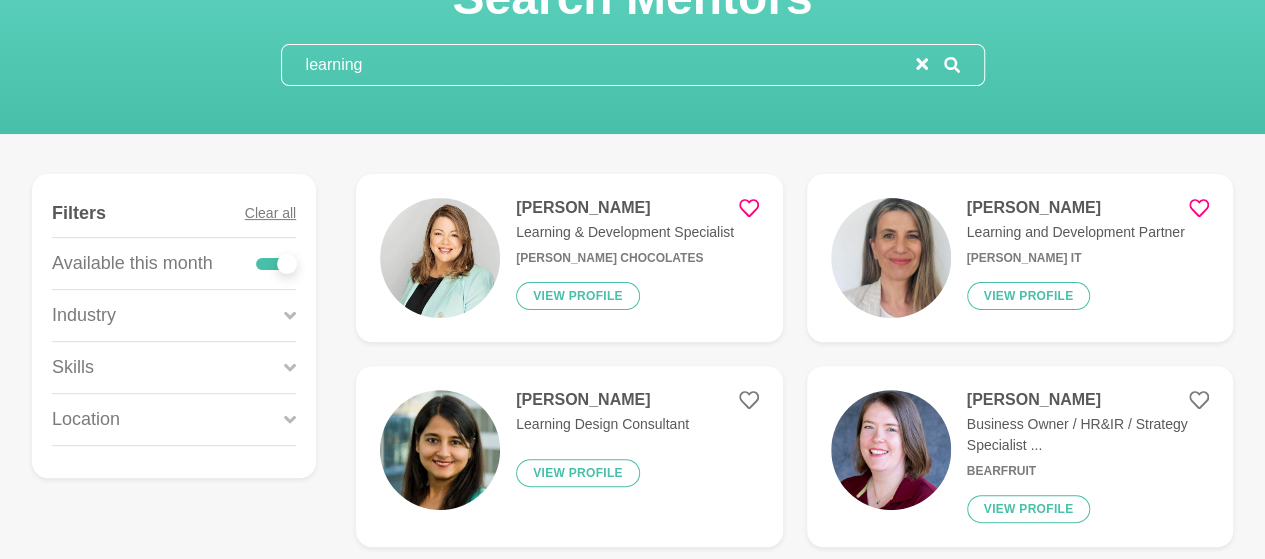 drag, startPoint x: 373, startPoint y: 62, endPoint x: 223, endPoint y: 53, distance: 150.26976 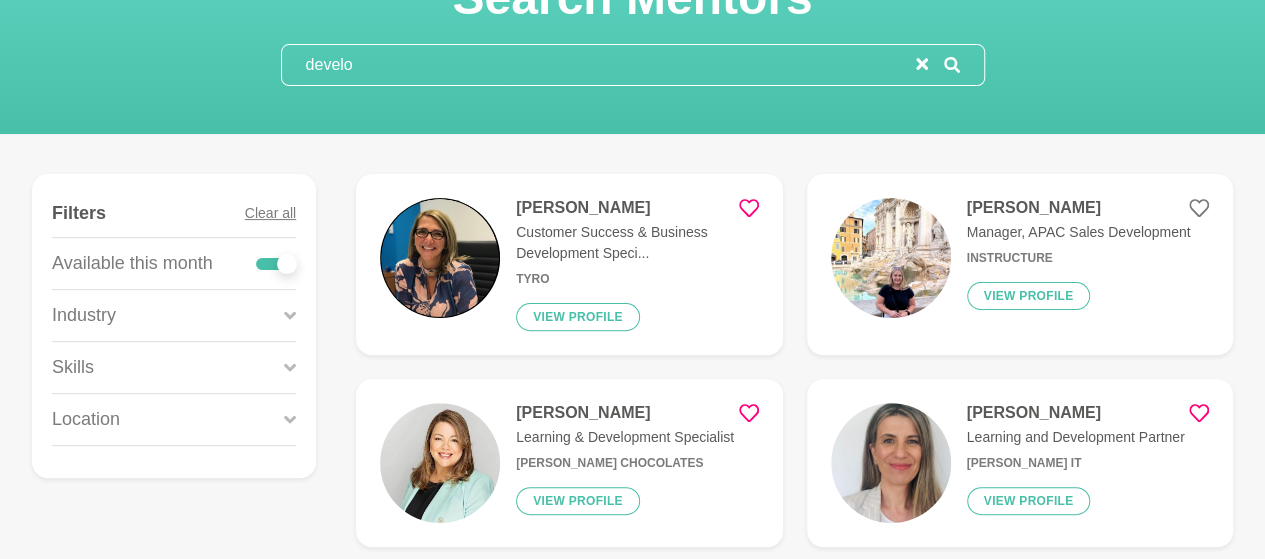 click on "develo" at bounding box center [599, 65] 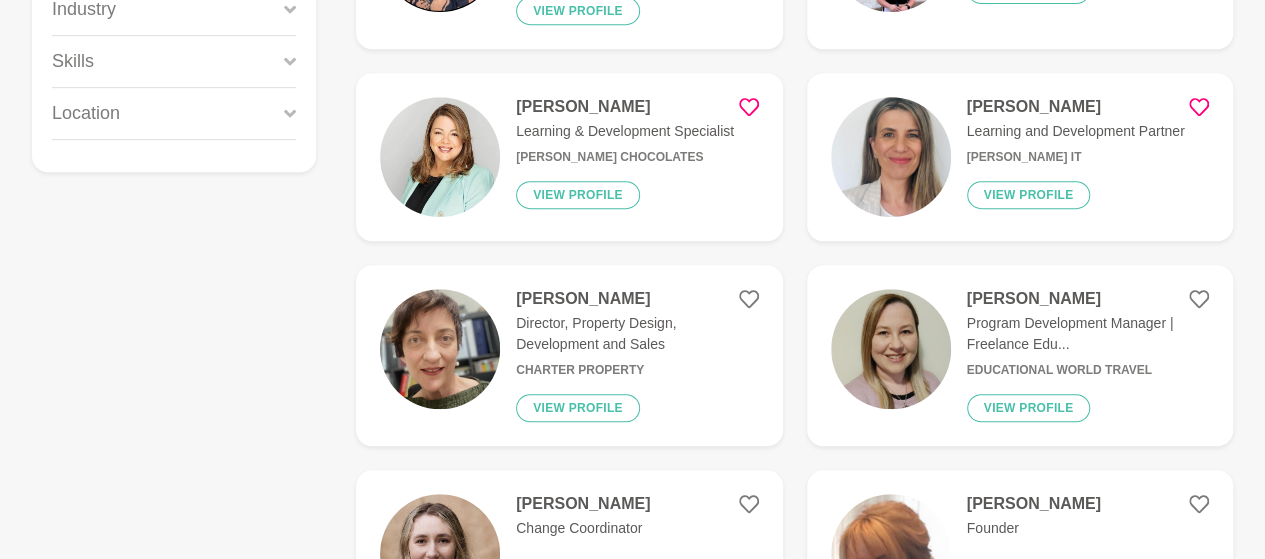 scroll, scrollTop: 0, scrollLeft: 0, axis: both 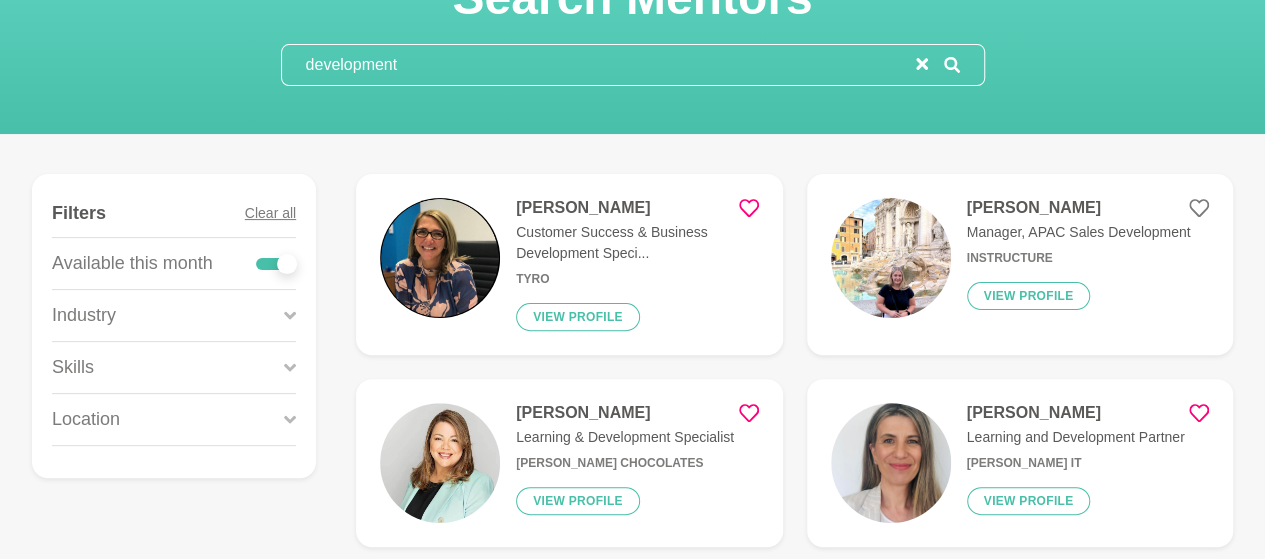 type on "develop" 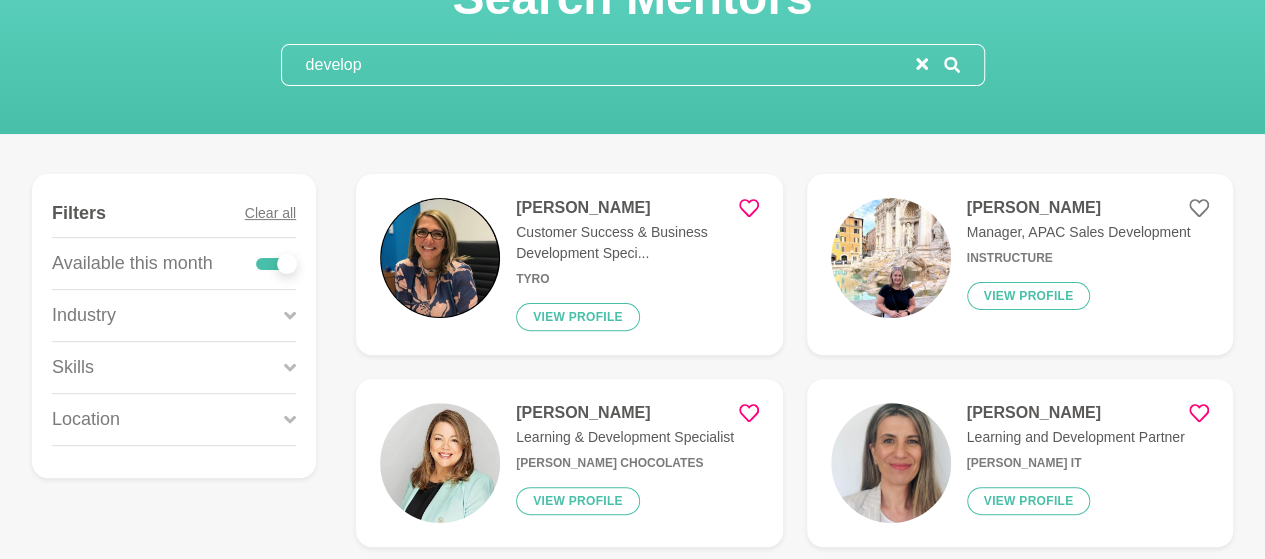 scroll, scrollTop: 0, scrollLeft: 0, axis: both 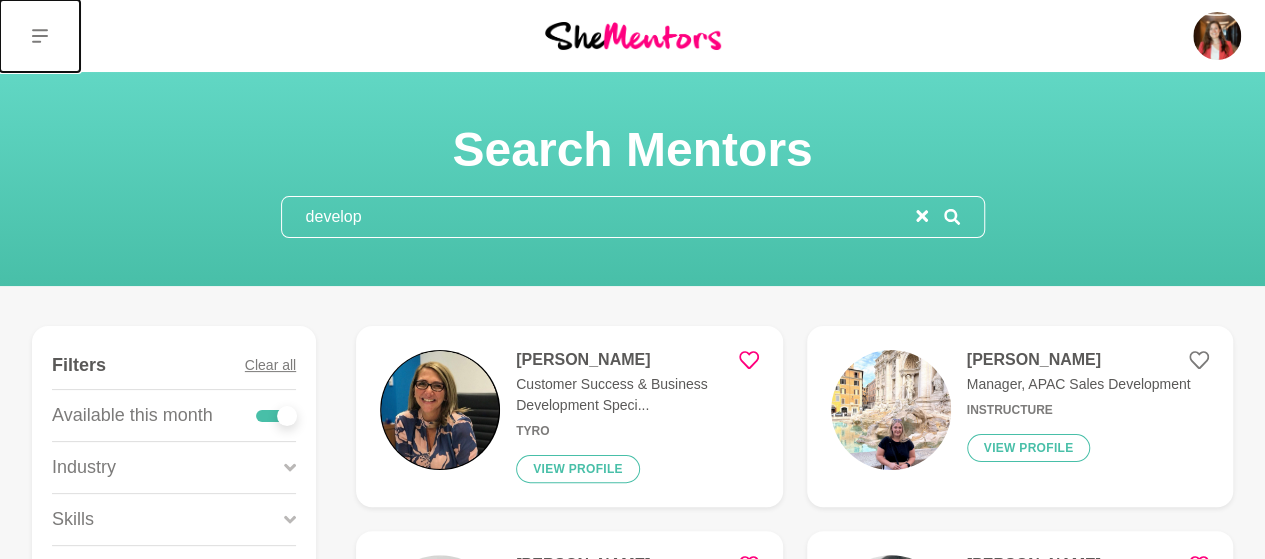 click at bounding box center (40, 36) 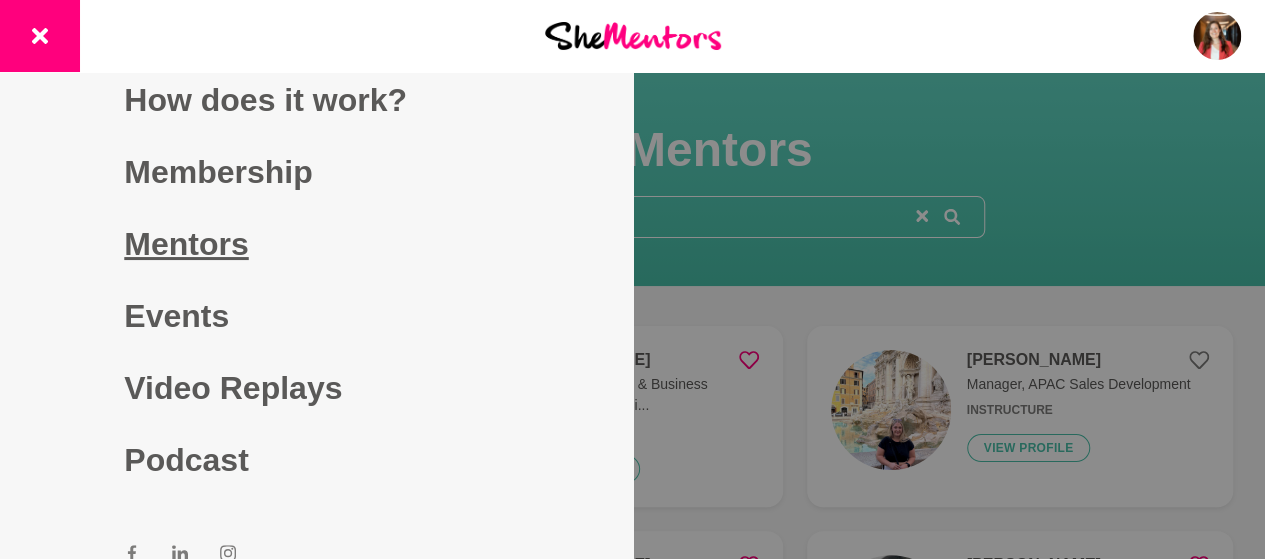 click on "Mentors" at bounding box center [316, 244] 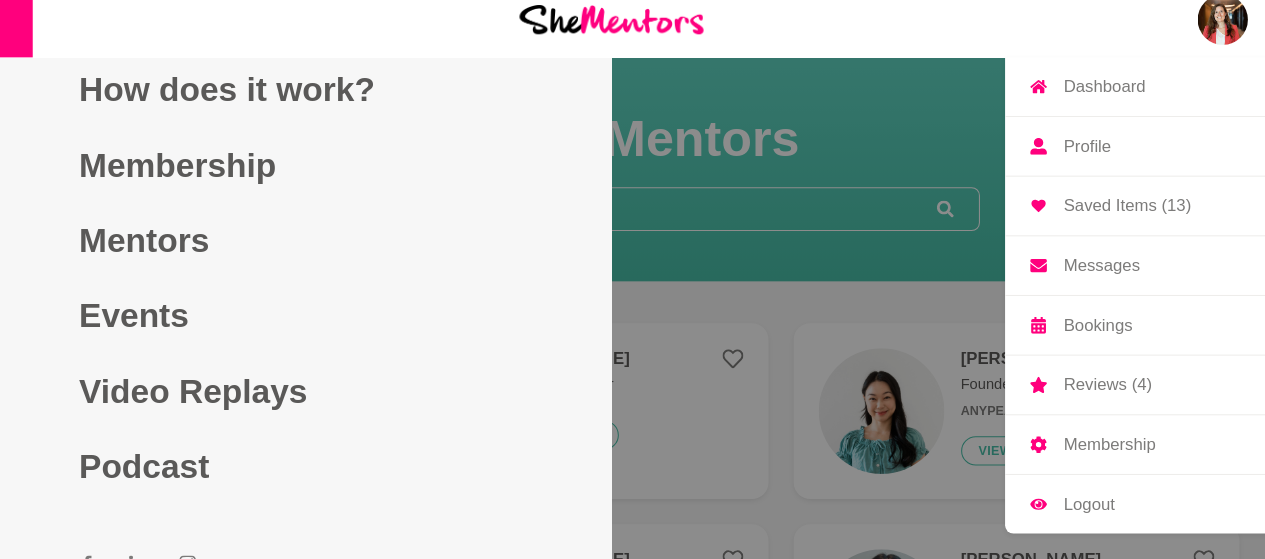 scroll, scrollTop: 2, scrollLeft: 0, axis: vertical 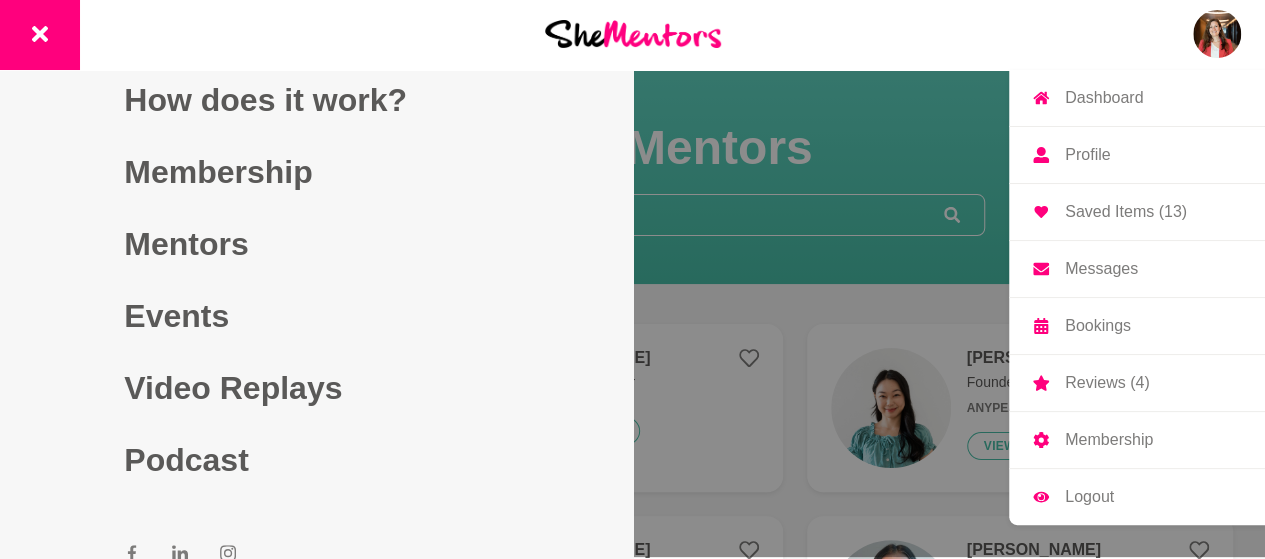 click on "Messages" at bounding box center [1101, 269] 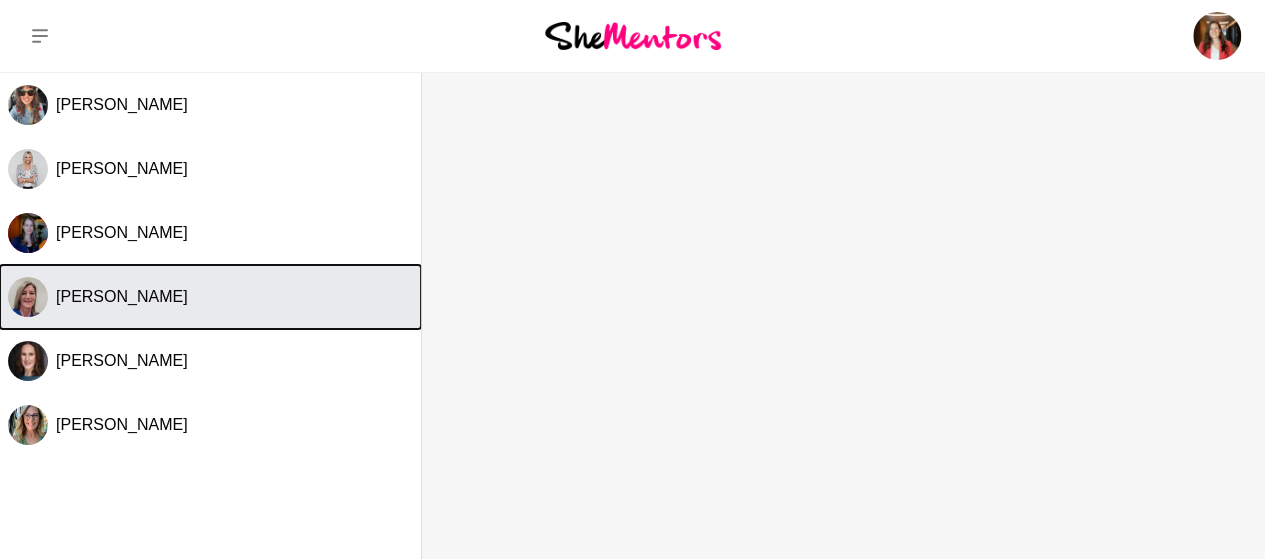 click on "[PERSON_NAME]" at bounding box center [234, 297] 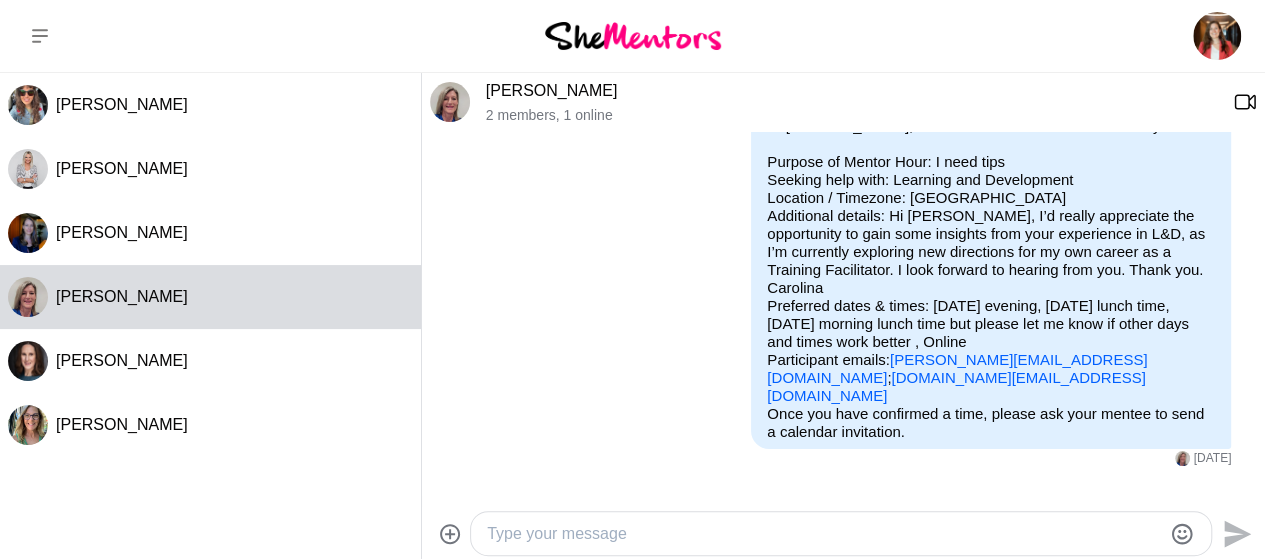 scroll, scrollTop: 0, scrollLeft: 0, axis: both 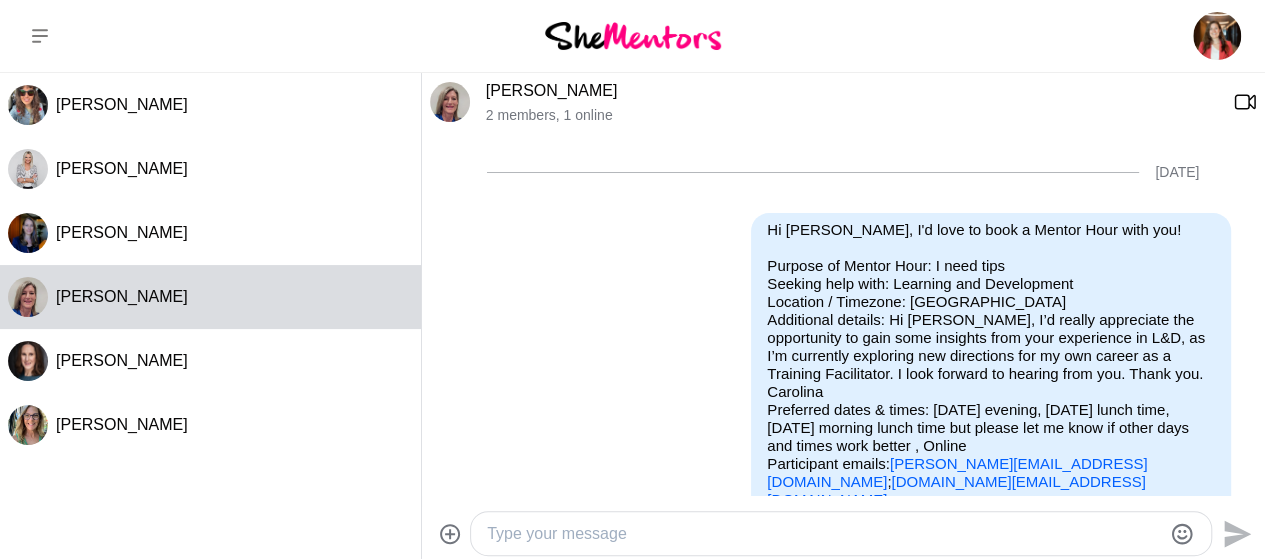 click on "[PERSON_NAME]" at bounding box center [552, 90] 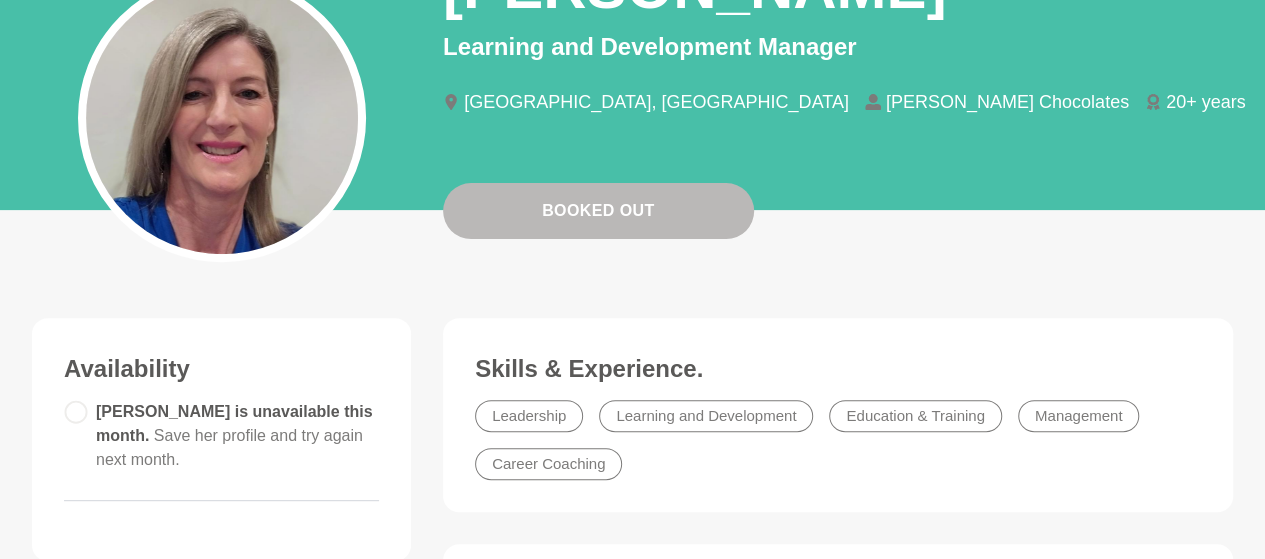 scroll, scrollTop: 224, scrollLeft: 0, axis: vertical 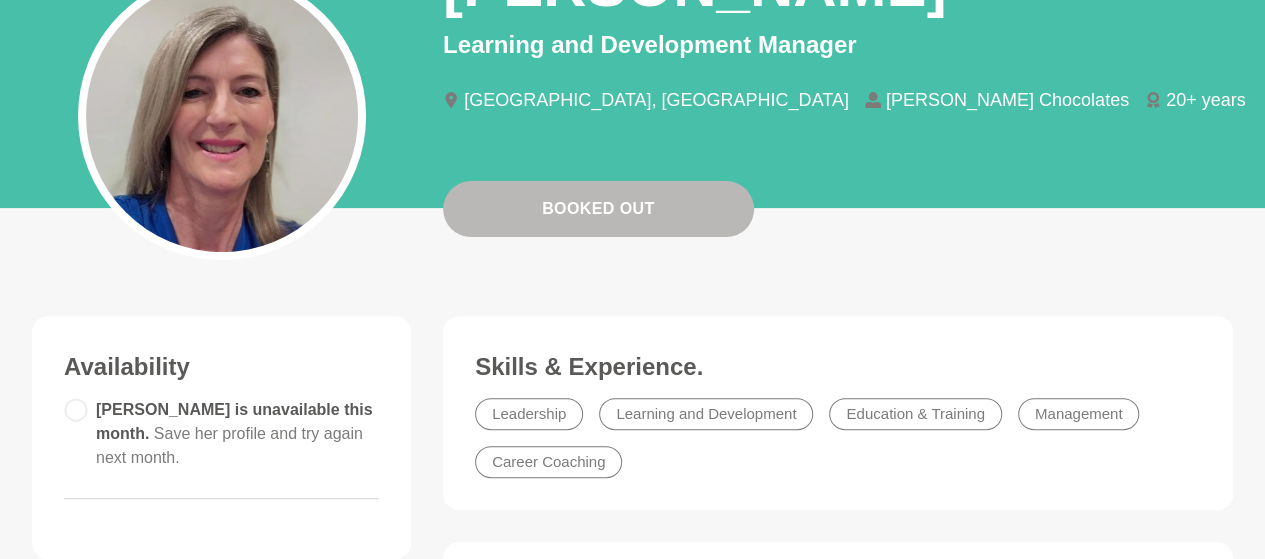 click on "Booked Out [PERSON_NAME] Learning and Development Manager   [GEOGRAPHIC_DATA], [GEOGRAPHIC_DATA]   [PERSON_NAME] Chocolates   20+ years [PERSON_NAME]   Learning and Development Manager   [GEOGRAPHIC_DATA], [GEOGRAPHIC_DATA]   [PERSON_NAME] Chocolates   20+ years Booked Out Availability   [PERSON_NAME] is unavailable this month.    Save her profile and try again next month. Career History VIEW FULL CAREER HISTORY Let's Connect!   Skills & Experience.   Leadership Learning and Development Education & Training Management Career Coaching About Me   I'm a career Learning and Development professional who is passionate about helping others to learn, grow and develop themselves. I have experience in working for government, the private sector, over 16 years running my own consultancy, and am now privileged to be helping contribute to the operational and cultural transformation that [PERSON_NAME] Chocolates is embarking on. My experience includes L&D strategy, project design and management, change management, cultural transformation, learning design, facilitation, and coaching." at bounding box center [632, 620] 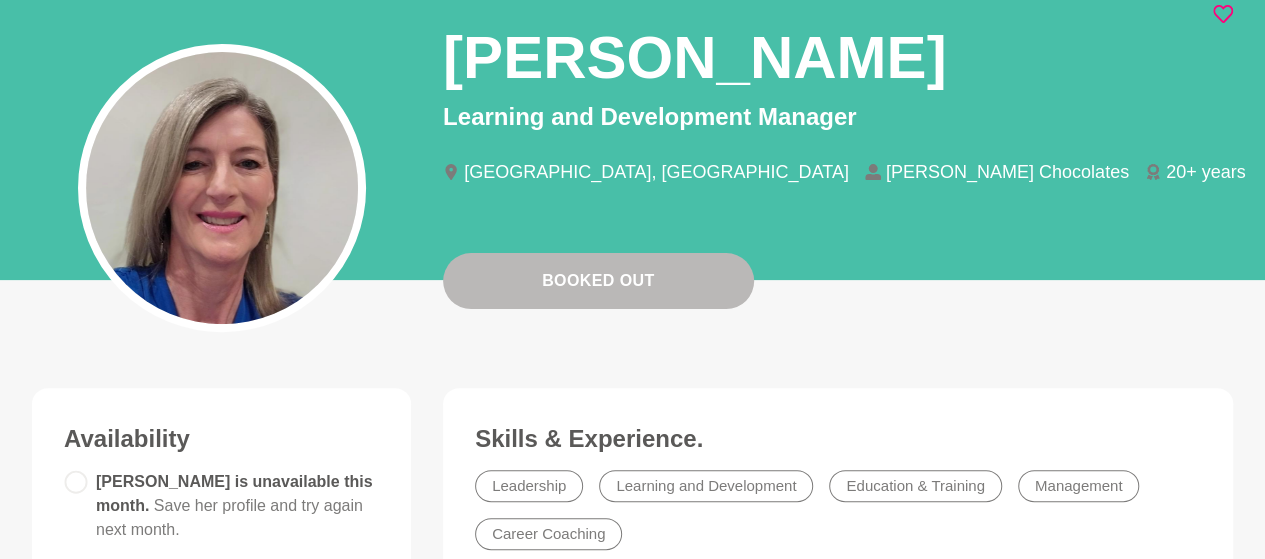 scroll, scrollTop: 152, scrollLeft: 0, axis: vertical 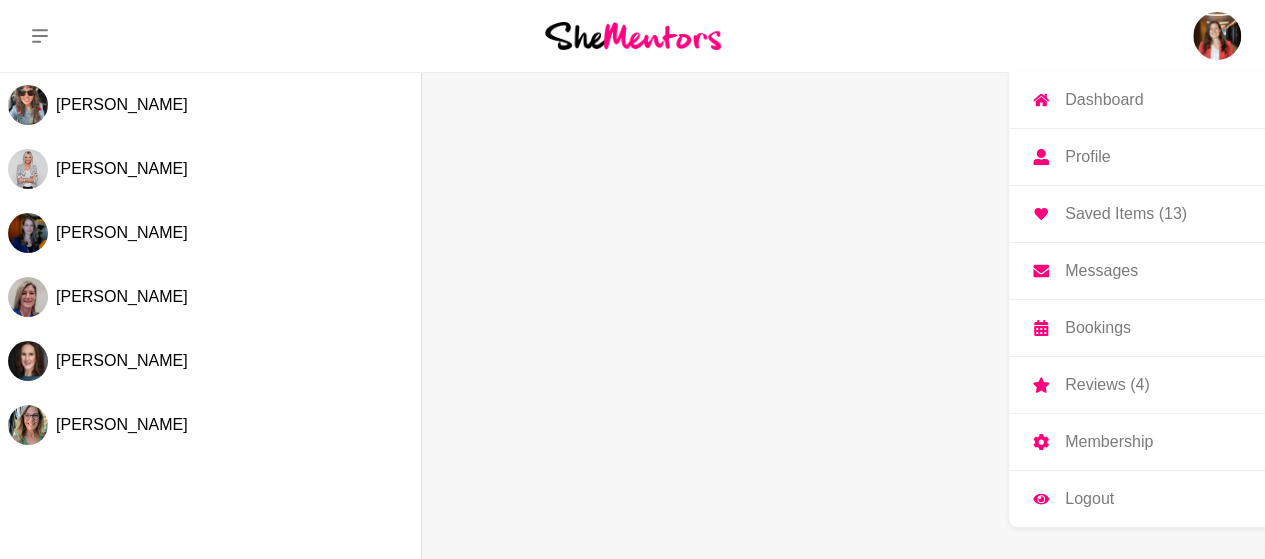 click on "Reviews (4)" at bounding box center (1107, 385) 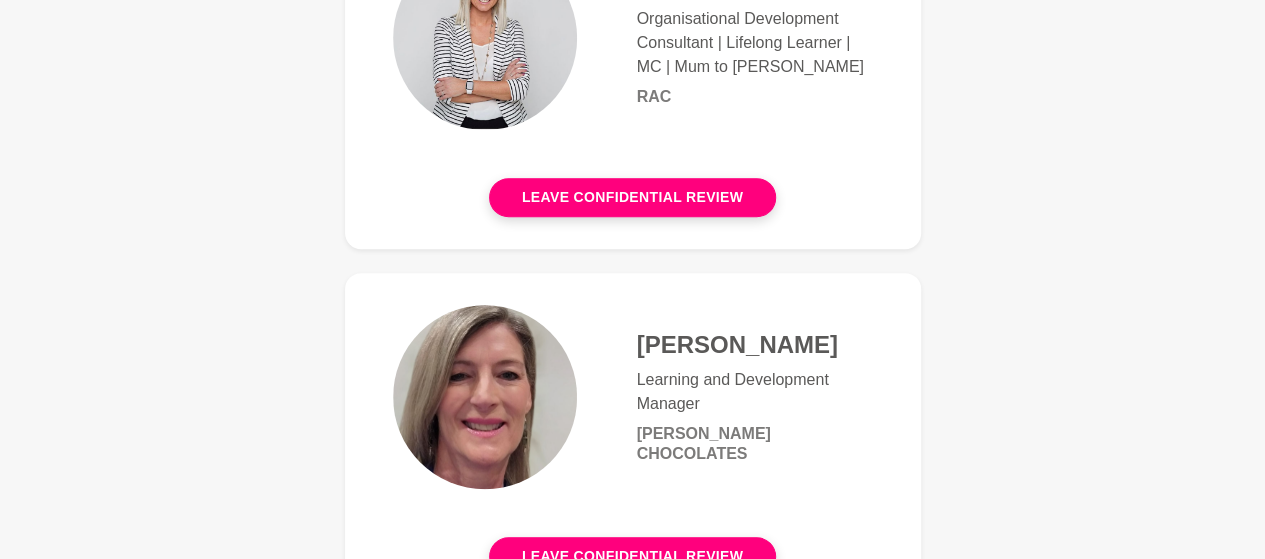 scroll, scrollTop: 0, scrollLeft: 0, axis: both 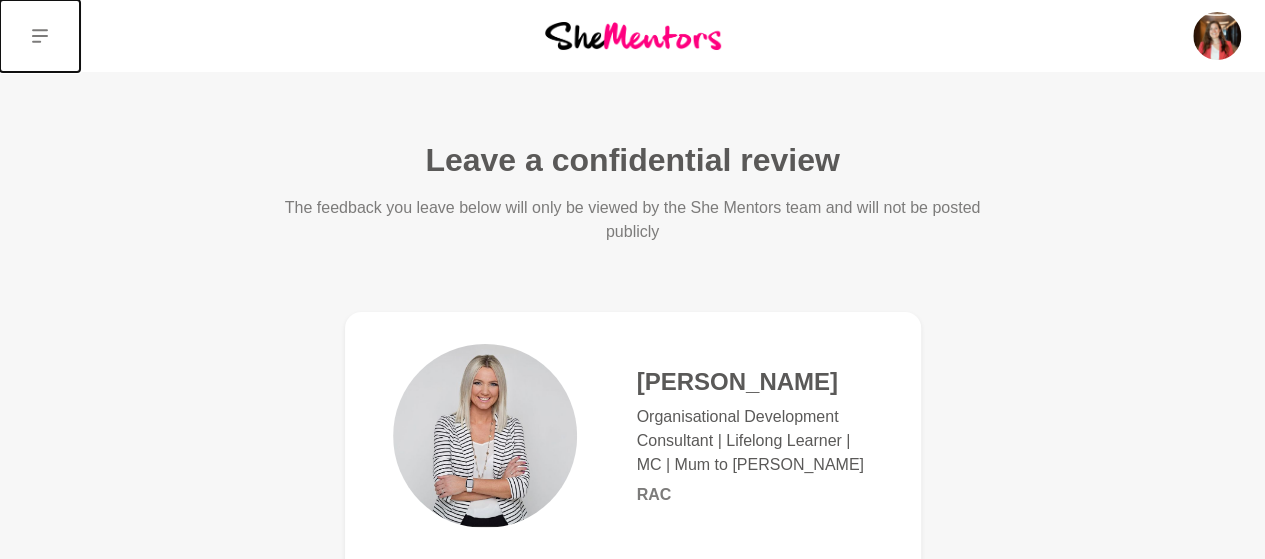 click at bounding box center (40, 36) 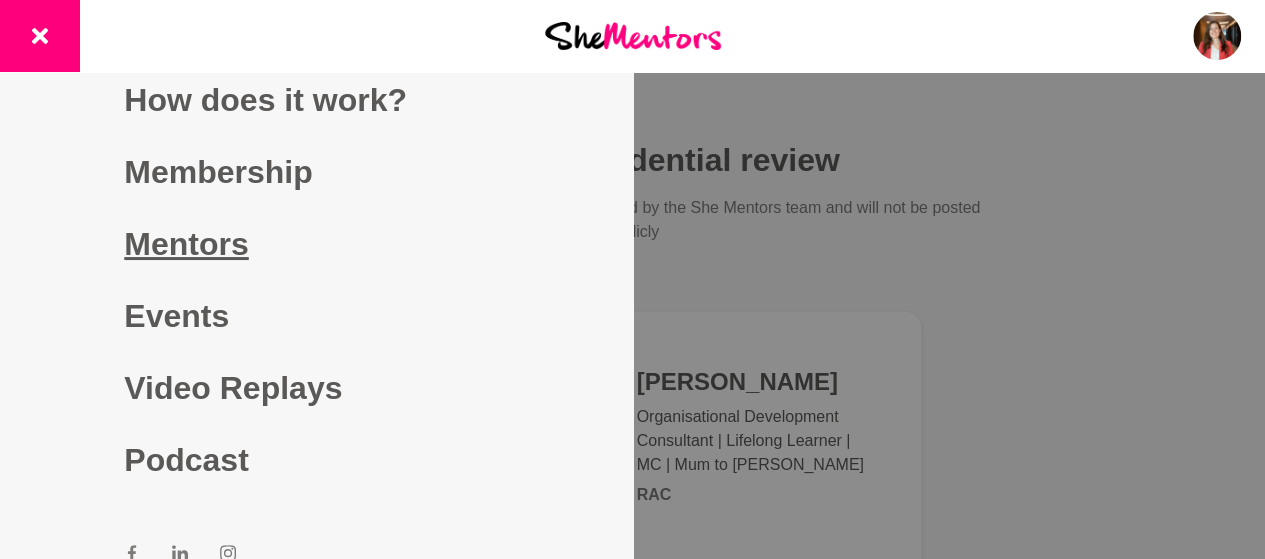 click on "Mentors" at bounding box center [316, 244] 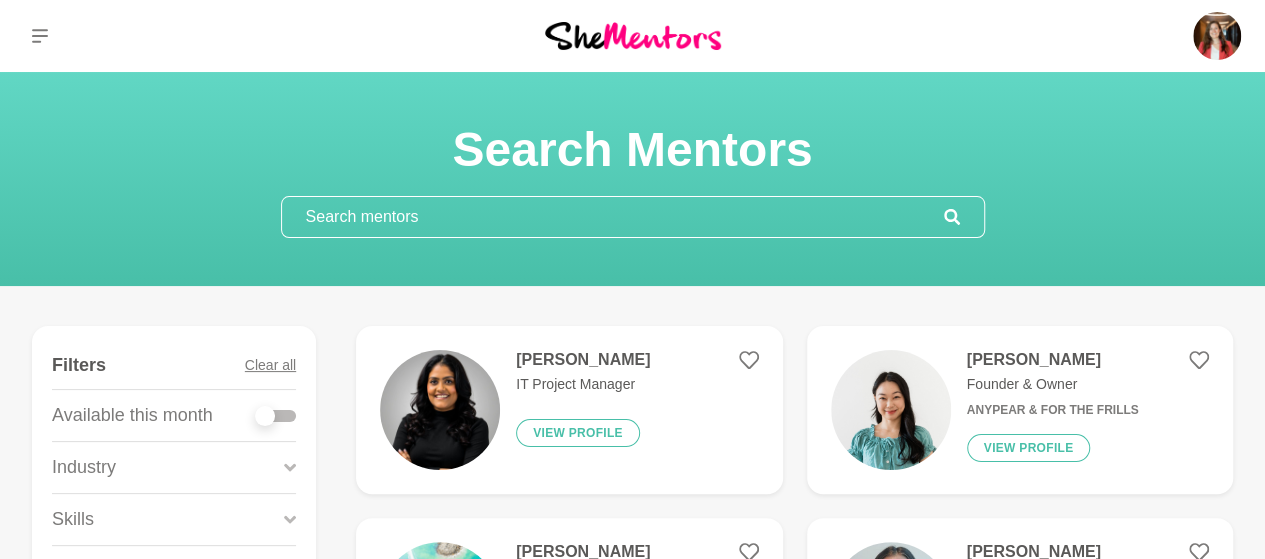 click at bounding box center [613, 217] 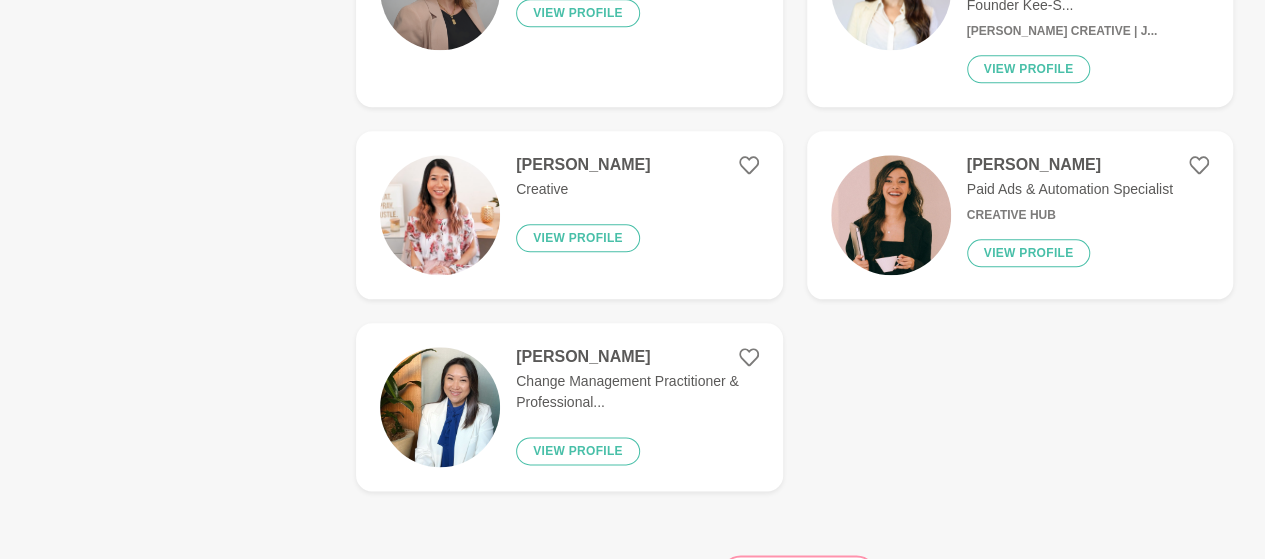 scroll, scrollTop: 1062, scrollLeft: 0, axis: vertical 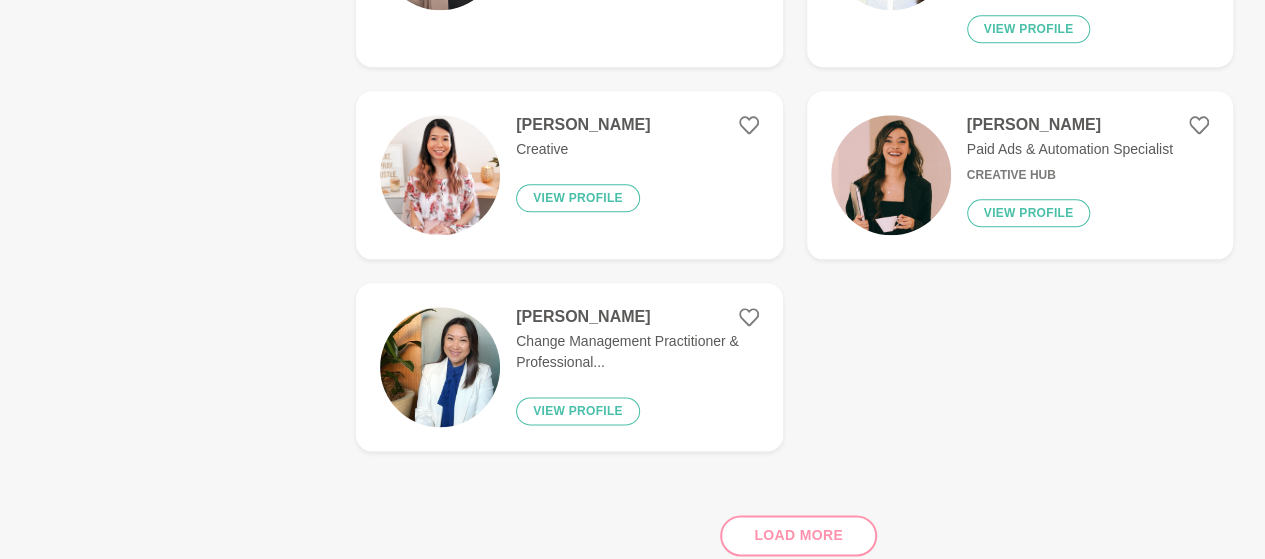 type on "creative thinking" 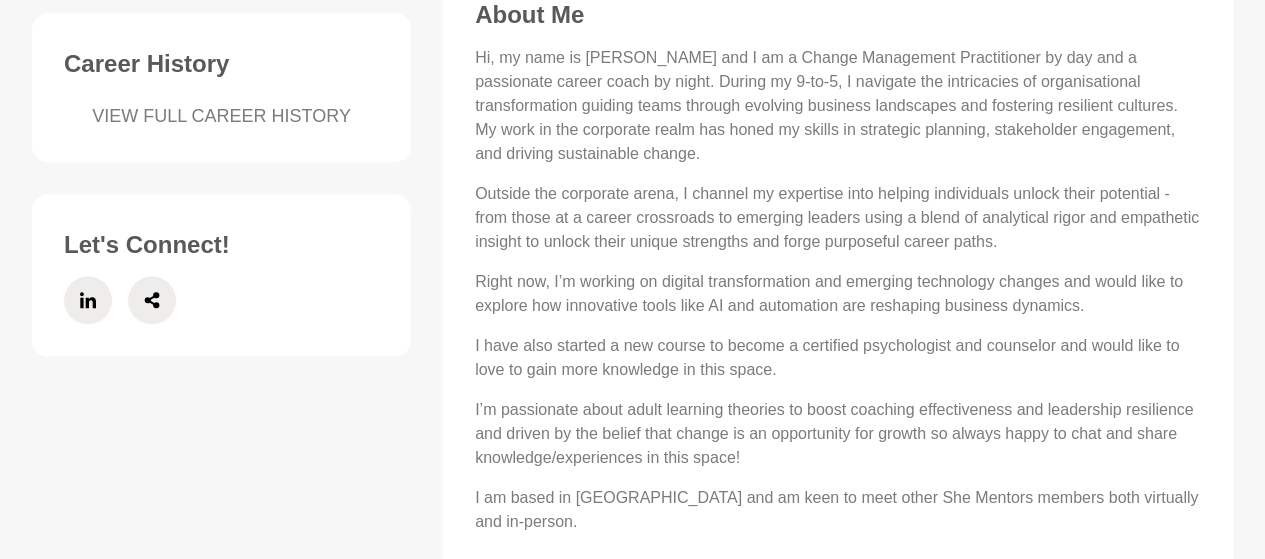 scroll, scrollTop: 896, scrollLeft: 0, axis: vertical 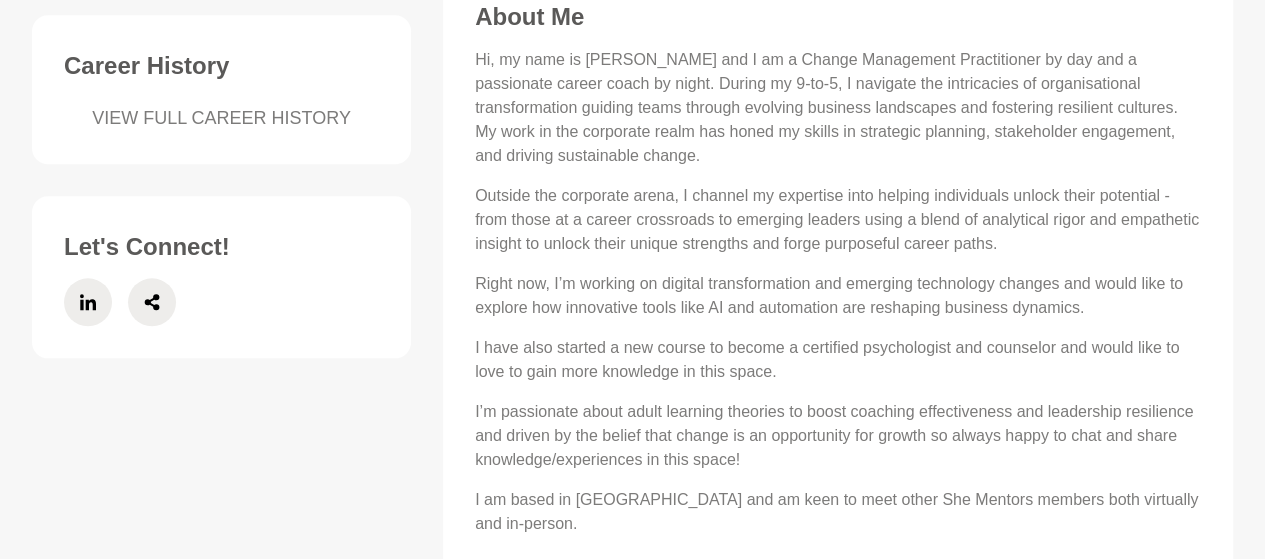 click on "Right now, I’m working on digital transformation and emerging technology changes and would like to explore how innovative tools like AI and automation are reshaping business dynamics." at bounding box center (838, 296) 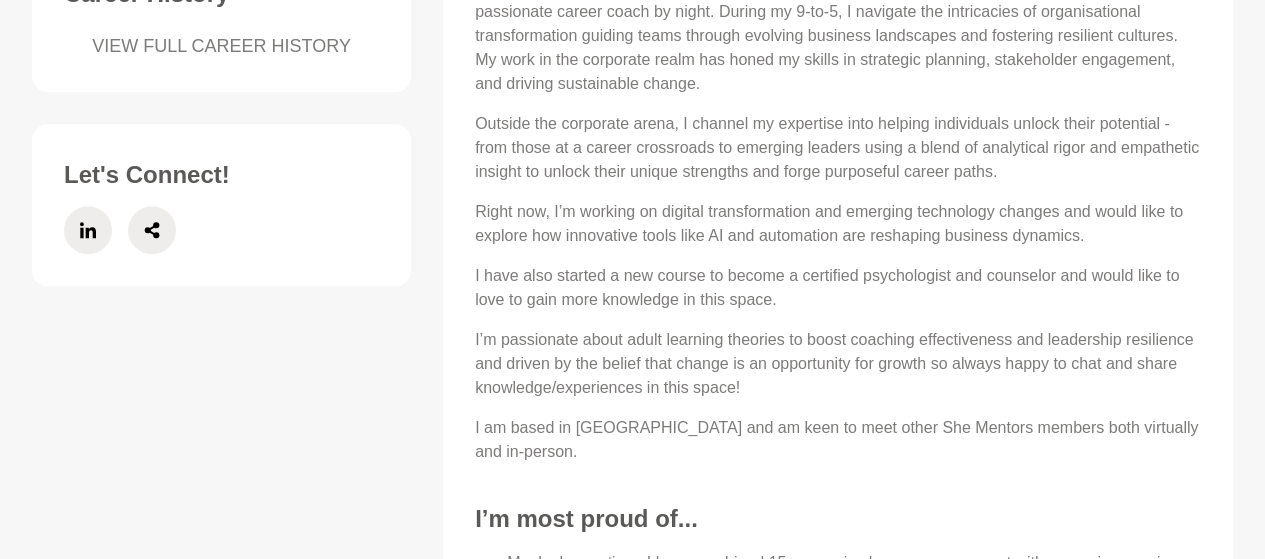scroll, scrollTop: 965, scrollLeft: 0, axis: vertical 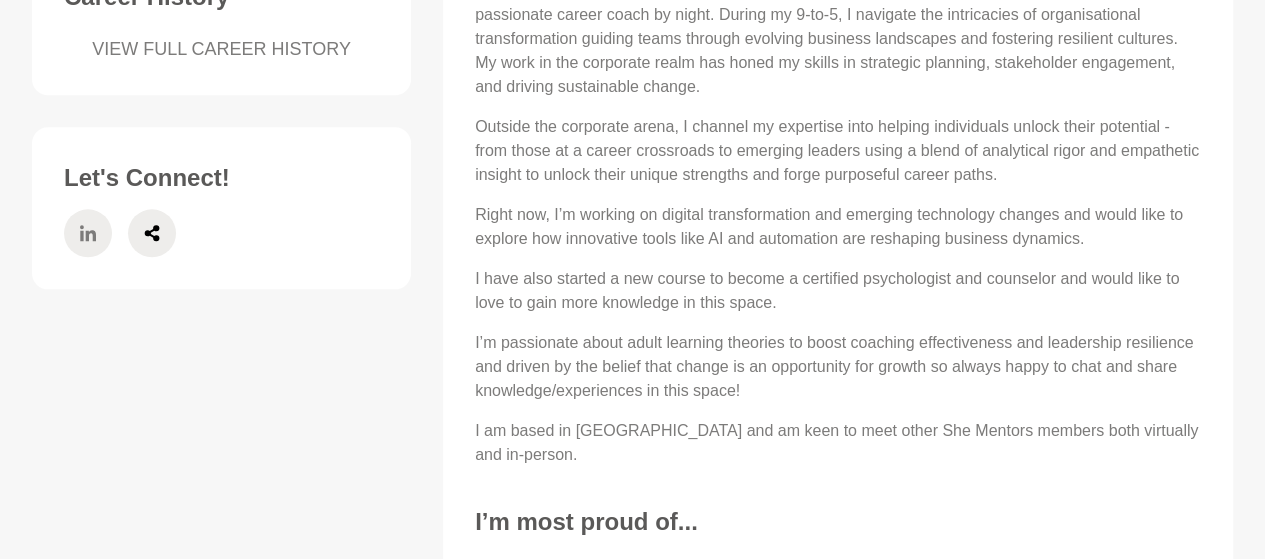 click 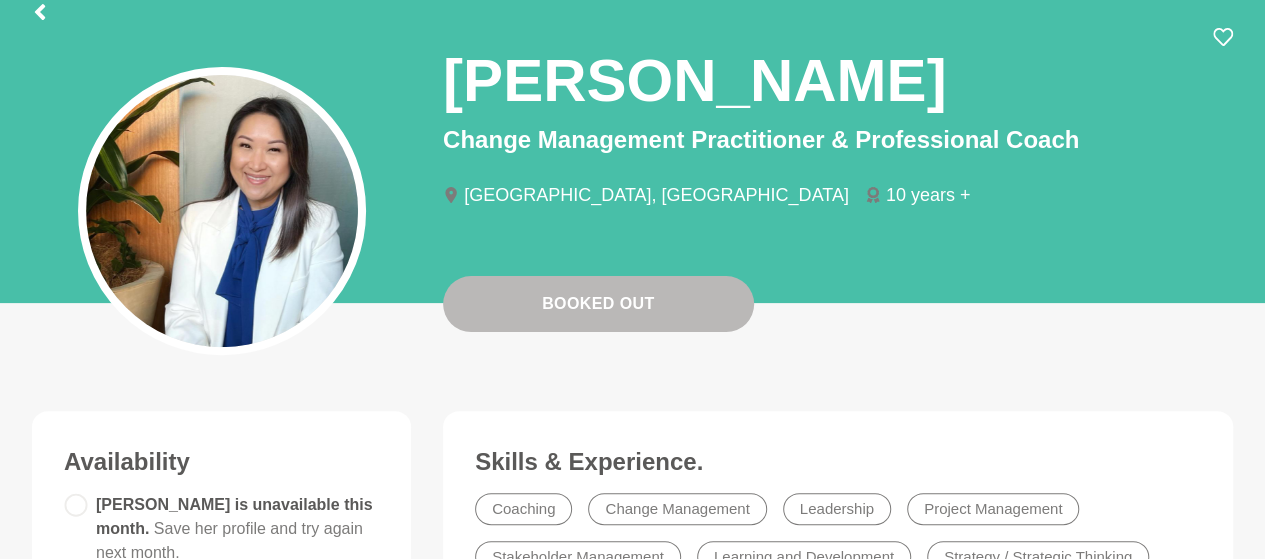 scroll, scrollTop: 0, scrollLeft: 0, axis: both 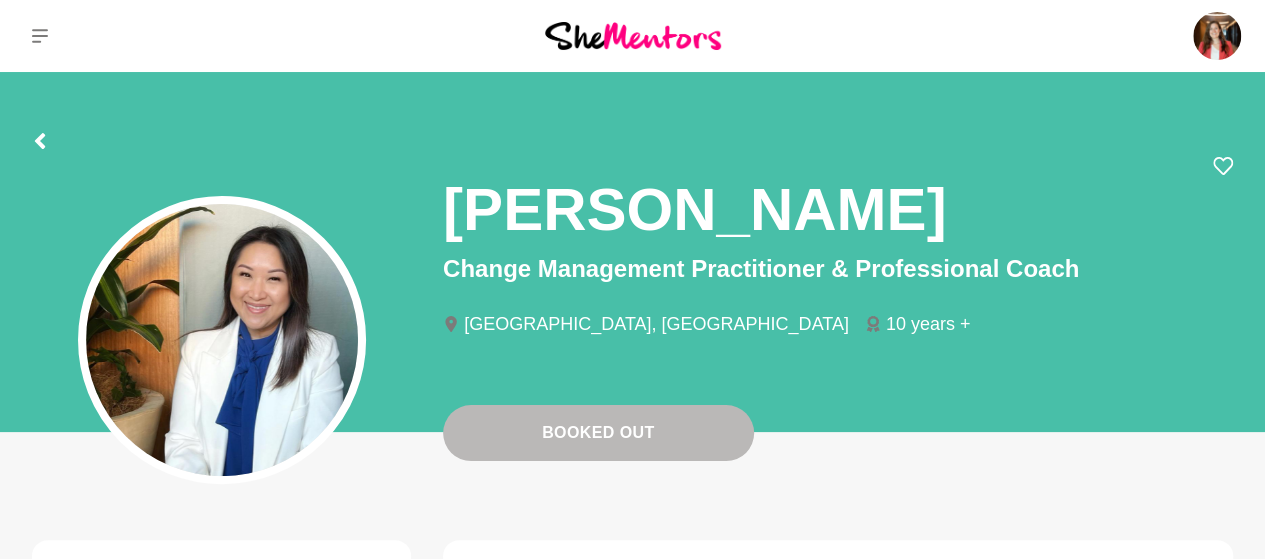 drag, startPoint x: 451, startPoint y: 215, endPoint x: 830, endPoint y: 212, distance: 379.01187 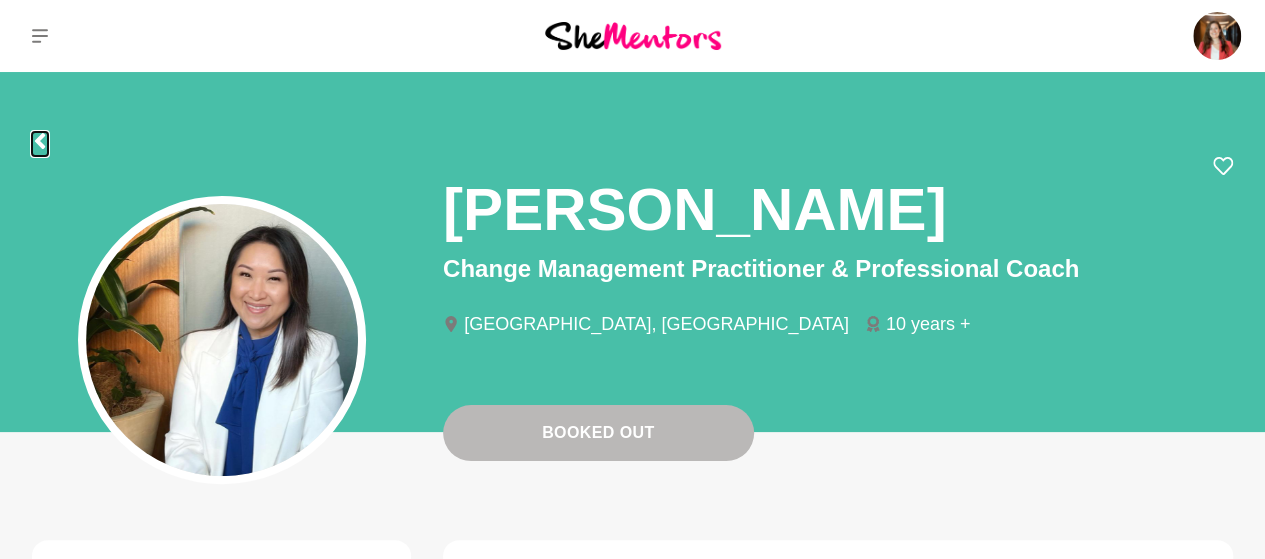 click 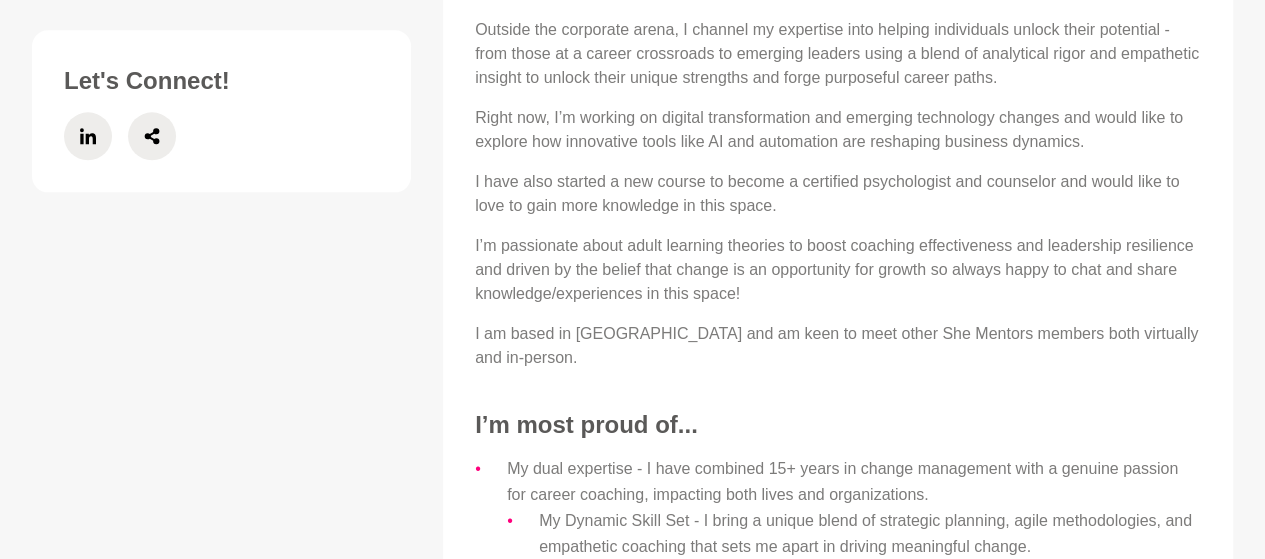 scroll, scrollTop: 0, scrollLeft: 0, axis: both 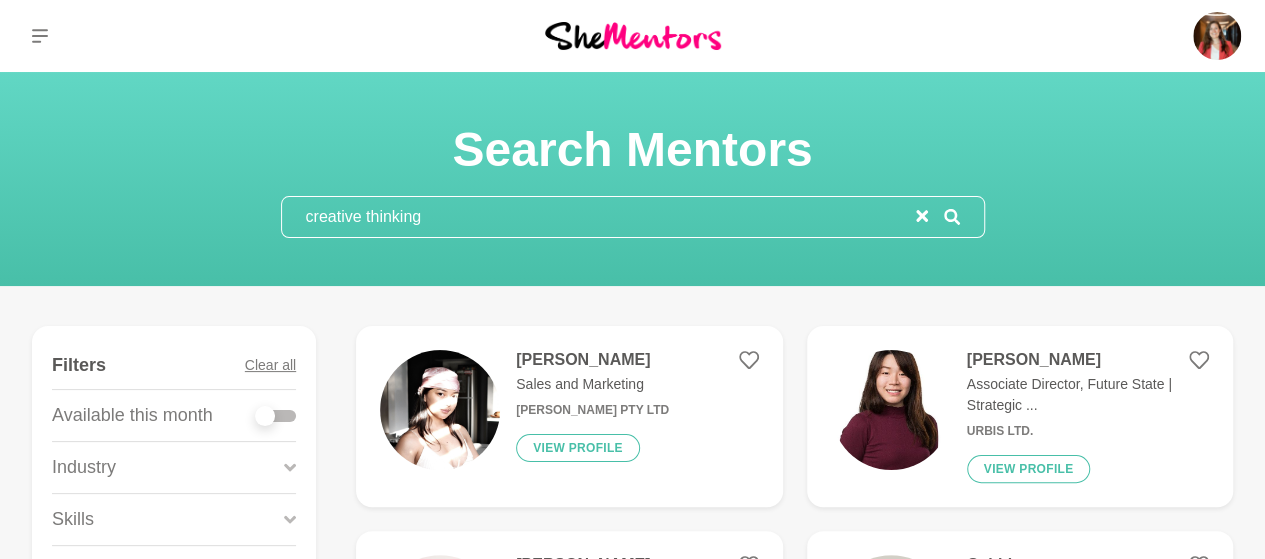 click on "creative thinking" at bounding box center (599, 217) 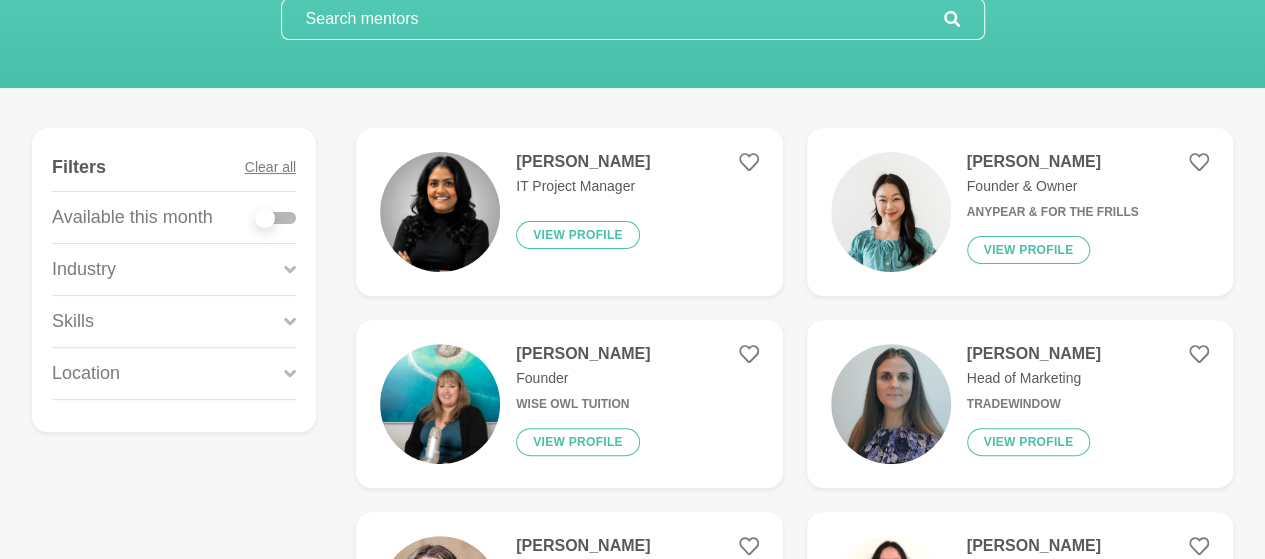 scroll, scrollTop: 0, scrollLeft: 0, axis: both 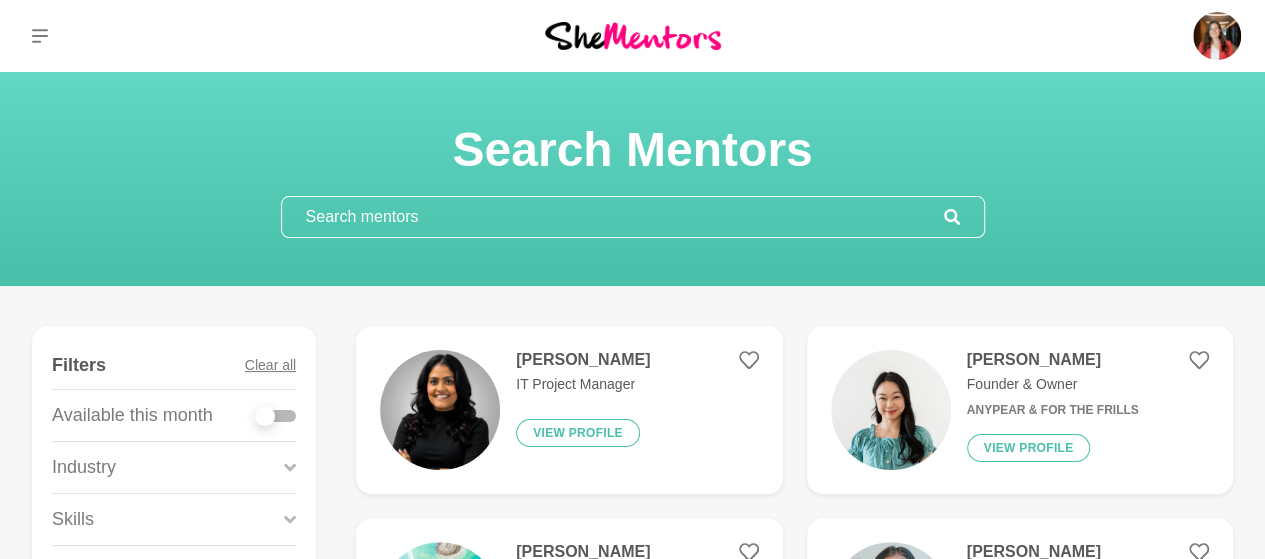 click at bounding box center [265, 416] 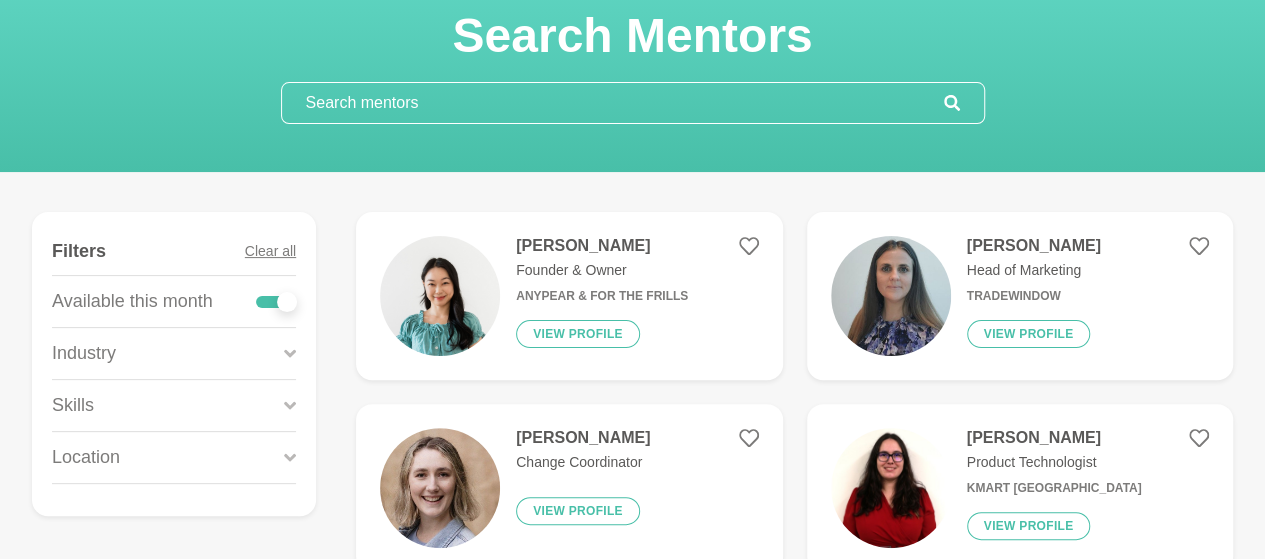 scroll, scrollTop: 152, scrollLeft: 0, axis: vertical 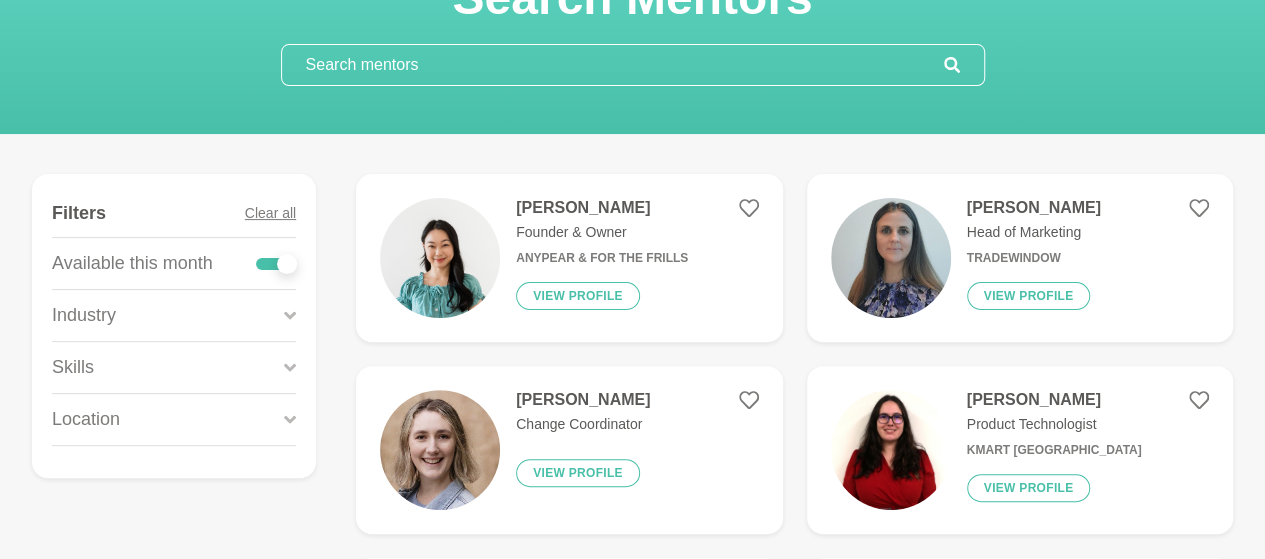 click on "Skills" at bounding box center (174, 367) 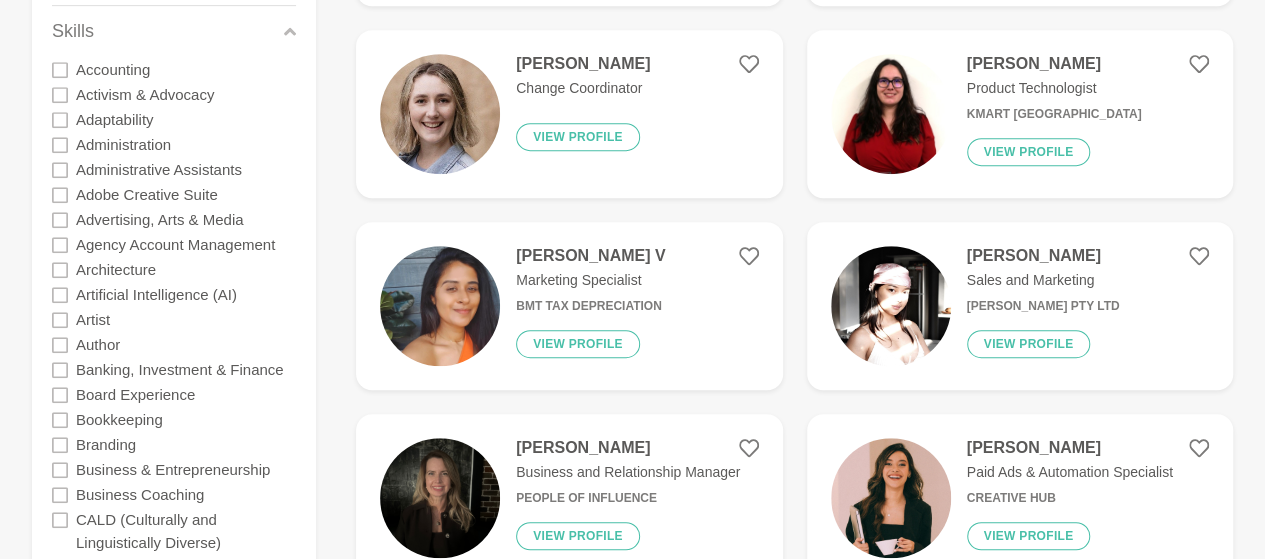 scroll, scrollTop: 488, scrollLeft: 0, axis: vertical 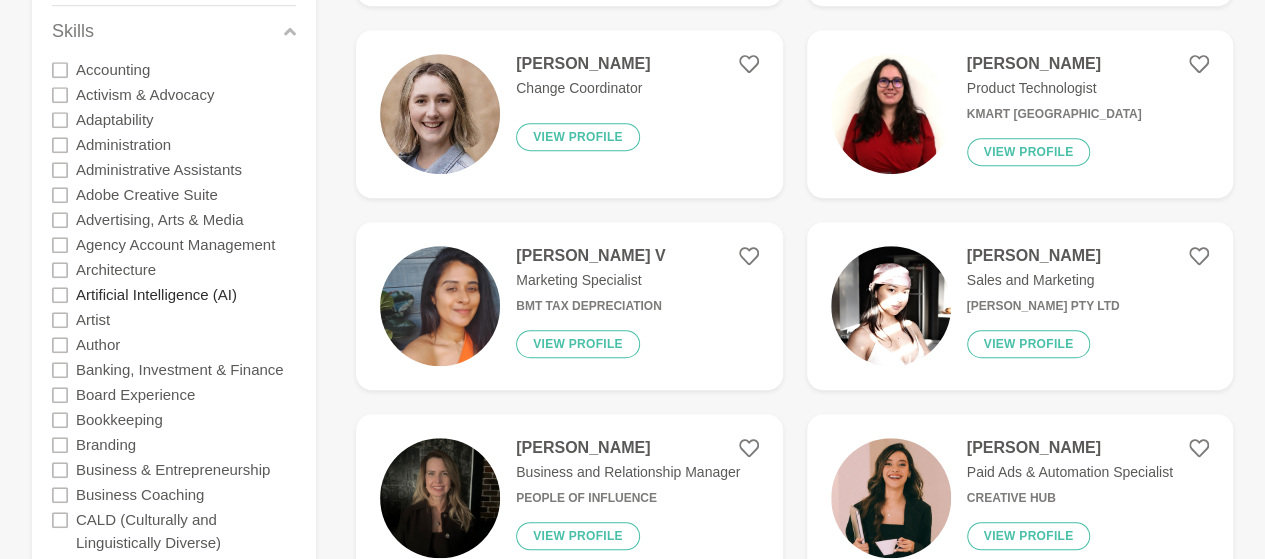 click on "Artificial Intelligence (AI)" at bounding box center [156, 294] 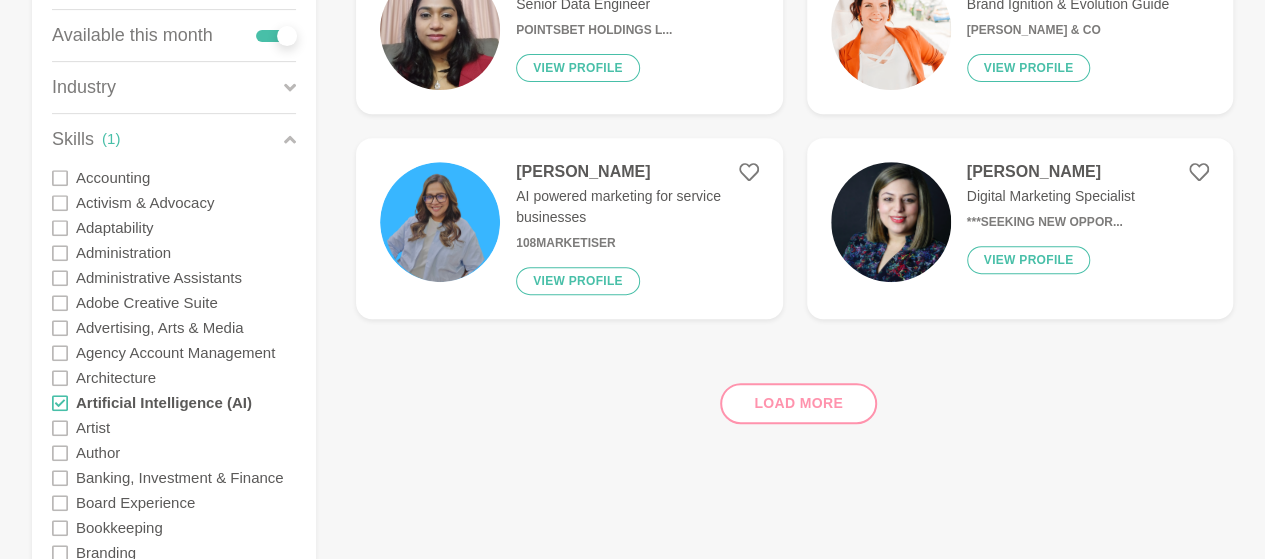 scroll, scrollTop: 382, scrollLeft: 0, axis: vertical 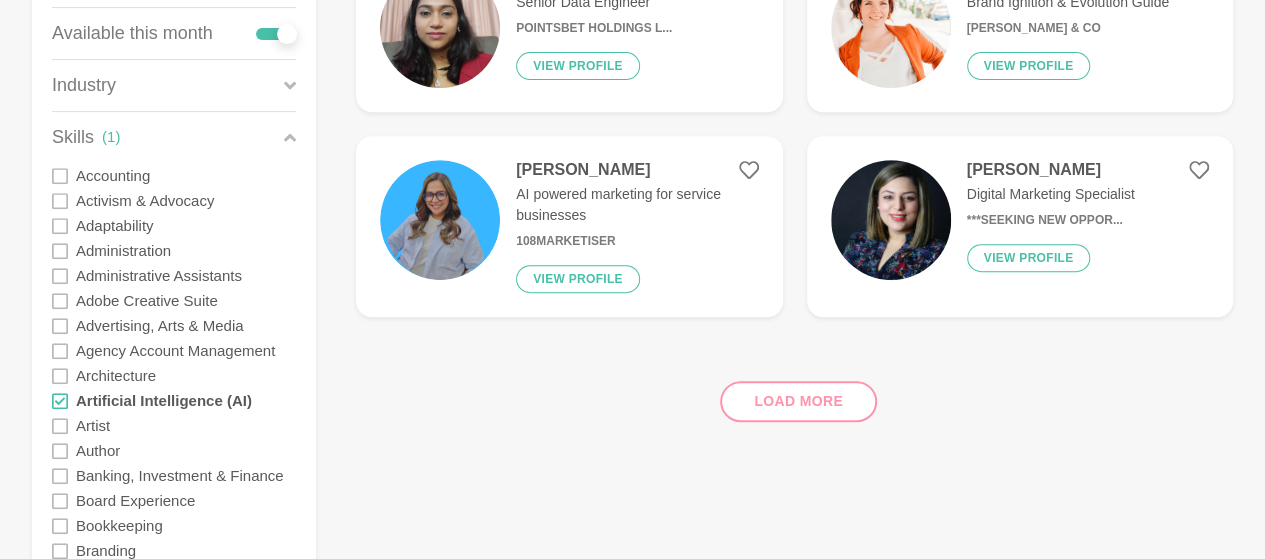 click on "Load more" at bounding box center (794, 393) 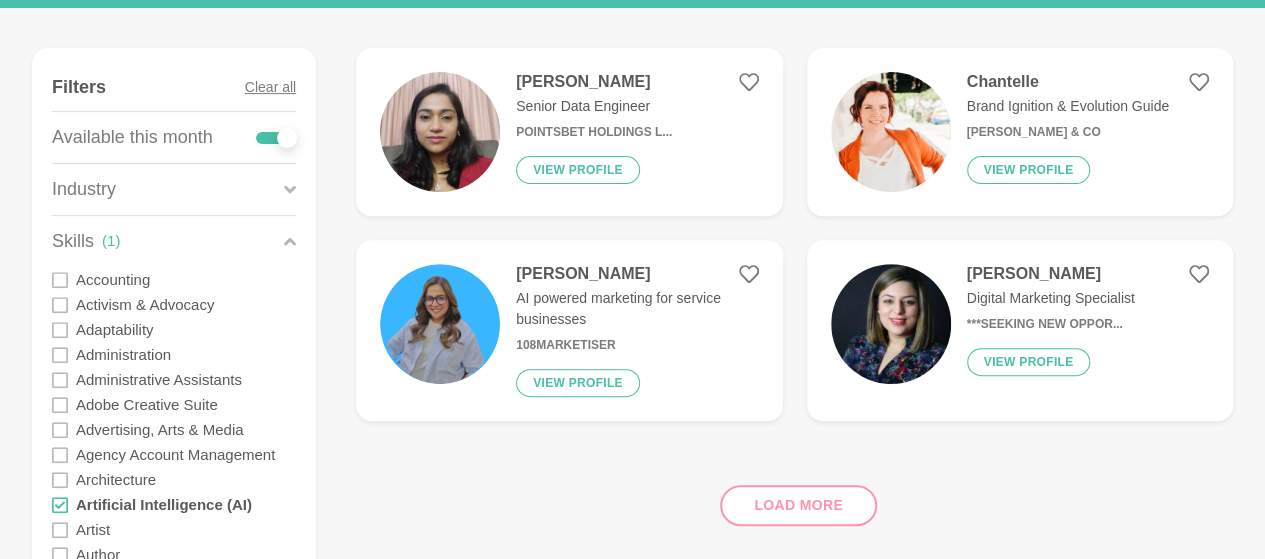 scroll, scrollTop: 240, scrollLeft: 0, axis: vertical 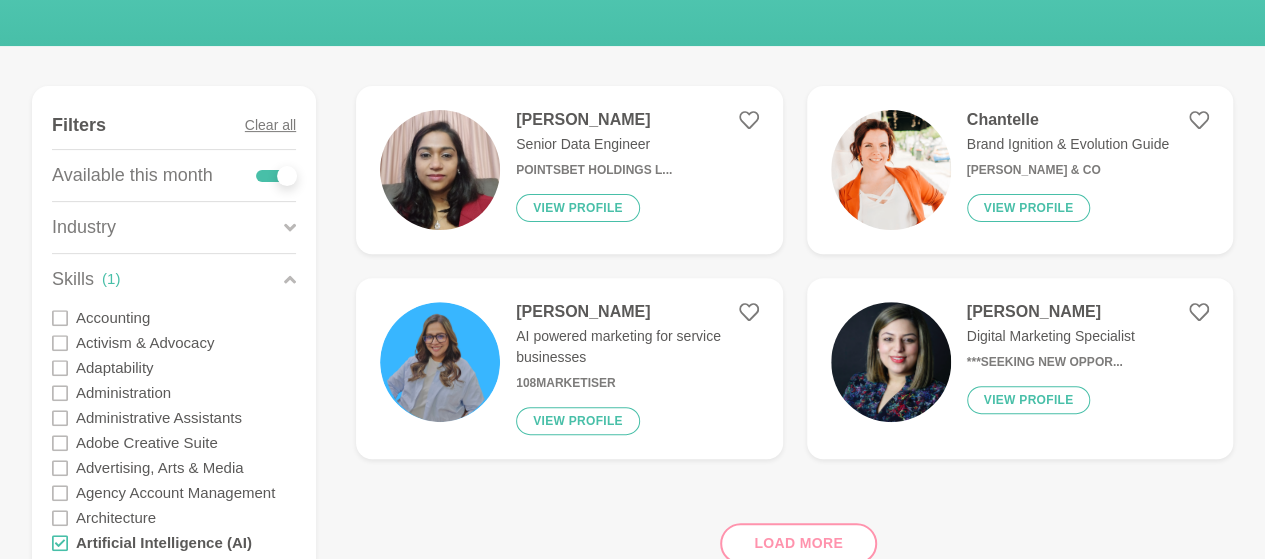click on "[PERSON_NAME]" at bounding box center (594, 120) 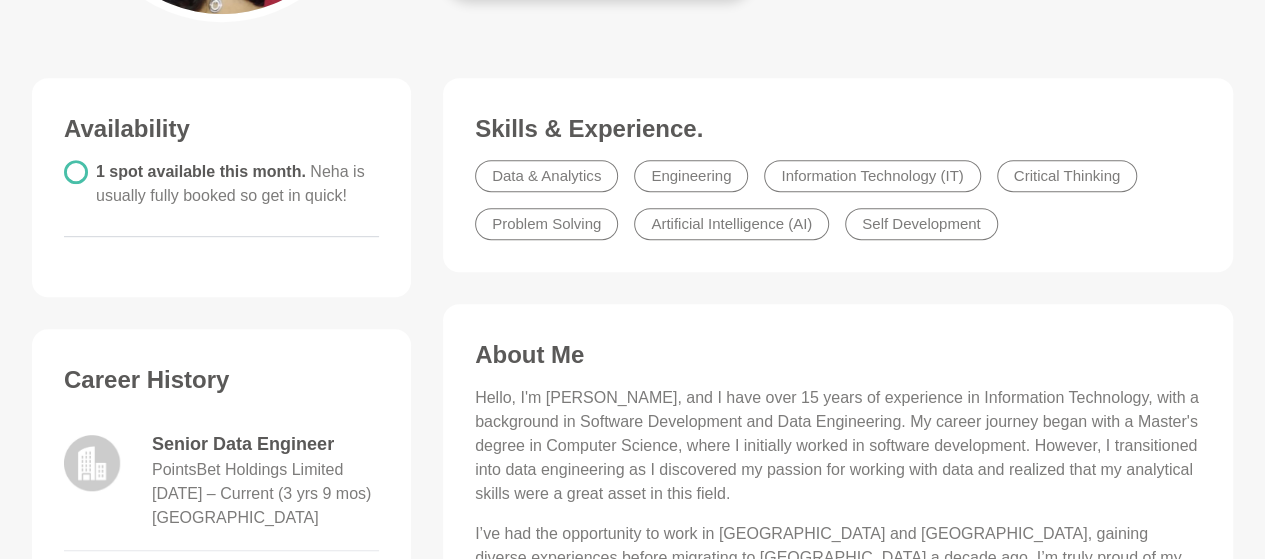 scroll, scrollTop: 454, scrollLeft: 0, axis: vertical 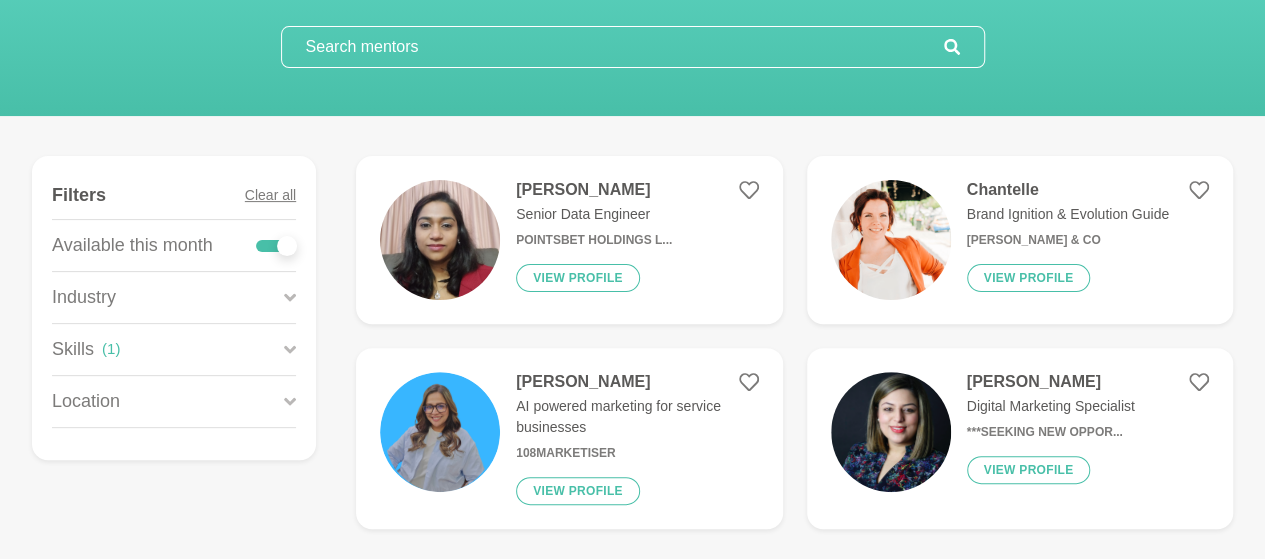 click on "Chantelle" at bounding box center [1068, 190] 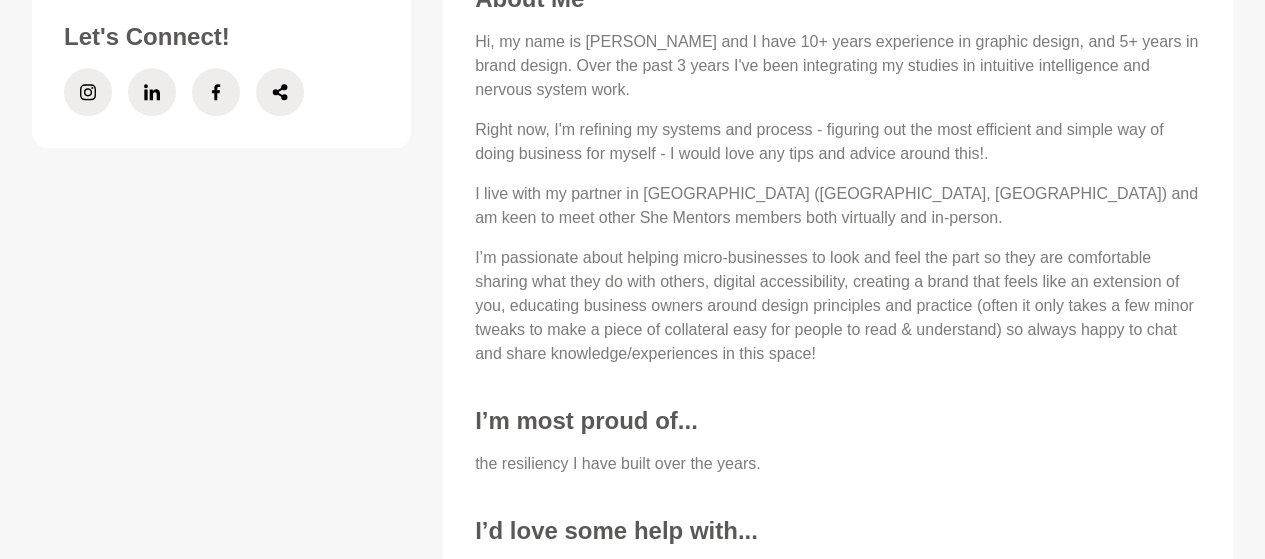 scroll, scrollTop: 1060, scrollLeft: 0, axis: vertical 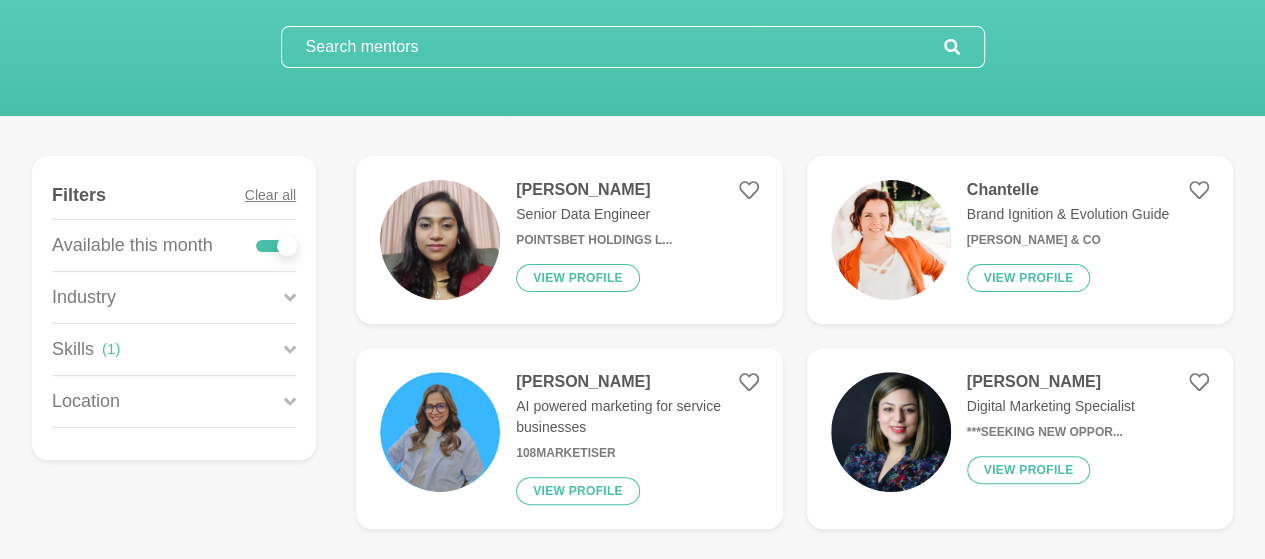 click on "Skills ( 1 )" at bounding box center [174, 349] 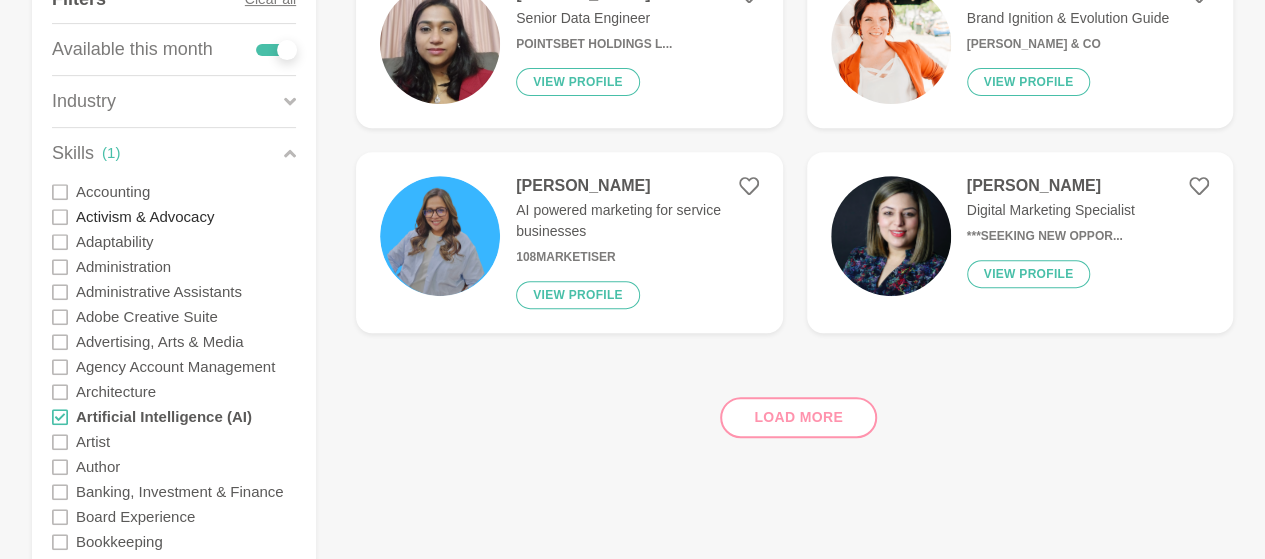 scroll, scrollTop: 372, scrollLeft: 0, axis: vertical 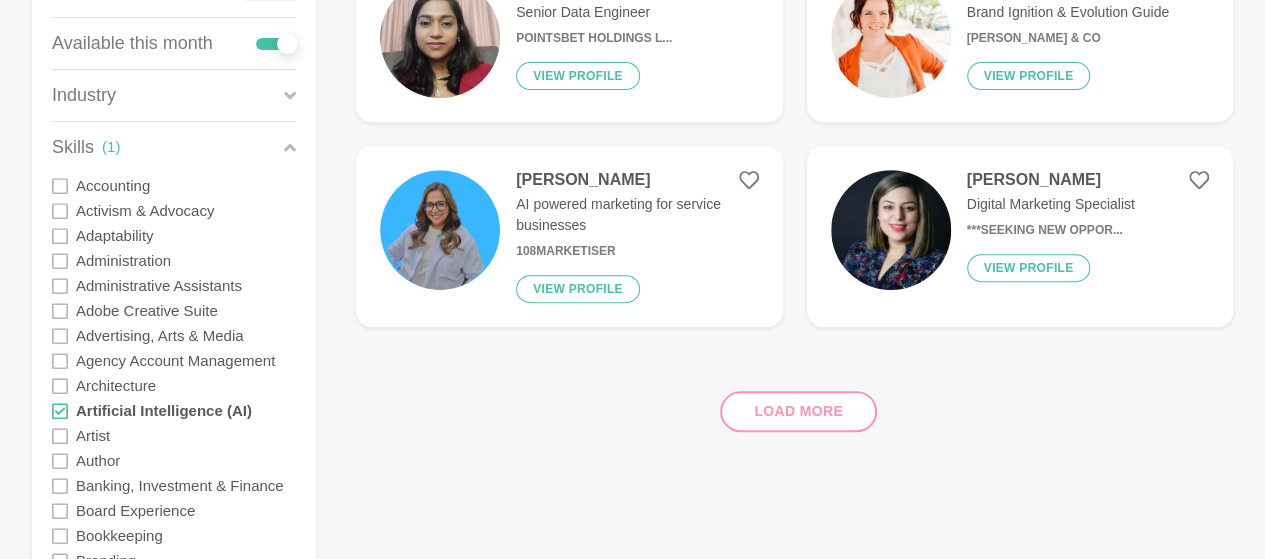 click 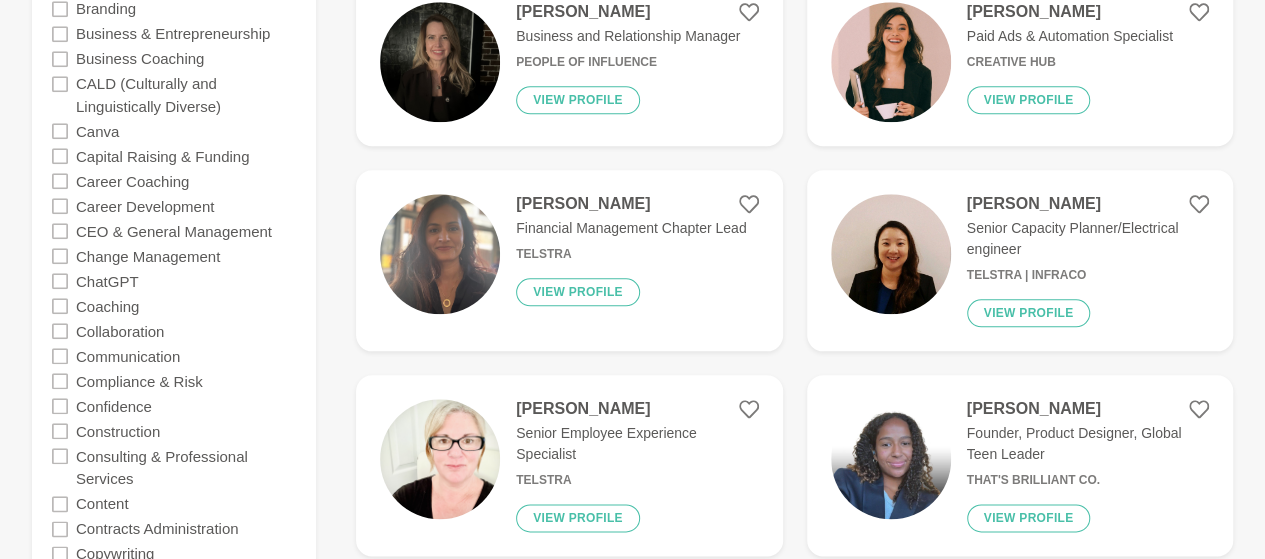 scroll, scrollTop: 924, scrollLeft: 0, axis: vertical 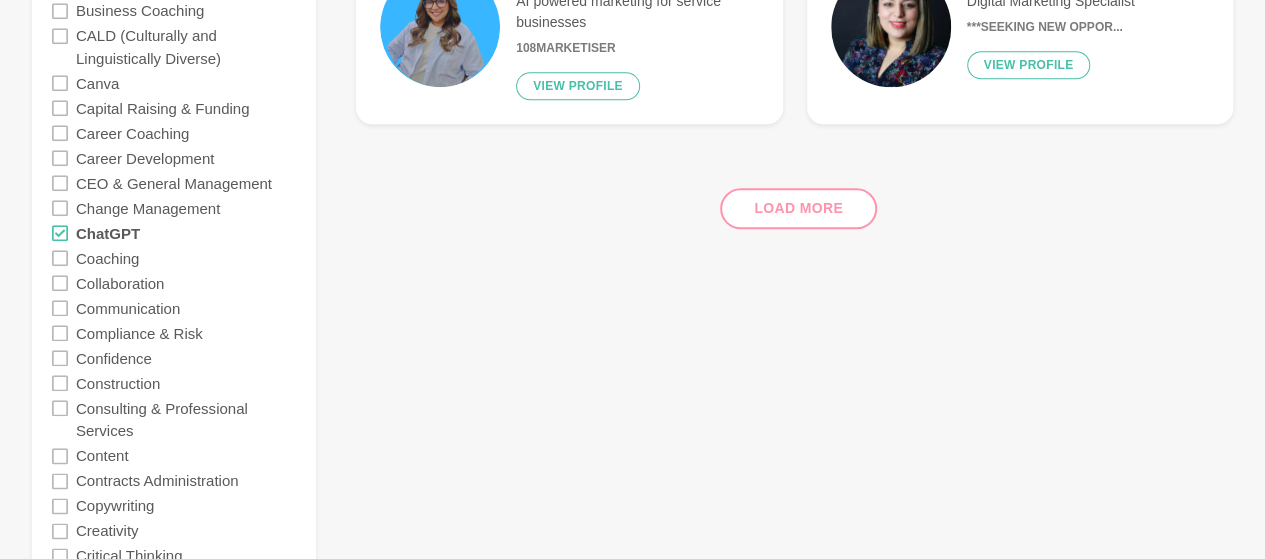 click 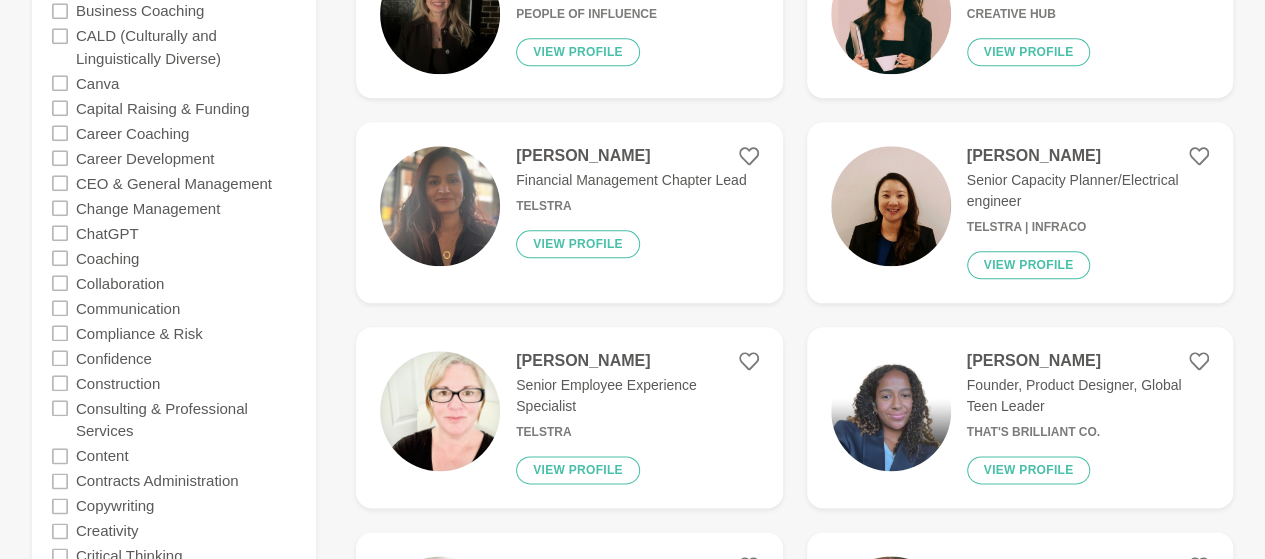 click 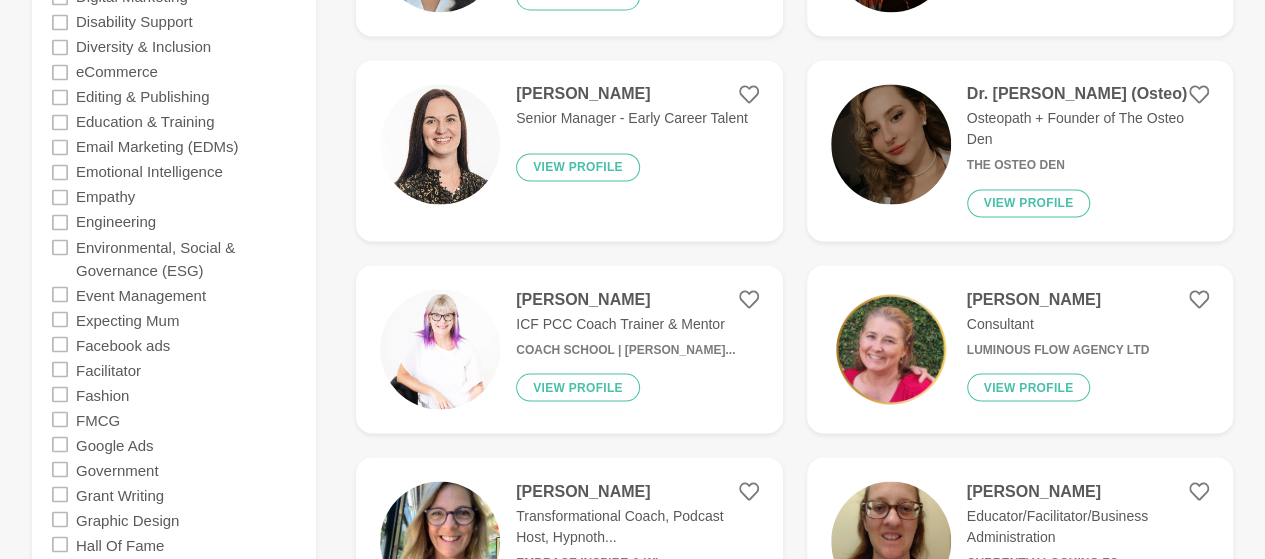 scroll, scrollTop: 1660, scrollLeft: 0, axis: vertical 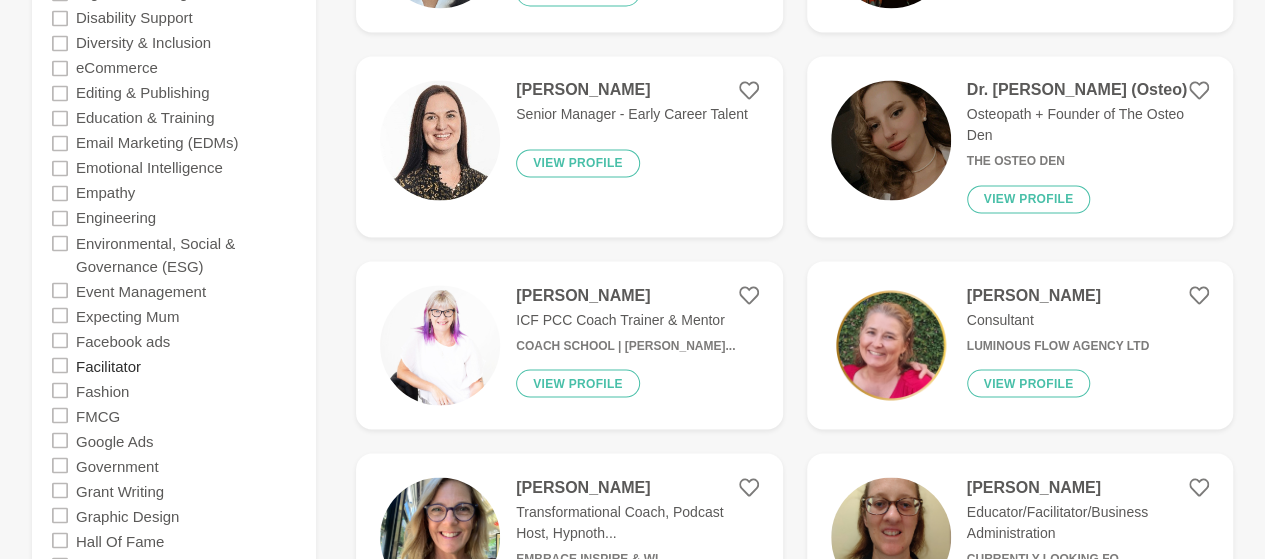 click on "Facilitator" at bounding box center (108, 364) 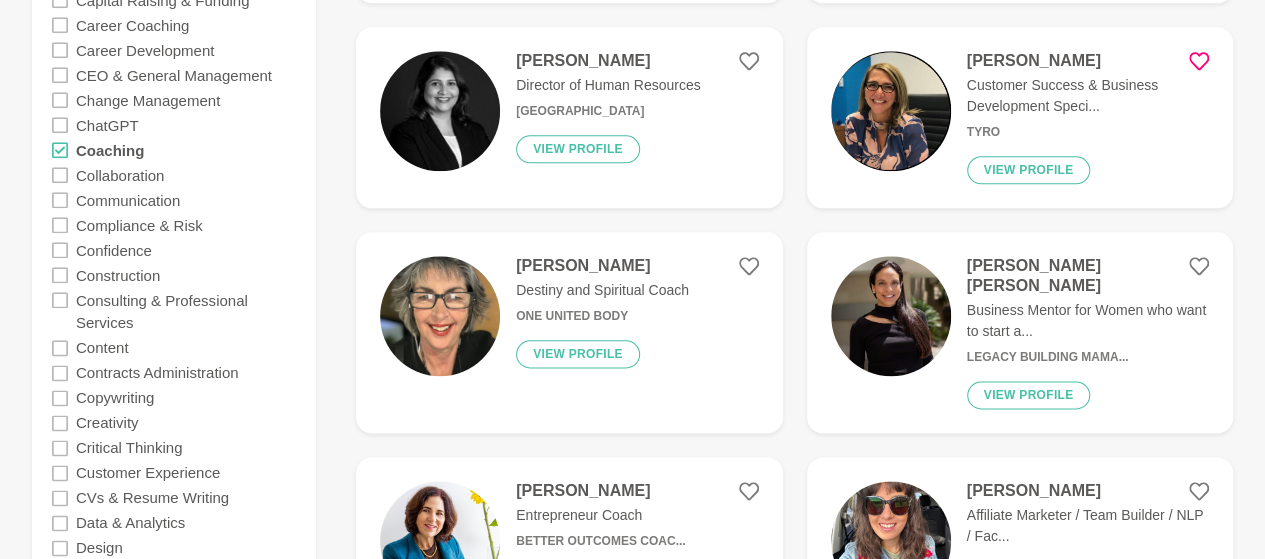 scroll, scrollTop: 1008, scrollLeft: 0, axis: vertical 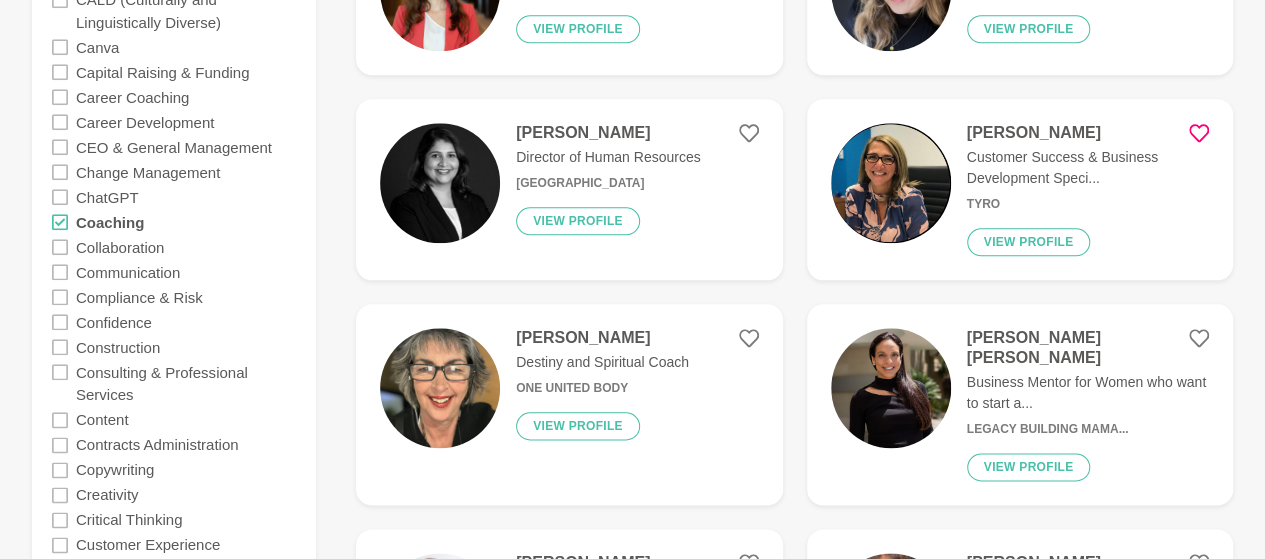 click 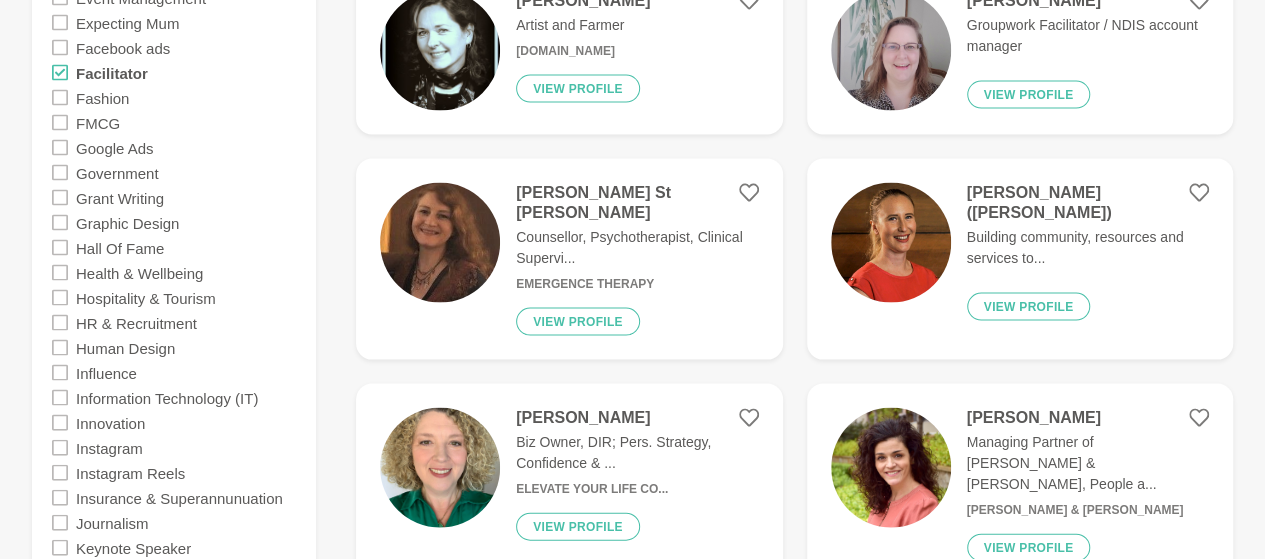 scroll, scrollTop: 2102, scrollLeft: 0, axis: vertical 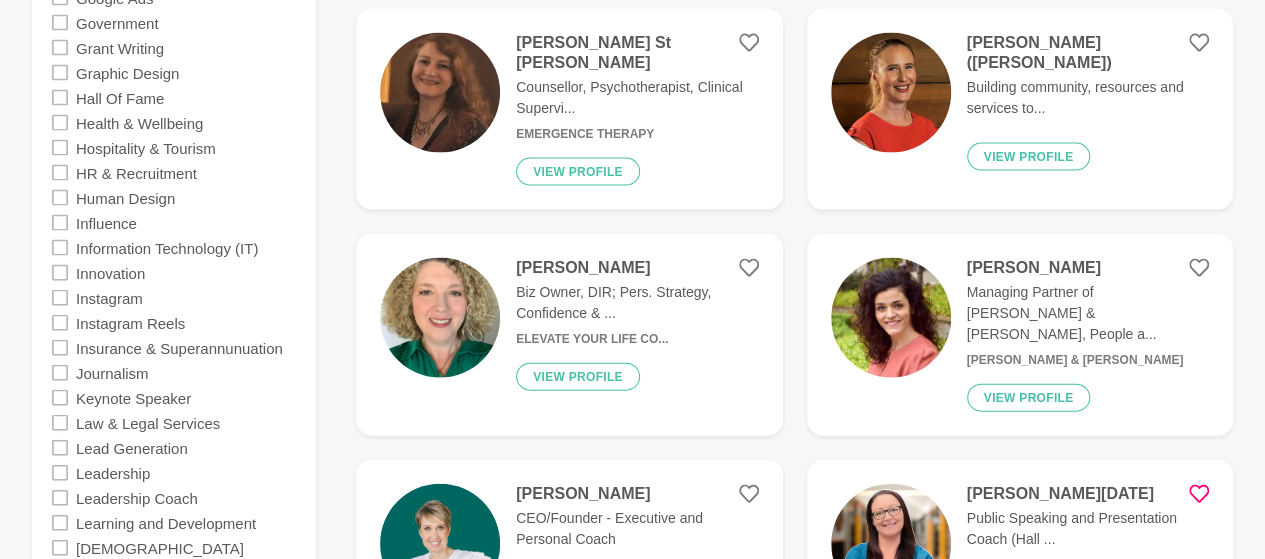 click on "Show Filters Filters Clear all Available this month   Industry Administration Advertising, Arts & Media Coaching Consulting & Professional Services eCommerce Facilitator Government Health & Wellbeing Hospitality & Tourism  Leadership Coach Marketing & Communications Mental Health PA, EA, Secretarial People & Culture Psychology Telecommunications Skills ( 1 ) Accounting Activism & Advocacy Adaptability Administration Administrative Assistants Adobe Creative Suite Advertising, Arts & Media Agency Account Management Architecture Artificial Intelligence (AI) Artist Author Banking, Investment & Finance Board Experience Bookkeeping Branding Business & Entrepreneurship Business Coaching CALD (Culturally and Linguistically Diverse) Canva Capital Raising & Funding Career Coaching Career Development CEO & General Management Change Management ChatGPT Coaching Collaboration Communication Compliance & Risk Confidence Construction Consulting & Professional Services Content Contracts Administration Copywriting Creativity" at bounding box center (632, 504) 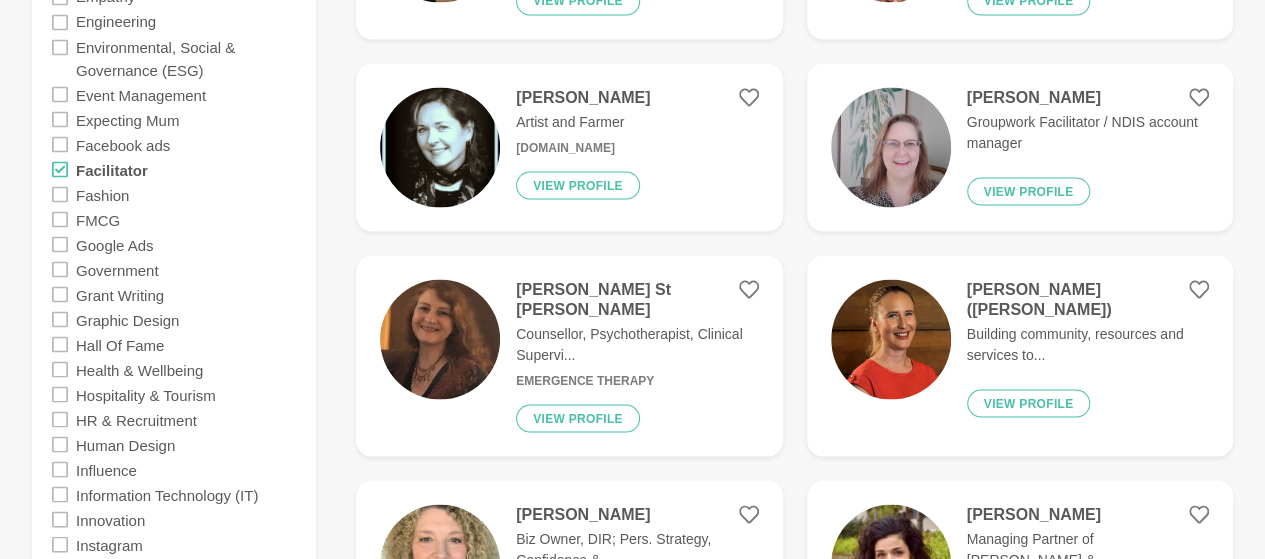 scroll, scrollTop: 1854, scrollLeft: 0, axis: vertical 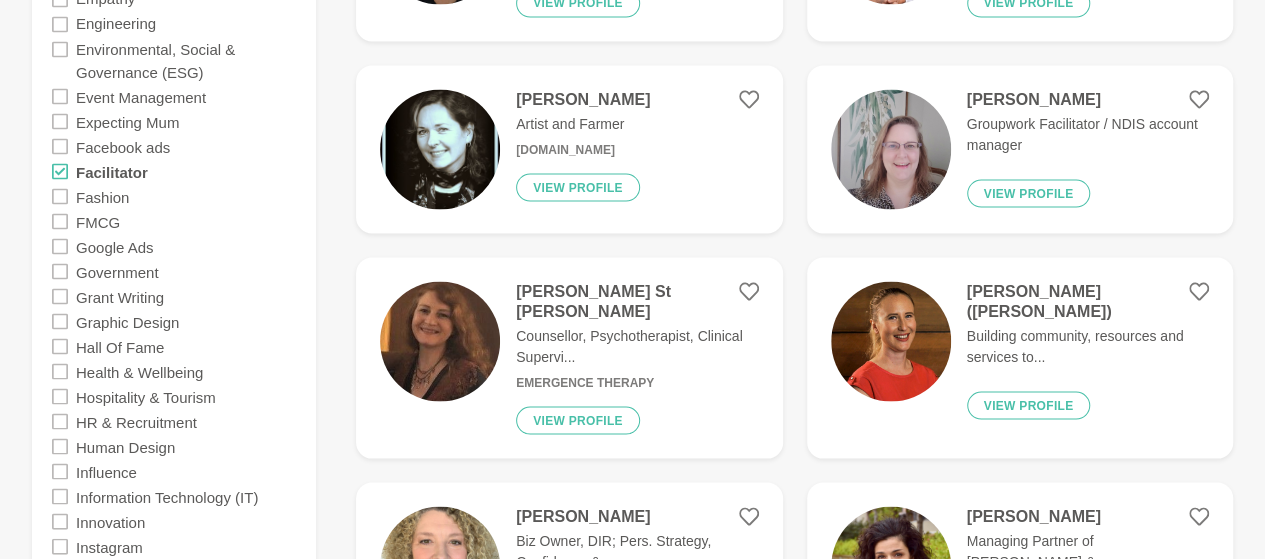 click 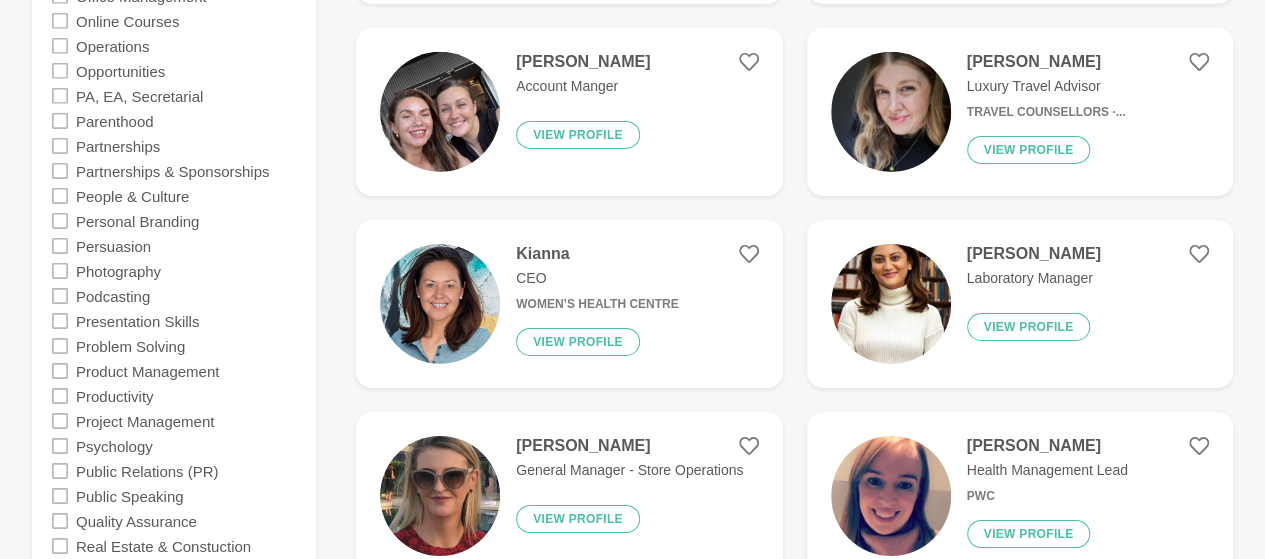 scroll, scrollTop: 3208, scrollLeft: 0, axis: vertical 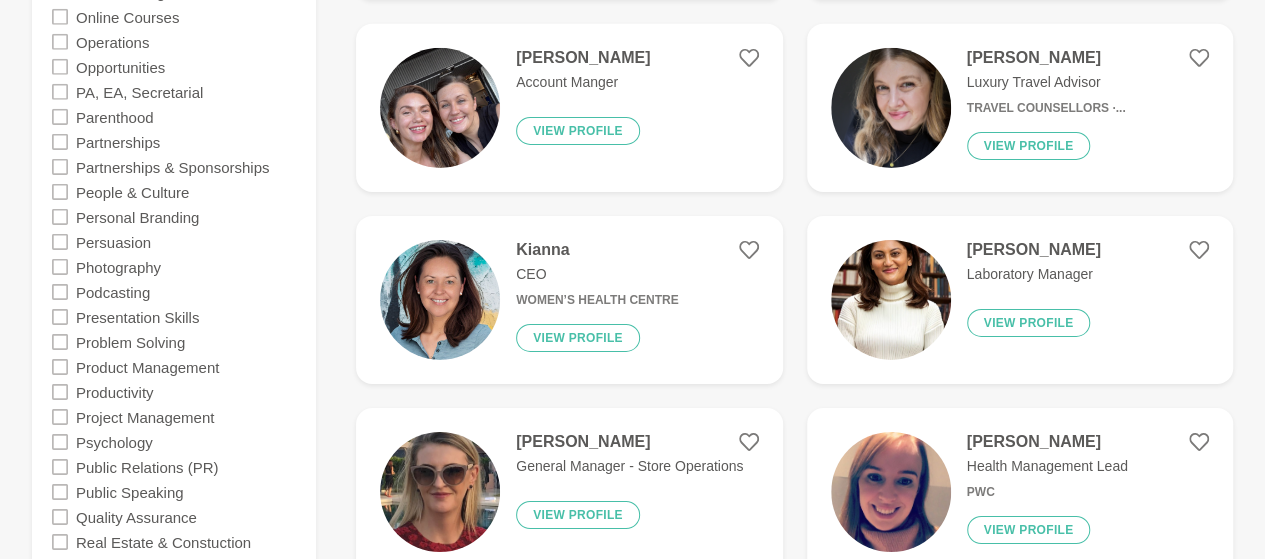 click 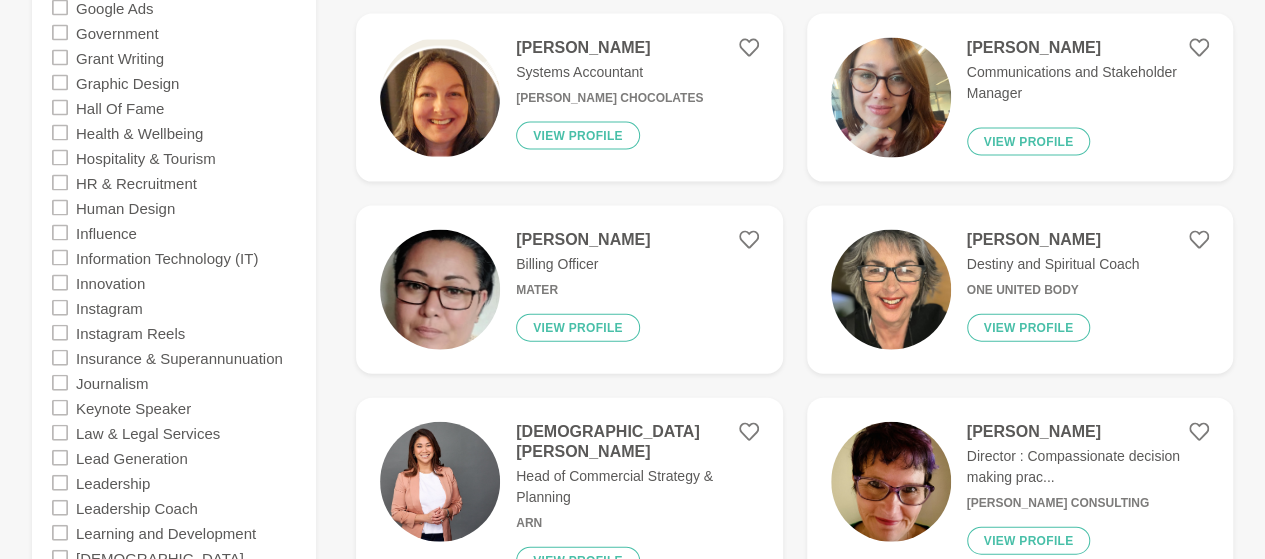 scroll, scrollTop: 2076, scrollLeft: 0, axis: vertical 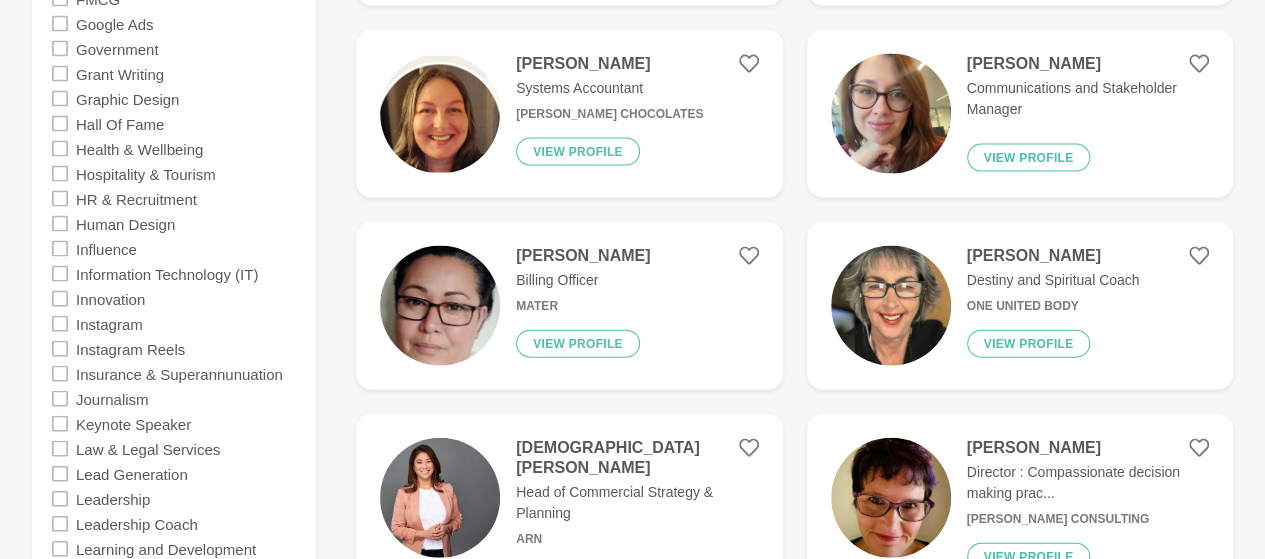 click on "[PERSON_NAME] Communications and Stakeholder Manager View profile" at bounding box center [1020, 114] 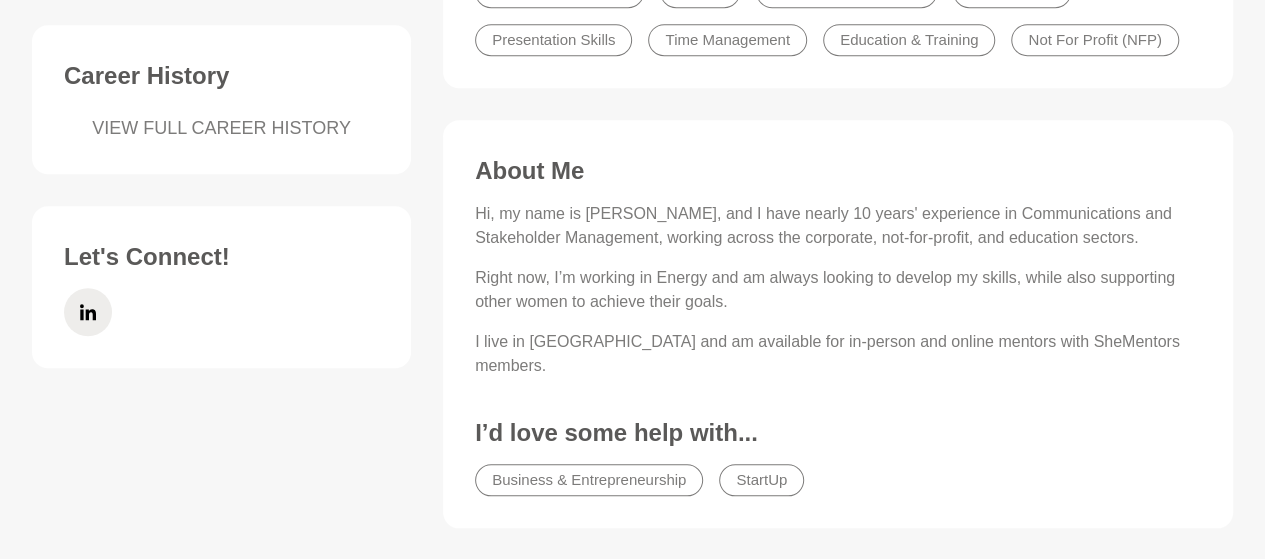 scroll, scrollTop: 742, scrollLeft: 0, axis: vertical 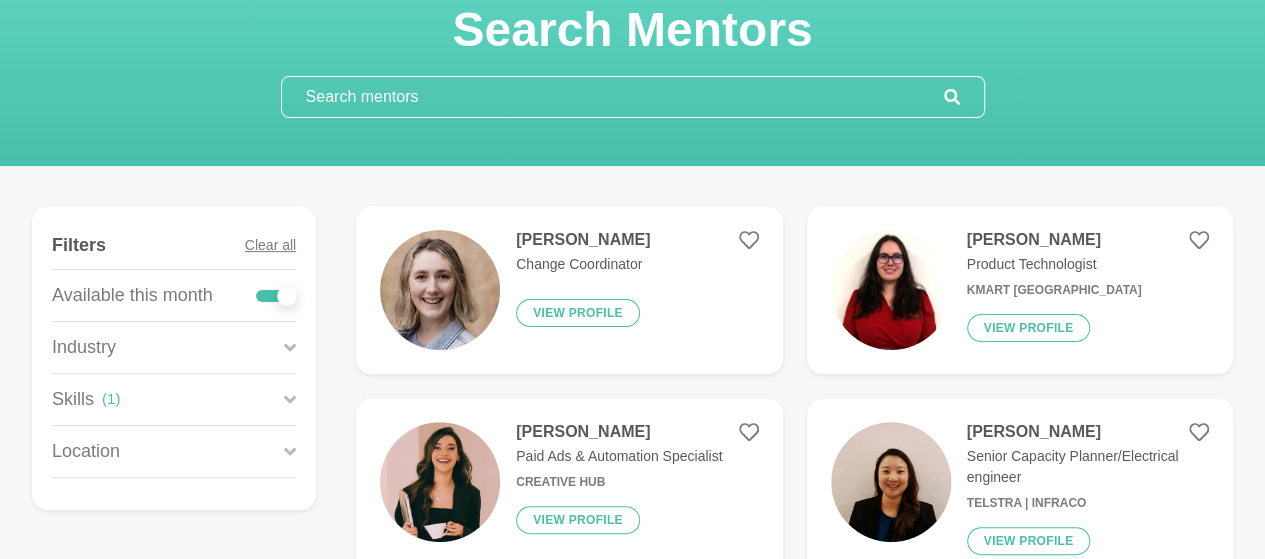 click 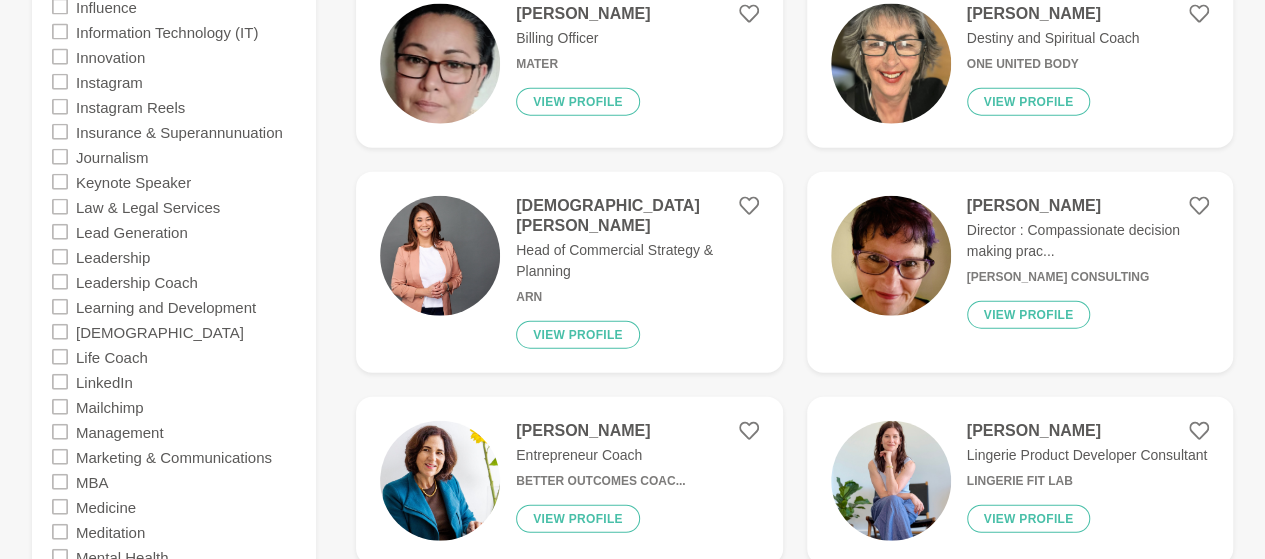 scroll, scrollTop: 2398, scrollLeft: 0, axis: vertical 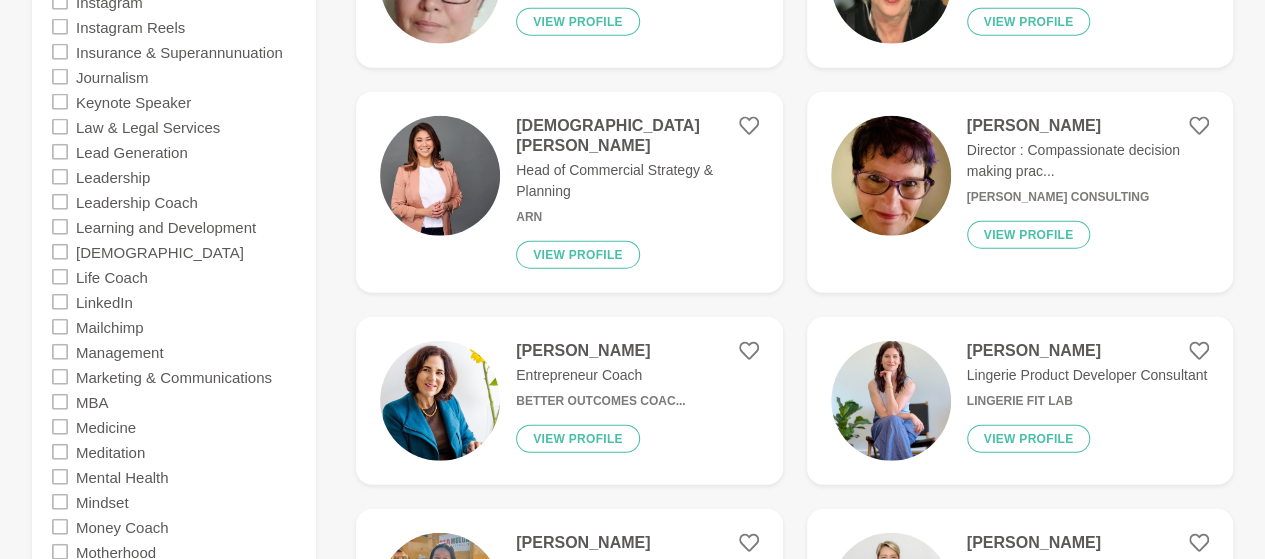 click 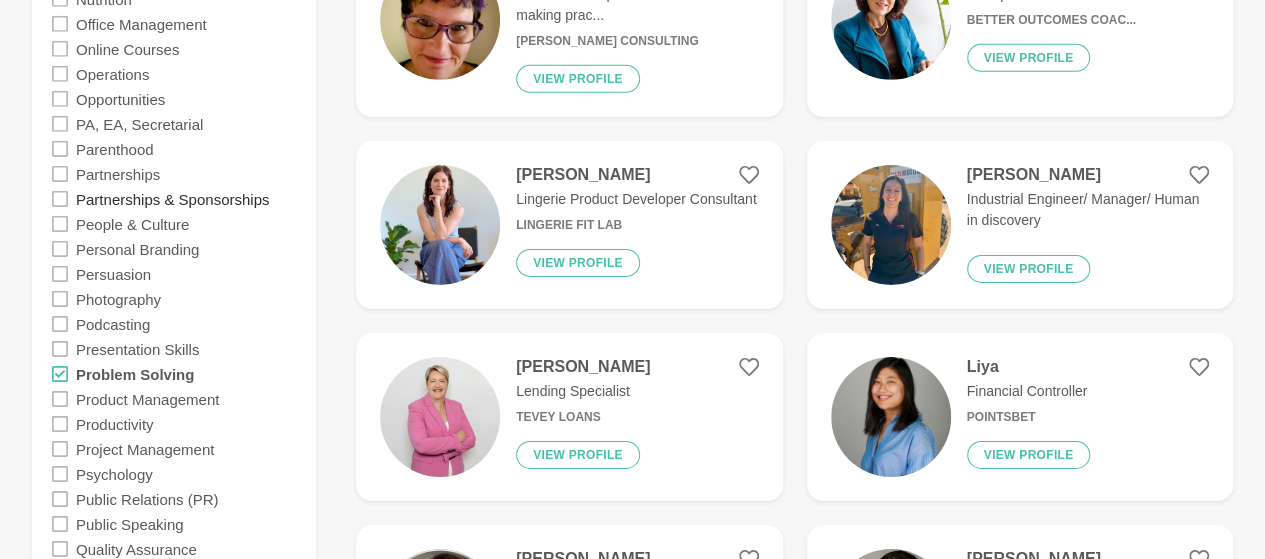 scroll, scrollTop: 3230, scrollLeft: 0, axis: vertical 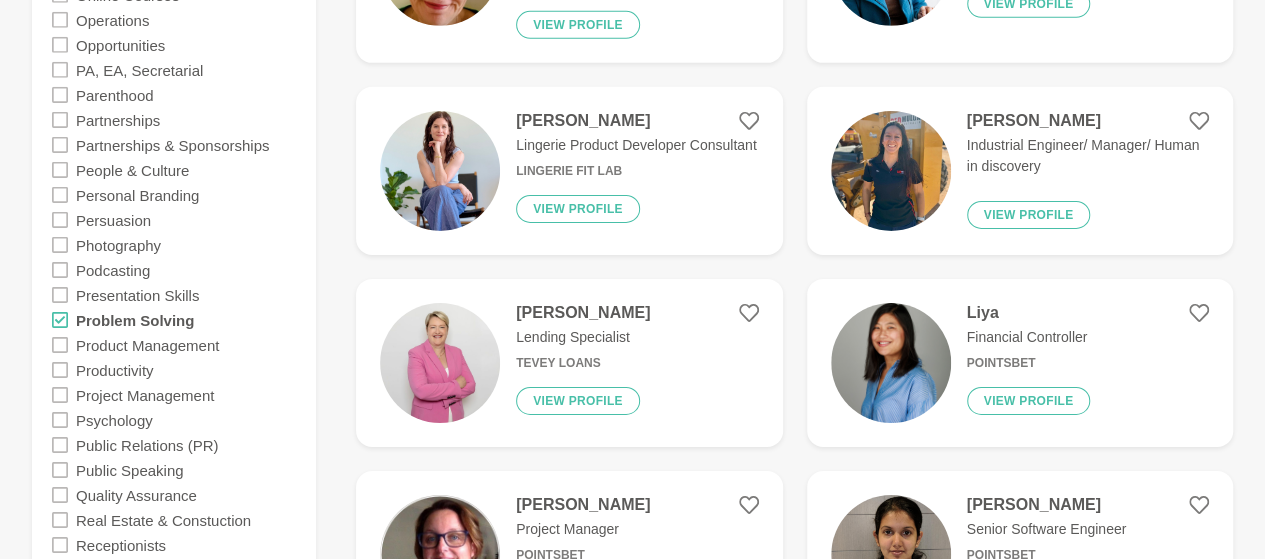 click 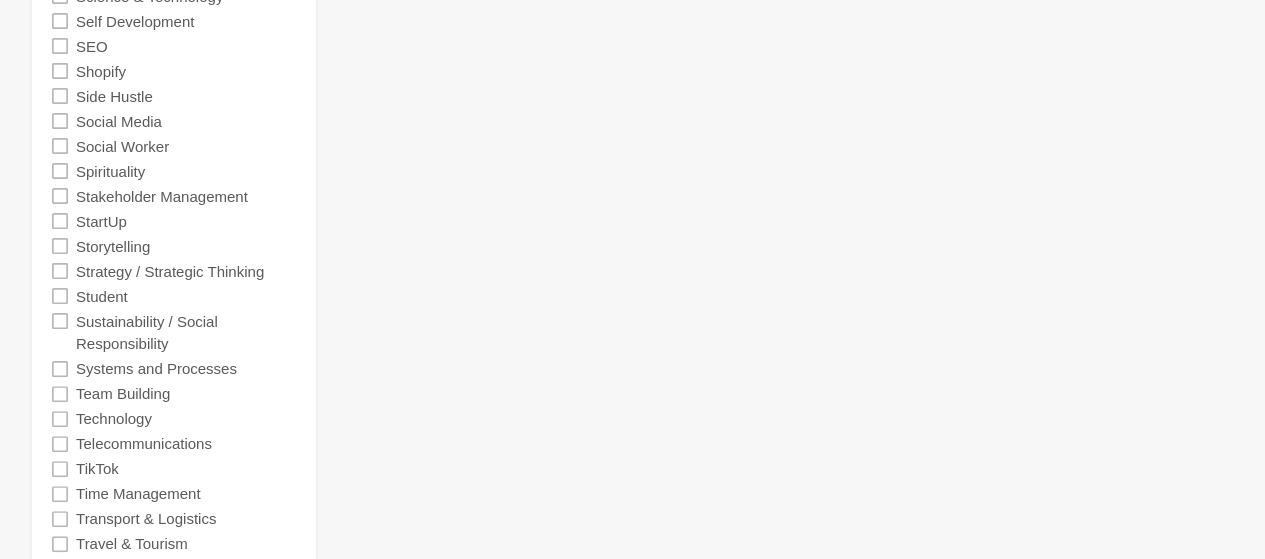 scroll, scrollTop: 3924, scrollLeft: 0, axis: vertical 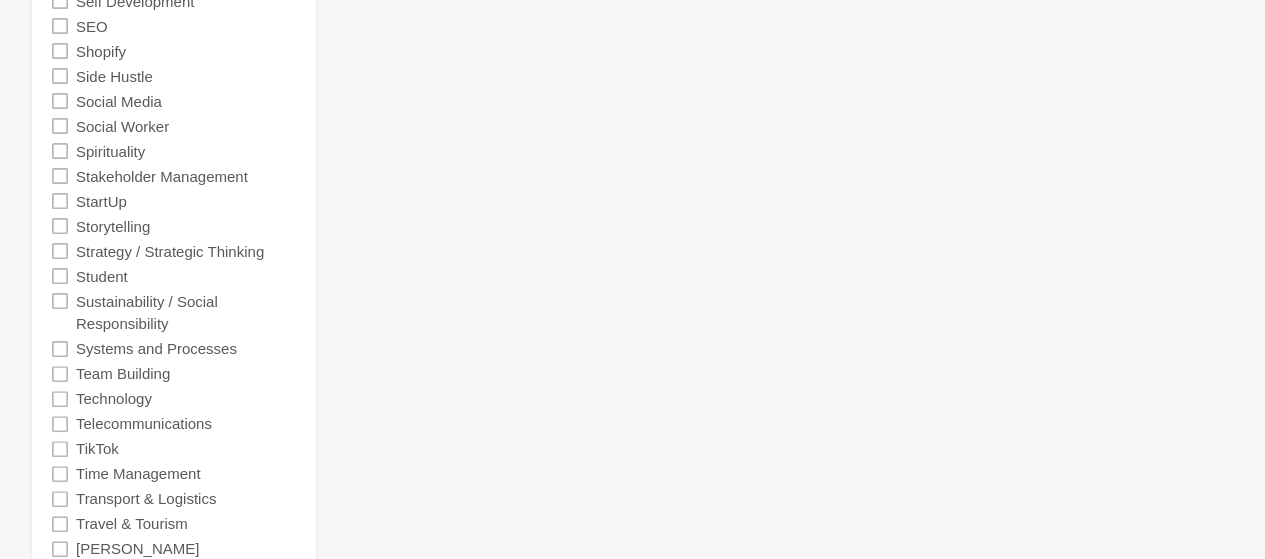 click 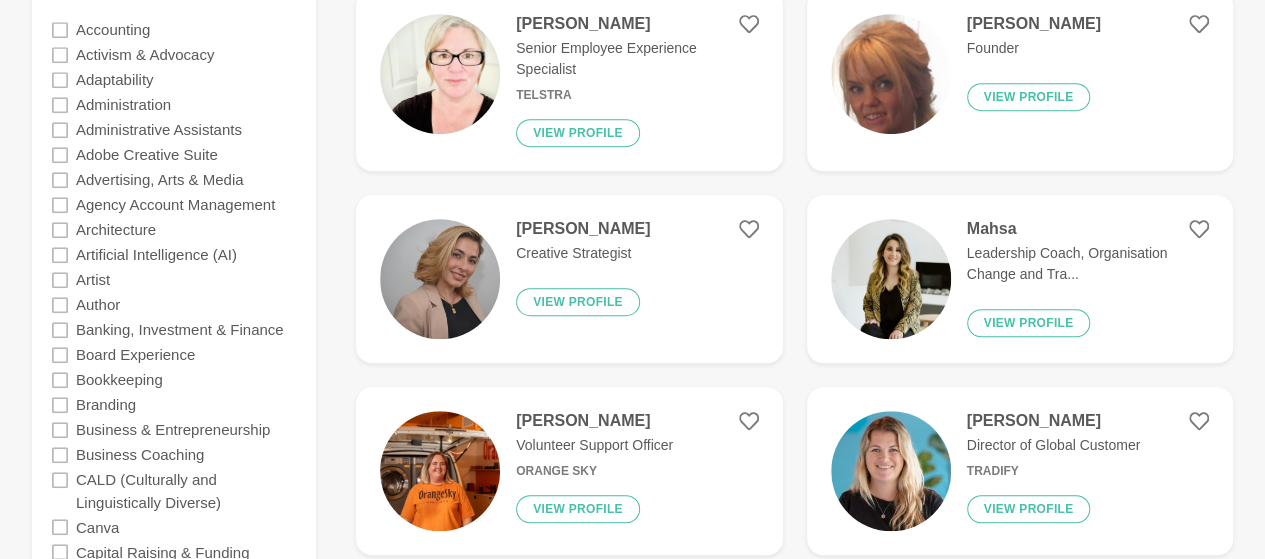 scroll, scrollTop: 530, scrollLeft: 0, axis: vertical 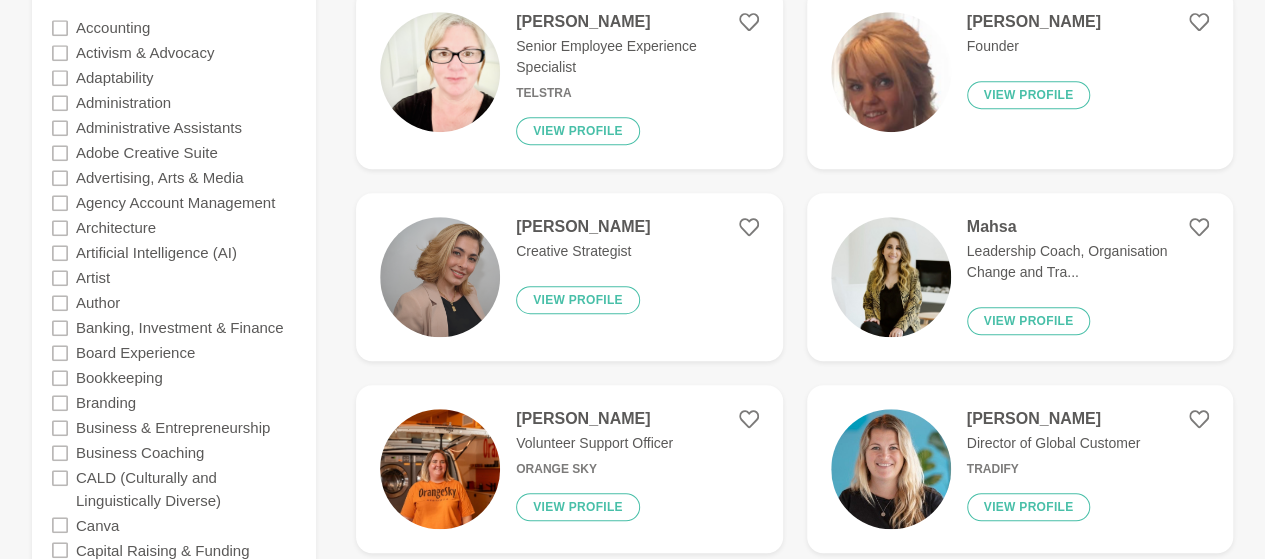 click on "Mahsa" at bounding box center (1088, 227) 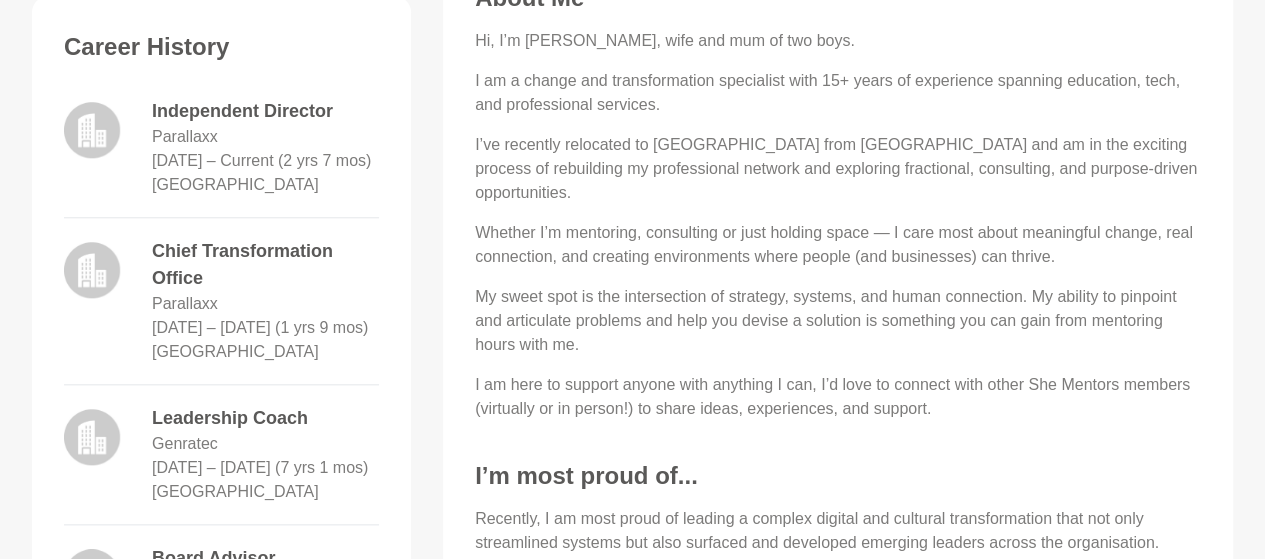 scroll, scrollTop: 866, scrollLeft: 0, axis: vertical 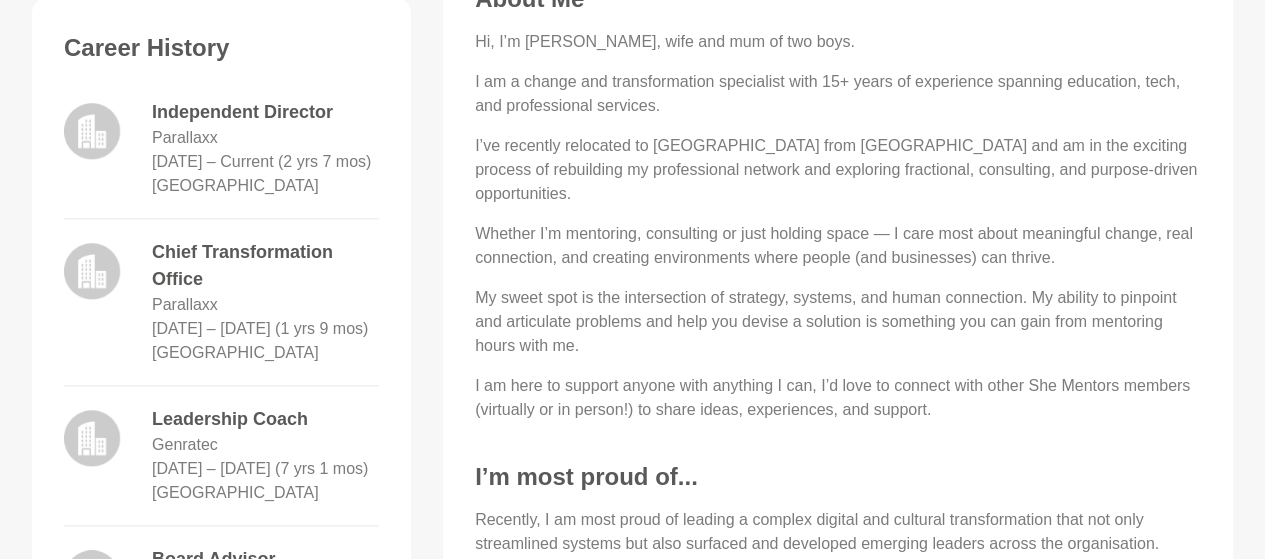 click on "About Me   Hi, I’m [PERSON_NAME], wife and mum of two boys. I am a change and transformation specialist with 15+ years of experience spanning education, tech, and professional services. I’ve recently relocated to [GEOGRAPHIC_DATA] from [GEOGRAPHIC_DATA] and am in the exciting process of rebuilding my professional network and exploring fractional, consulting, and purpose-driven opportunities. Whether I’m mentoring, consulting or just holding space — I care most about meaningful change, real connection, and creating environments where people (and businesses) can thrive. My sweet spot is the intersection of strategy, systems, and human connection. My ability to pinpoint and articulate problems and help you devise a solution is something you can gain from mentoring hours with me. I am here to support anyone with anything I can, I’d love to connect with other She Mentors members (virtually or in person!) to share ideas, experiences, and support. I’m most proud of...   I’d love some help with...   Networking Opportunities" at bounding box center [838, 347] 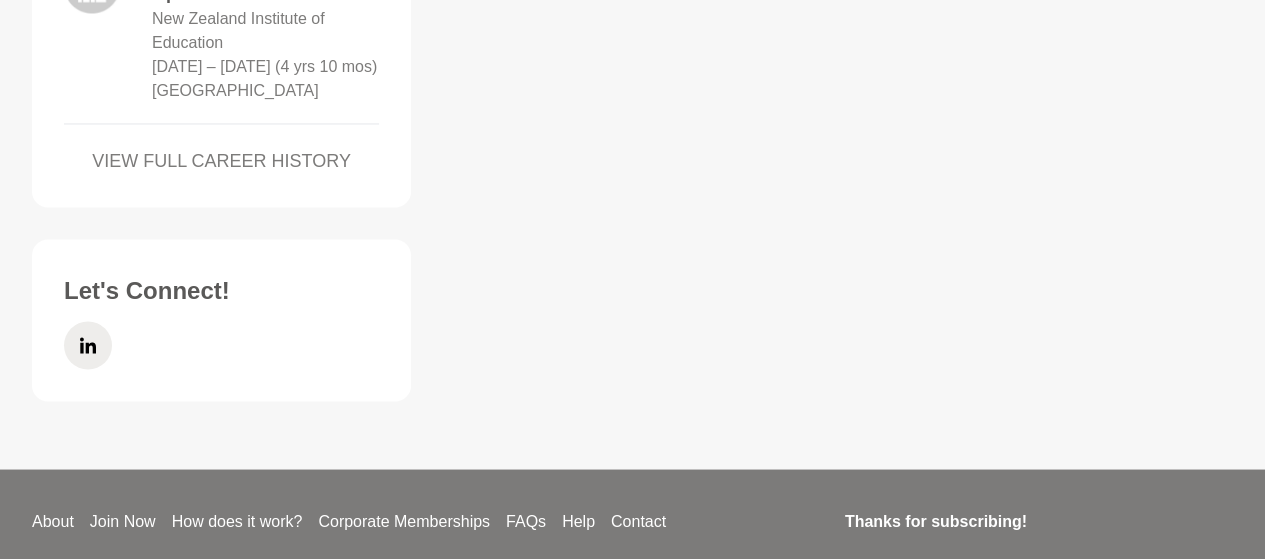 scroll, scrollTop: 1624, scrollLeft: 0, axis: vertical 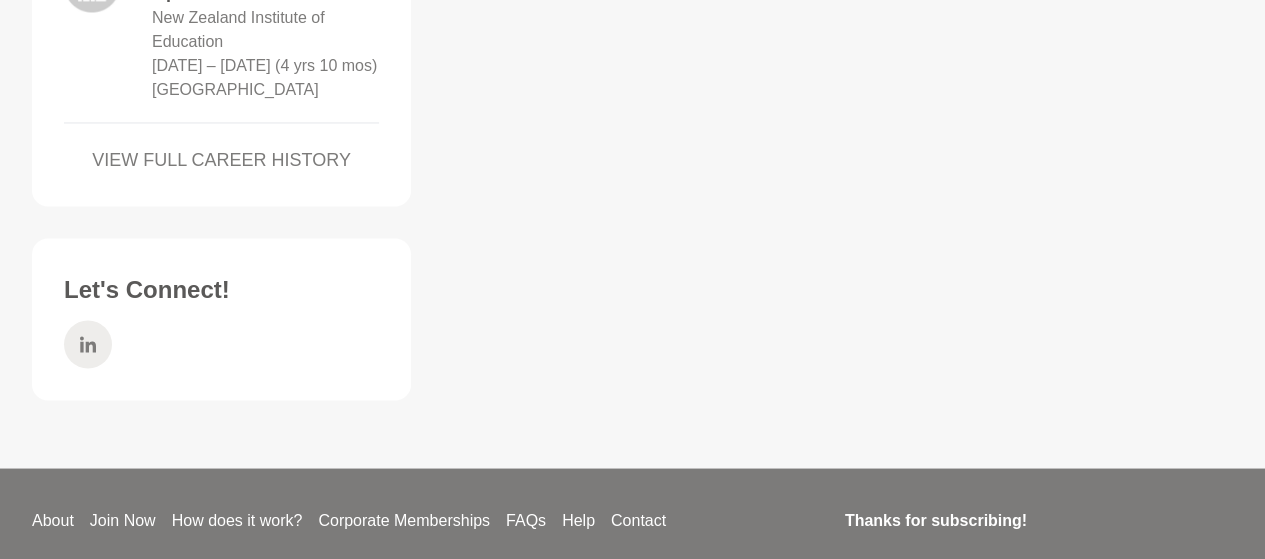 click at bounding box center (88, 344) 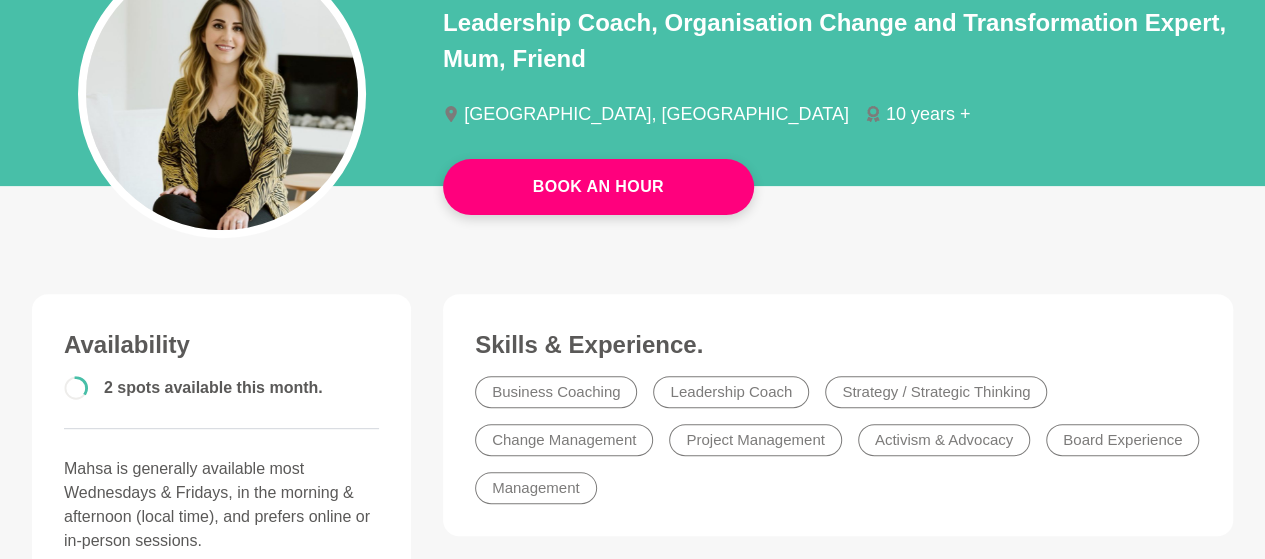 scroll, scrollTop: 242, scrollLeft: 0, axis: vertical 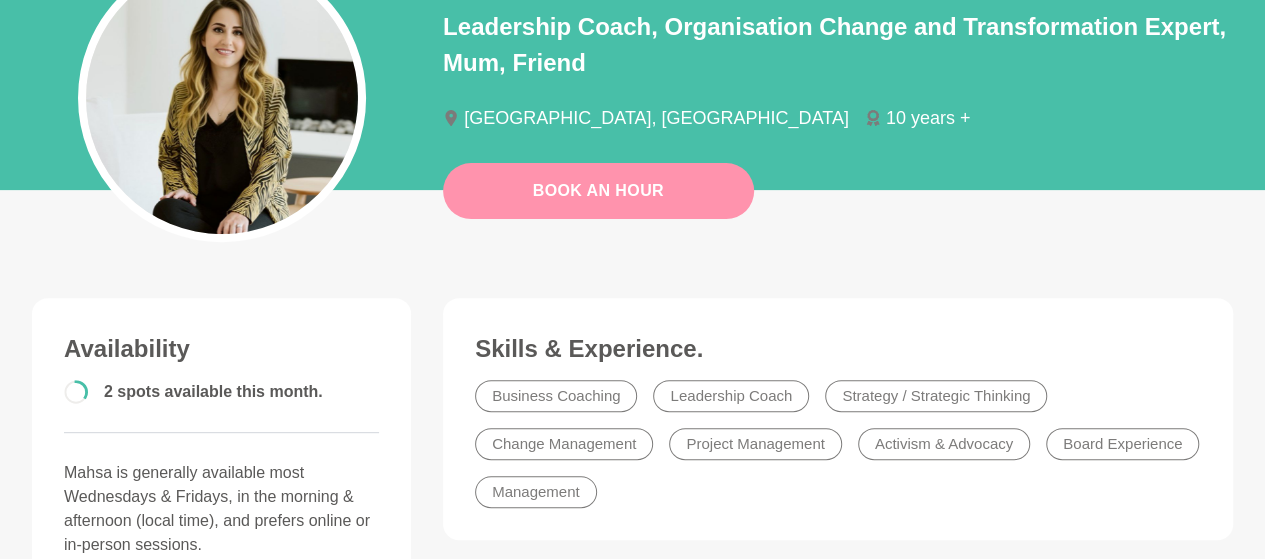 click on "Book An Hour" at bounding box center [598, 191] 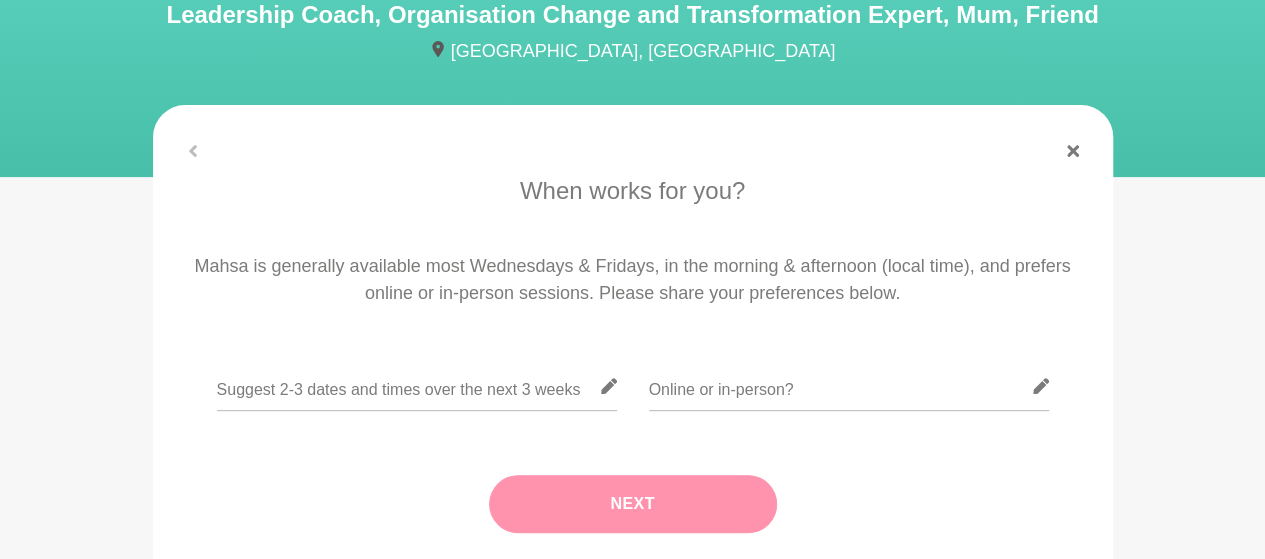 scroll, scrollTop: 212, scrollLeft: 0, axis: vertical 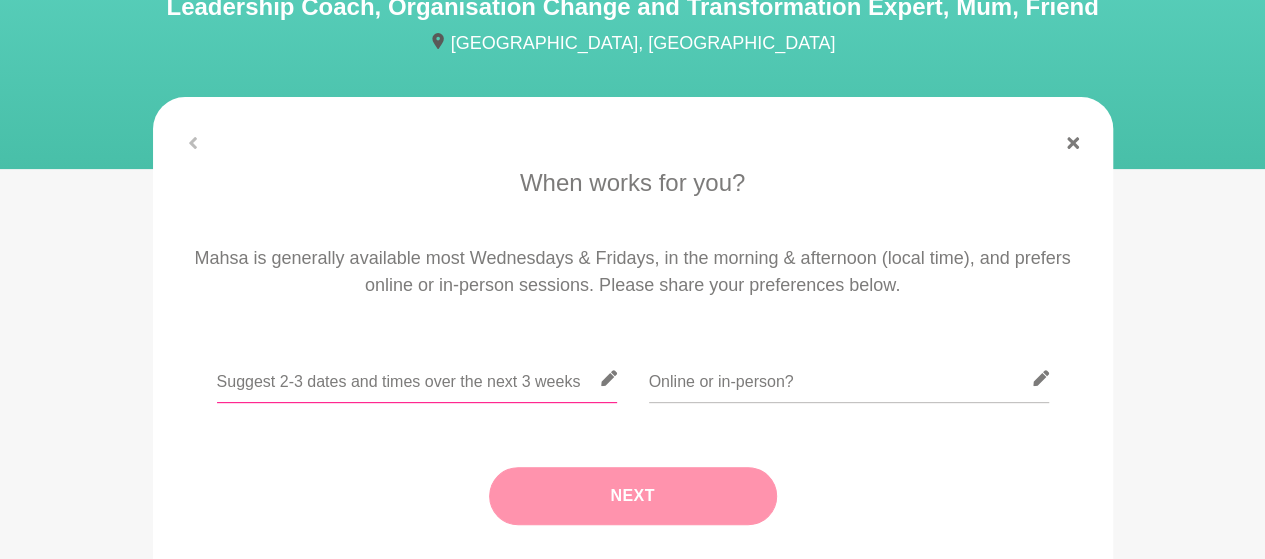 click at bounding box center [417, 378] 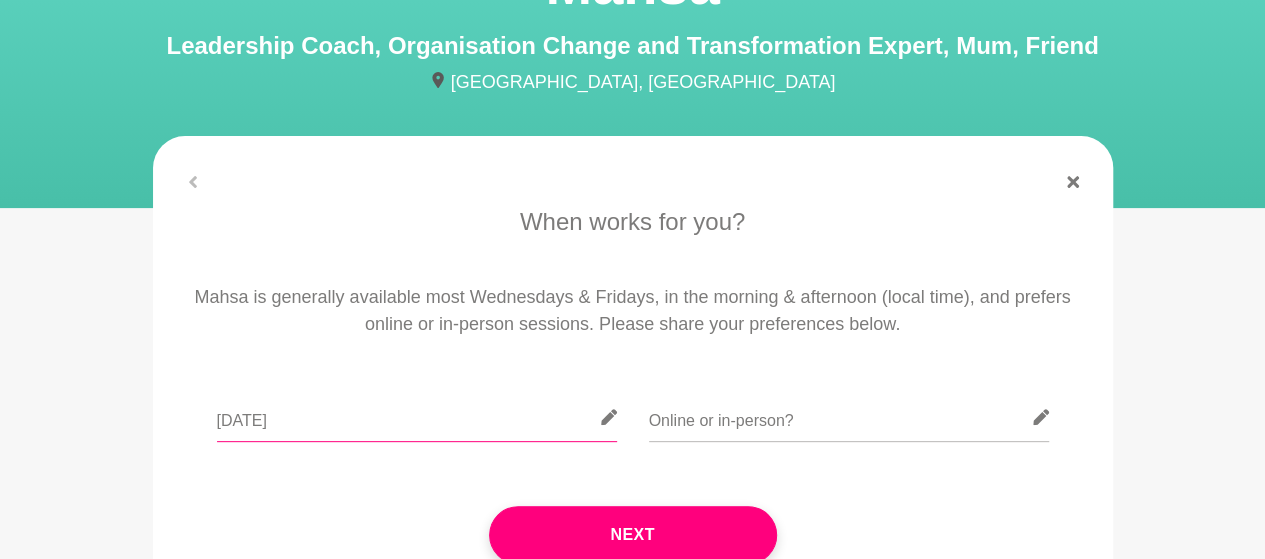 scroll, scrollTop: 170, scrollLeft: 0, axis: vertical 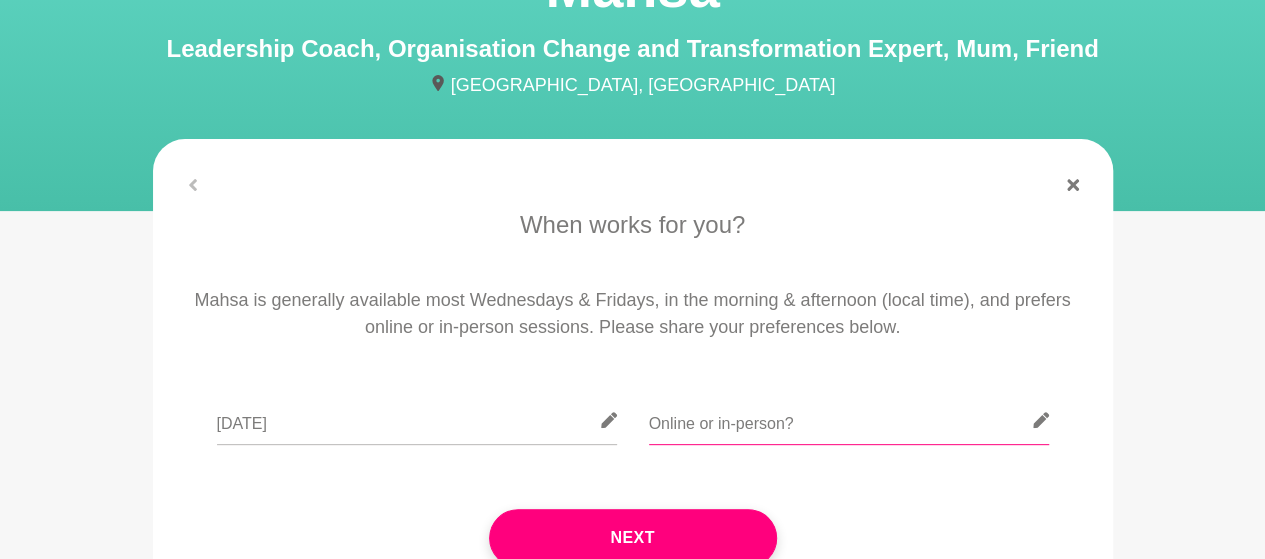 click at bounding box center [849, 420] 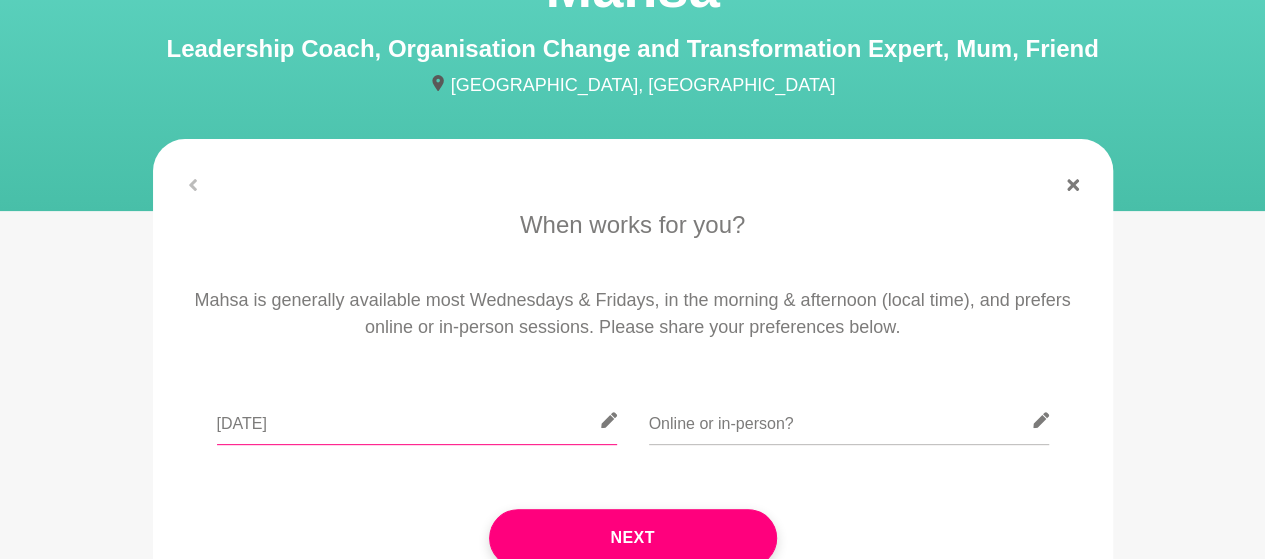 click on "[DATE]" at bounding box center (417, 420) 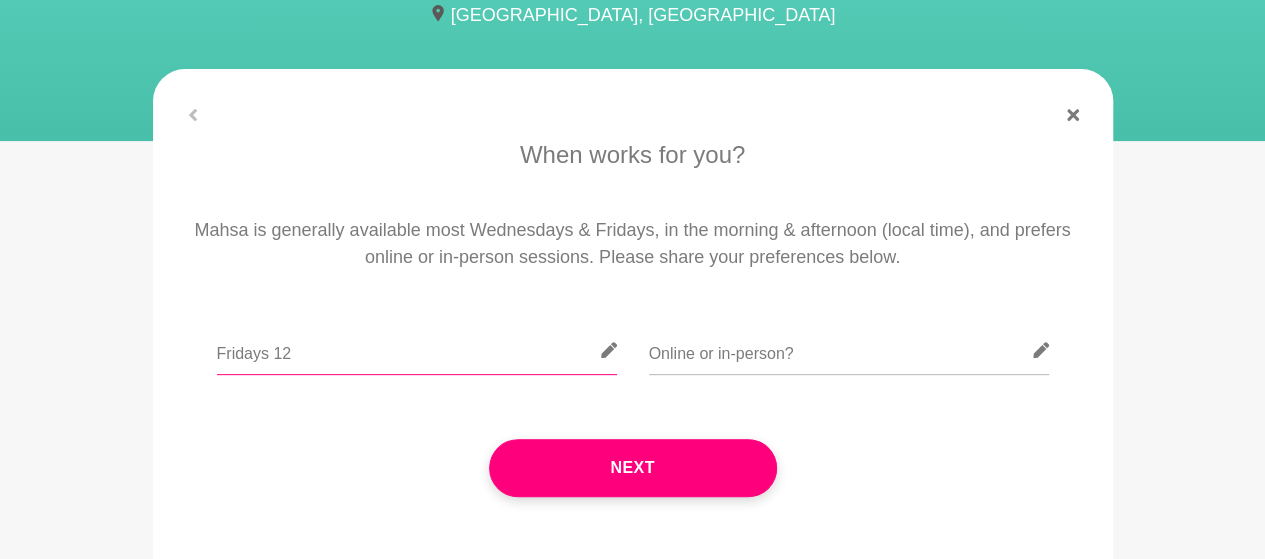 scroll, scrollTop: 239, scrollLeft: 0, axis: vertical 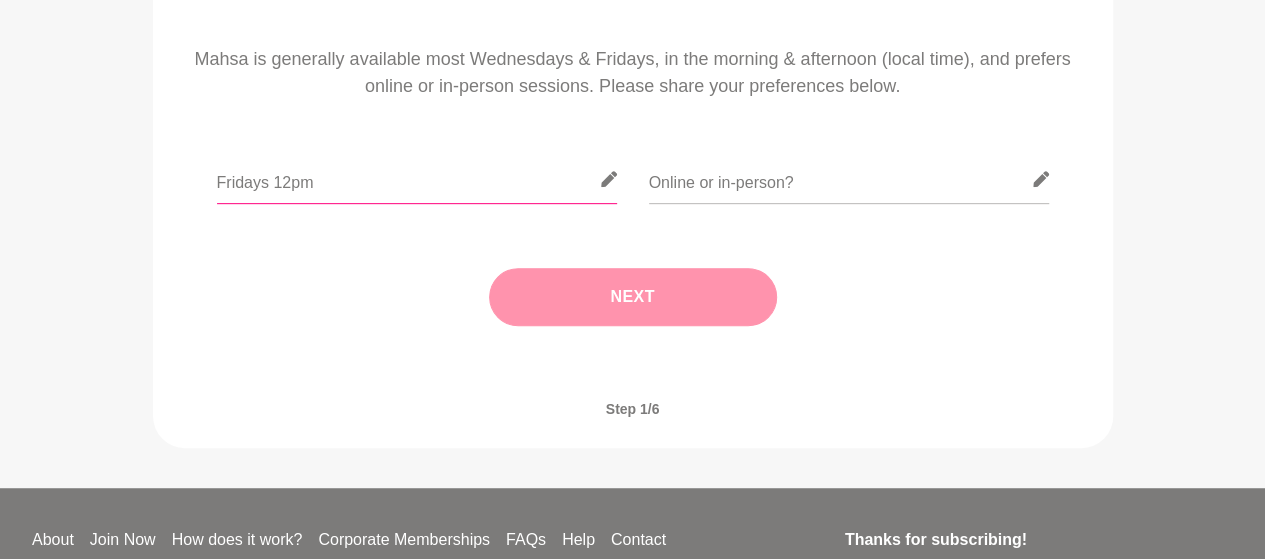 type on "Fridays 12pm" 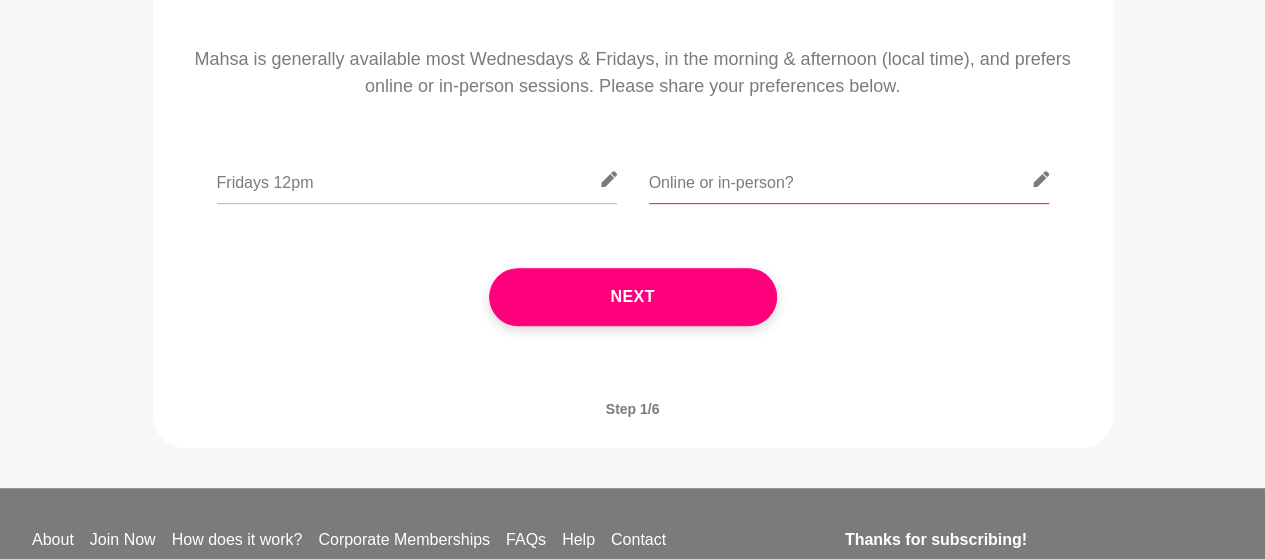 click at bounding box center (849, 179) 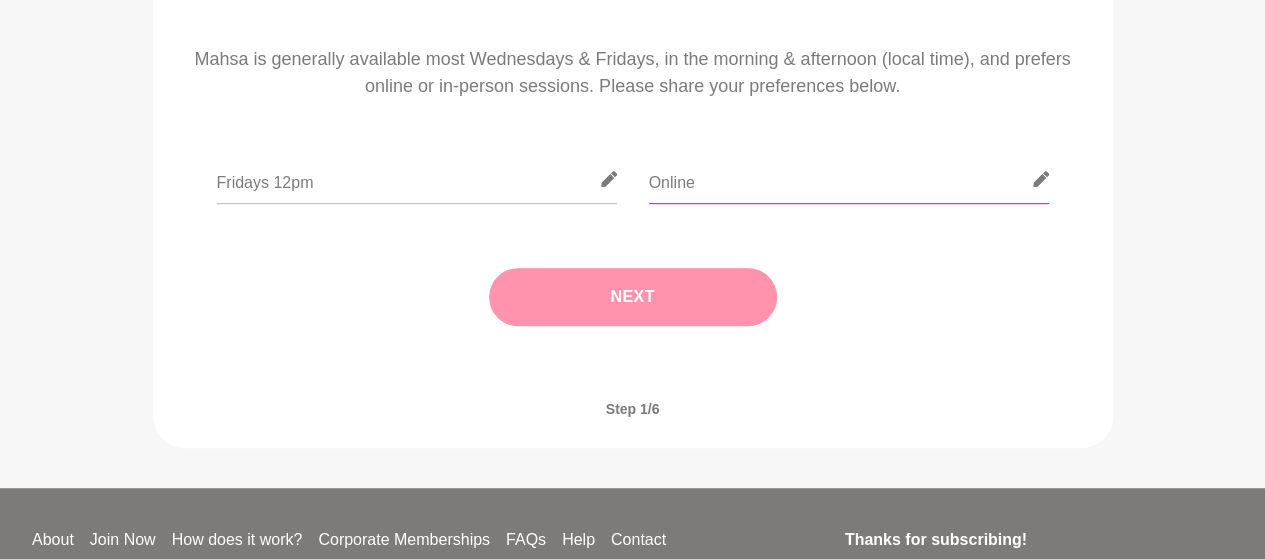 type on "Online" 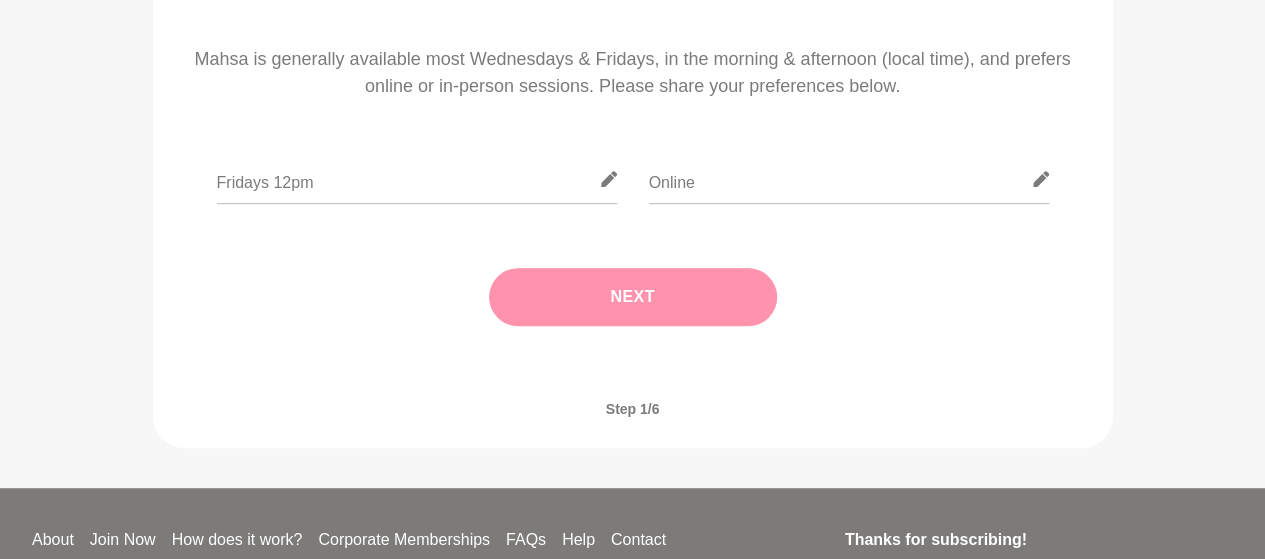 click on "Next" at bounding box center (633, 297) 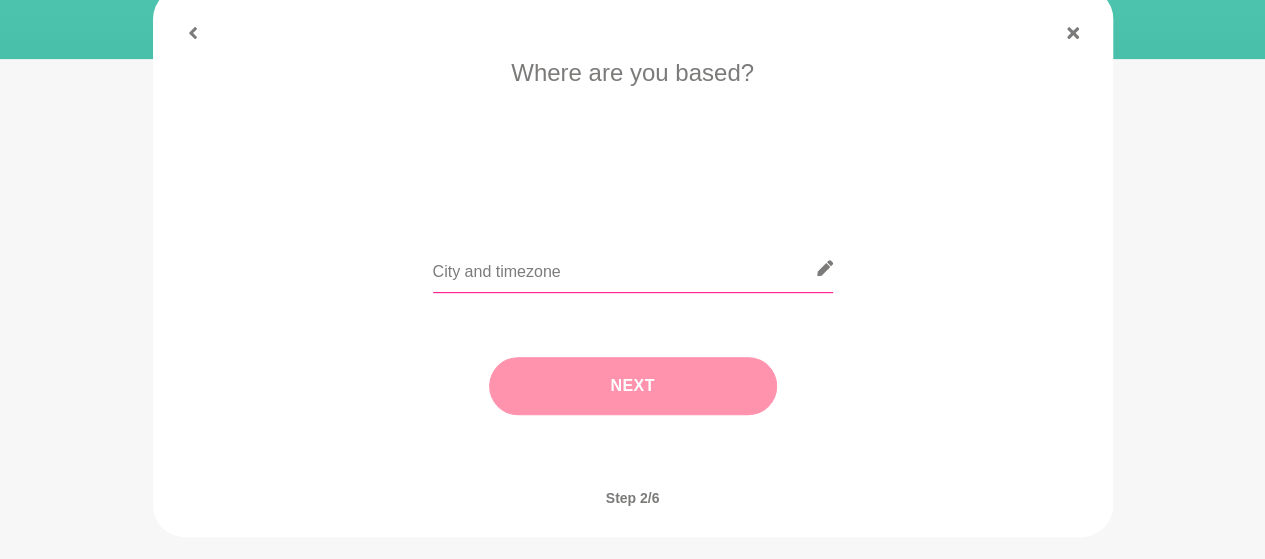 scroll, scrollTop: 321, scrollLeft: 0, axis: vertical 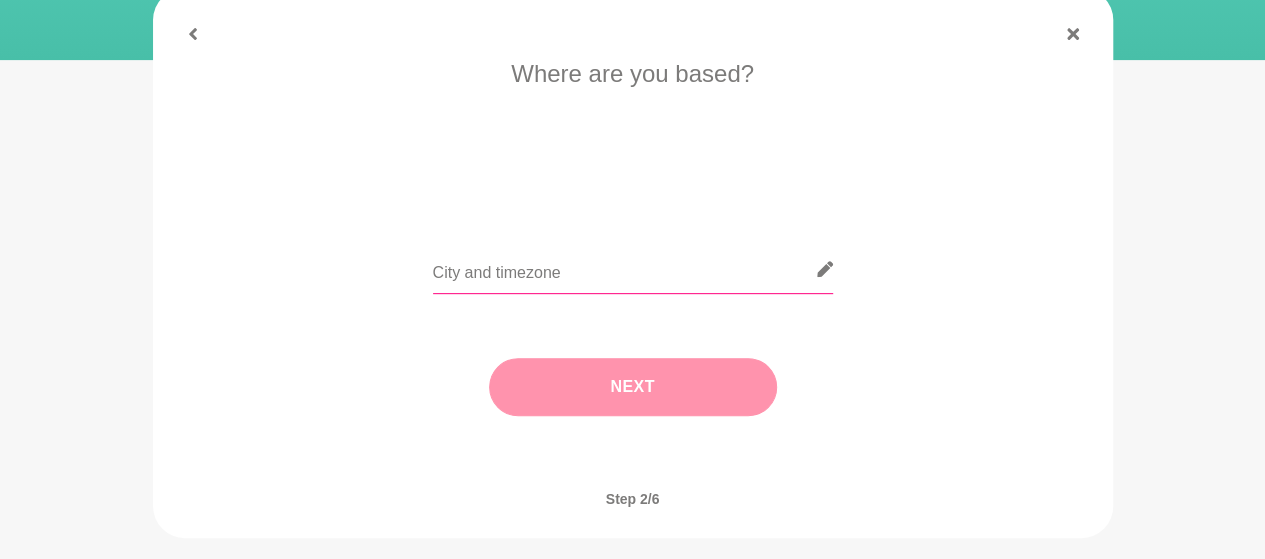 click at bounding box center (633, 269) 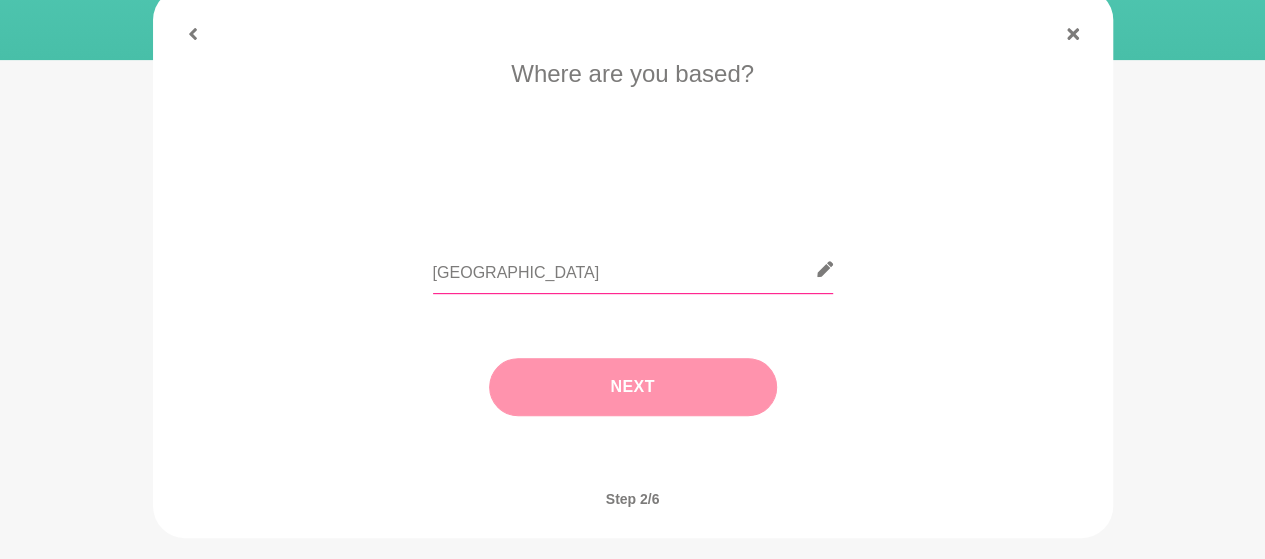 type on "[GEOGRAPHIC_DATA]" 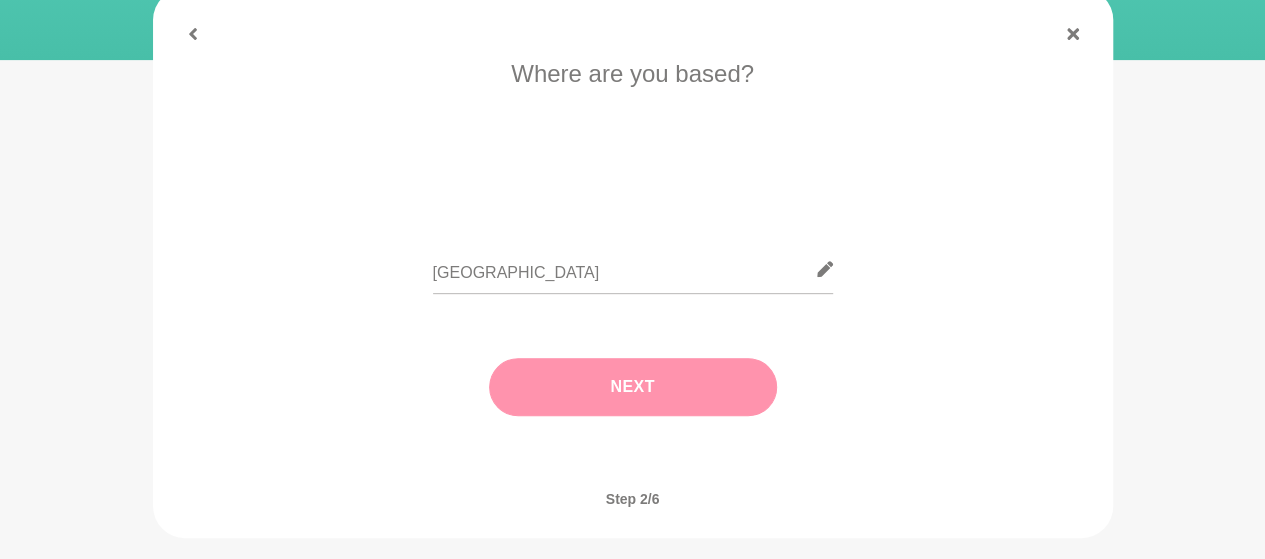 click on "Next" at bounding box center (633, 387) 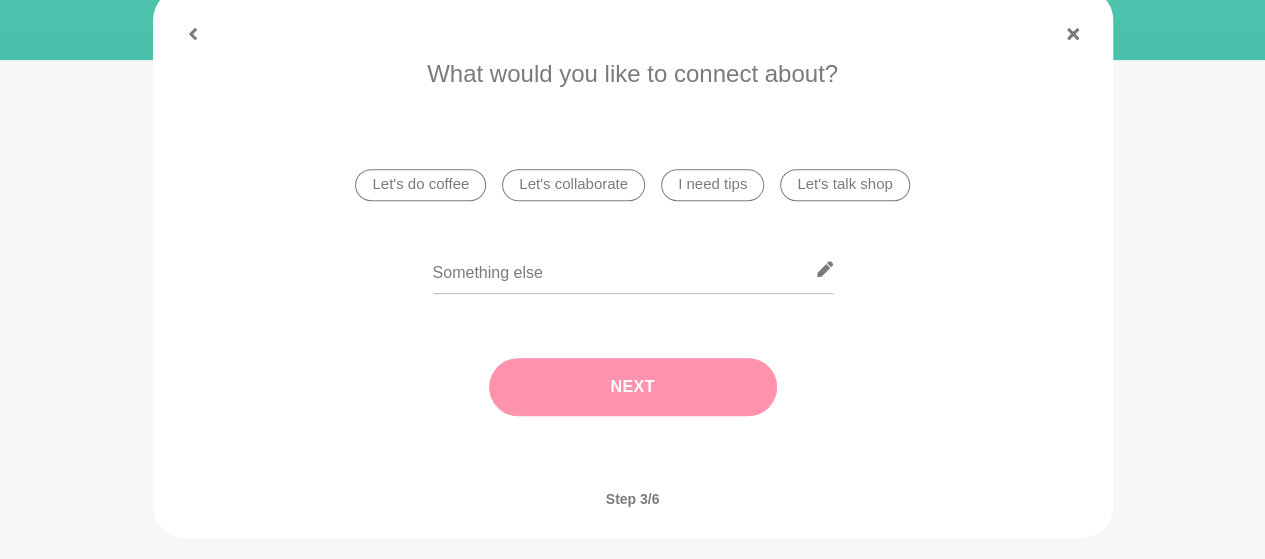 click on "Let's talk shop" at bounding box center (844, 185) 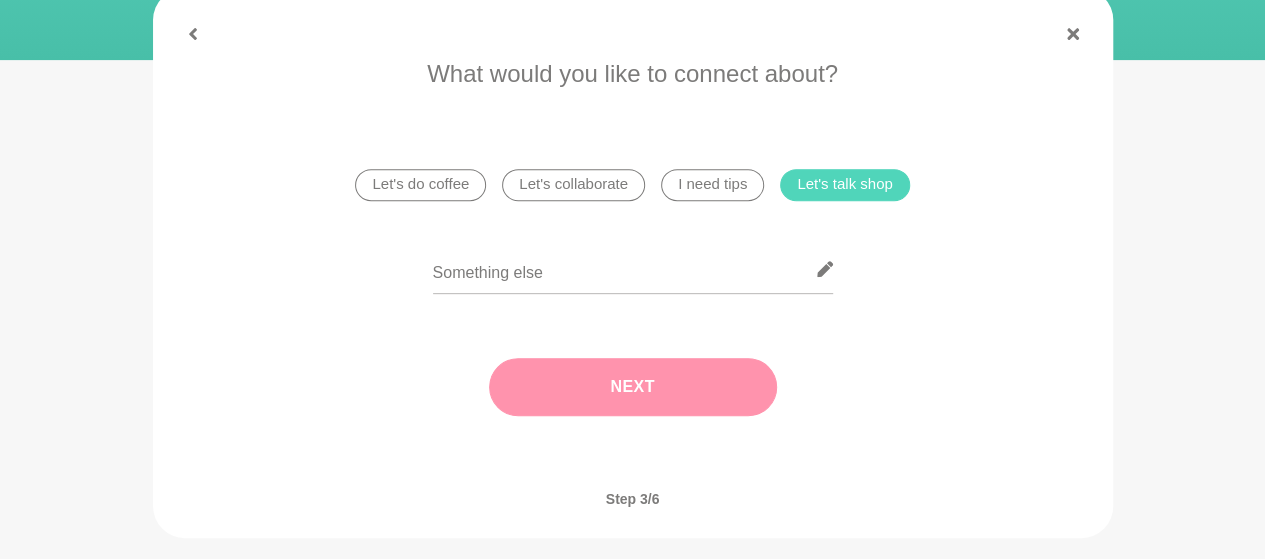 click on "Next" at bounding box center [633, 387] 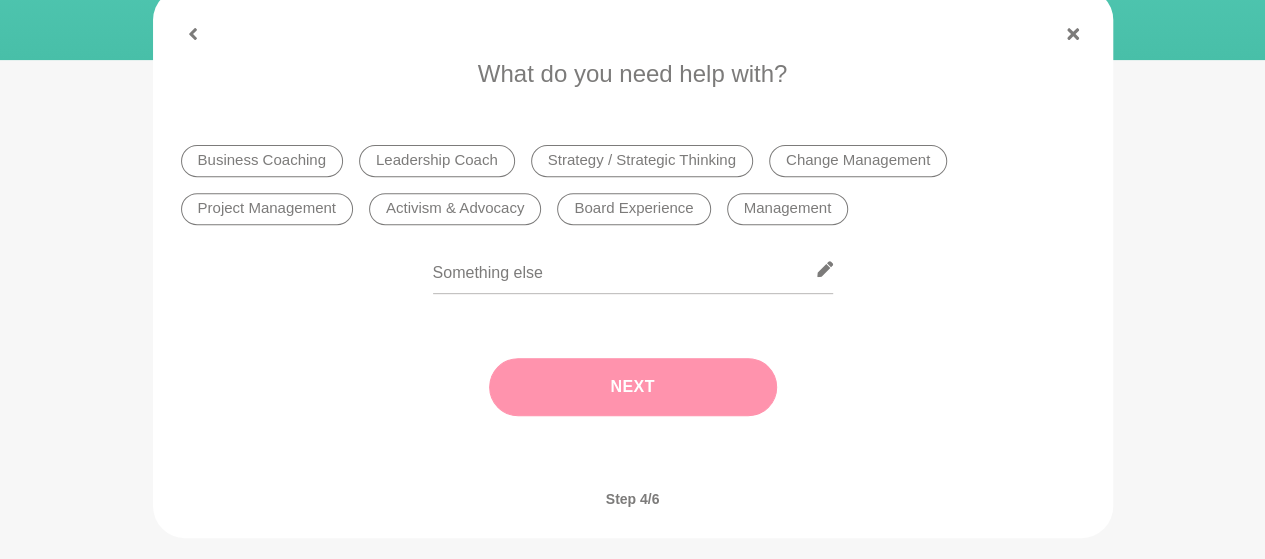 click on "Strategy / Strategic Thinking" at bounding box center [642, 161] 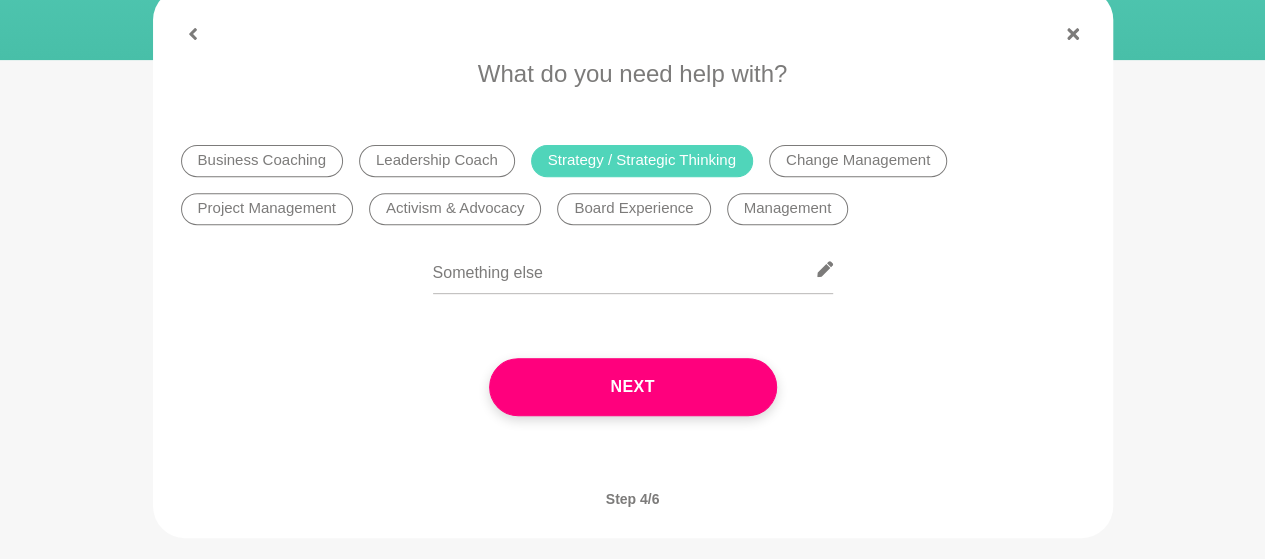 click on "Leadership Coach" at bounding box center [437, 161] 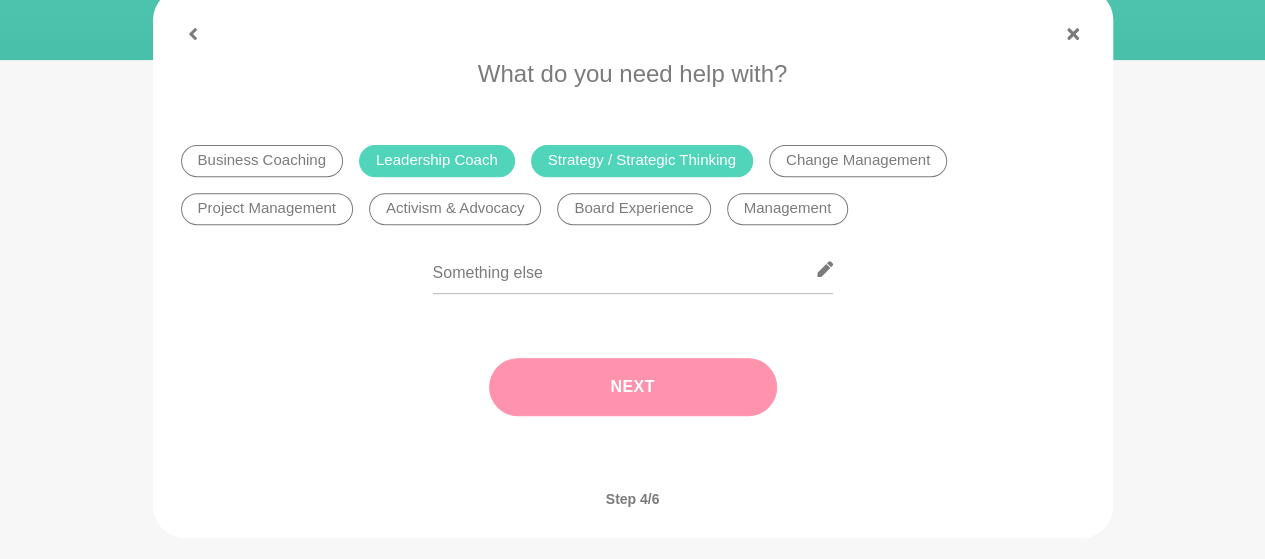 click on "Next" at bounding box center (633, 387) 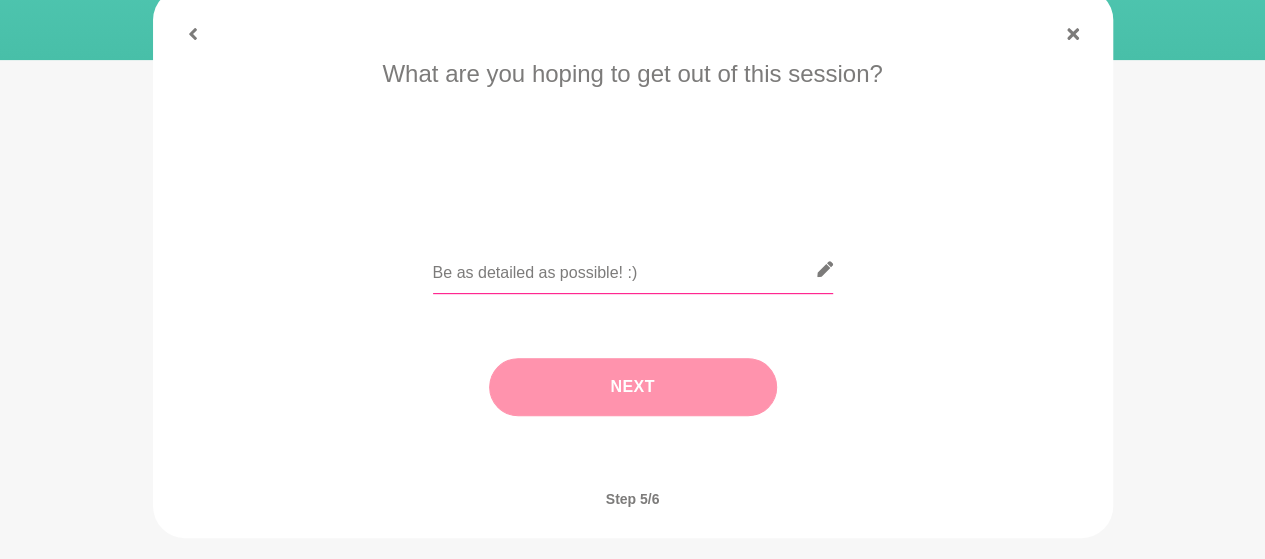 click at bounding box center [633, 269] 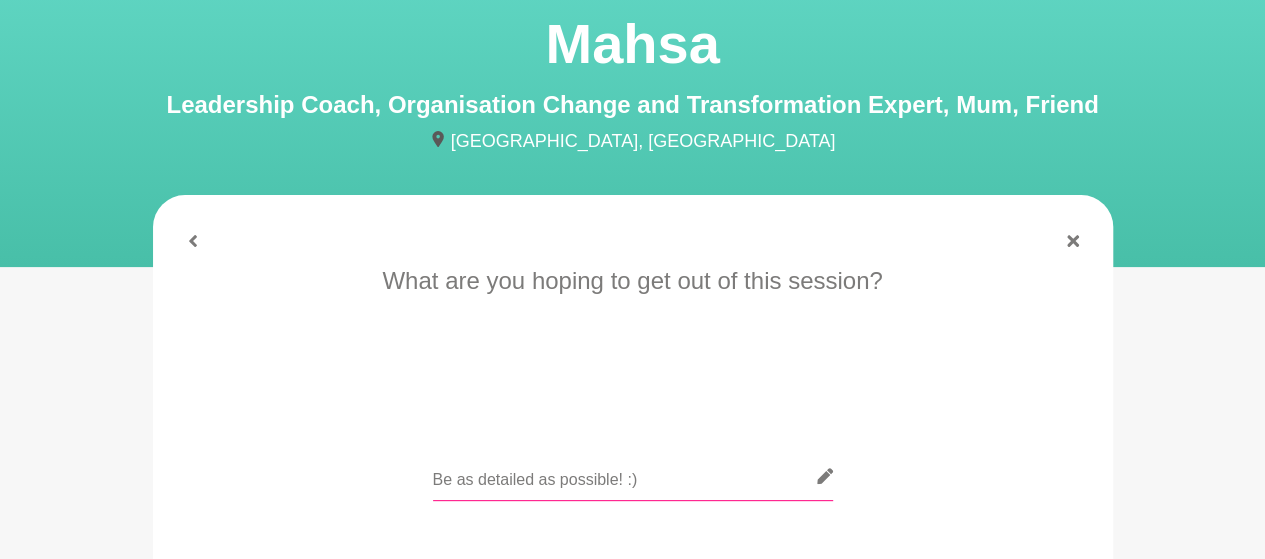 scroll, scrollTop: 106, scrollLeft: 0, axis: vertical 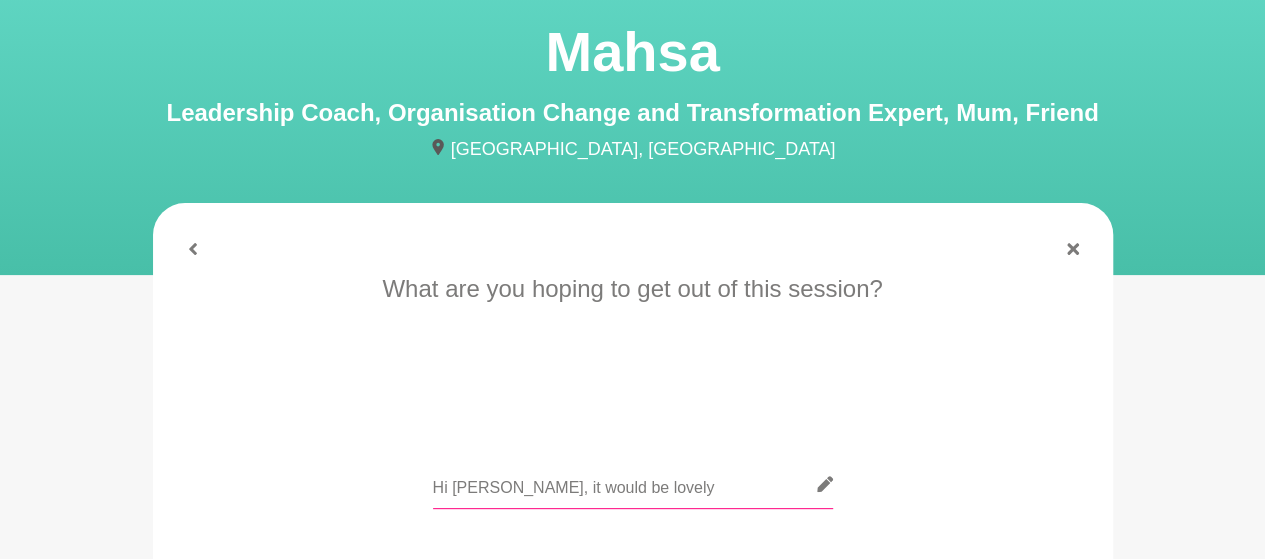 click on "Hi [PERSON_NAME], it would be lovely" at bounding box center (633, 484) 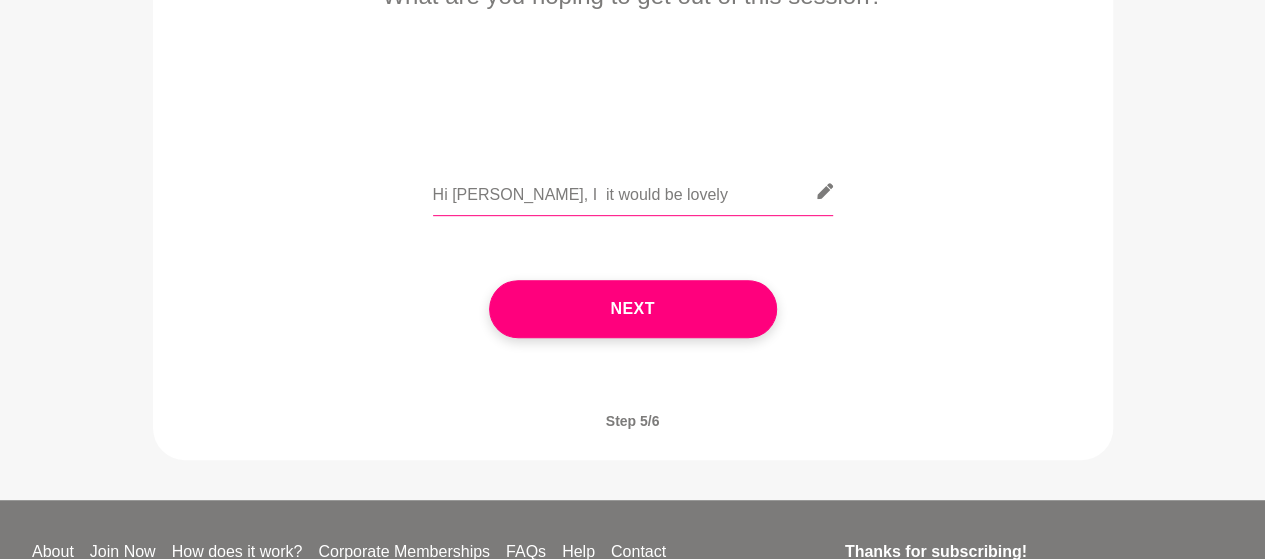 scroll, scrollTop: 405, scrollLeft: 0, axis: vertical 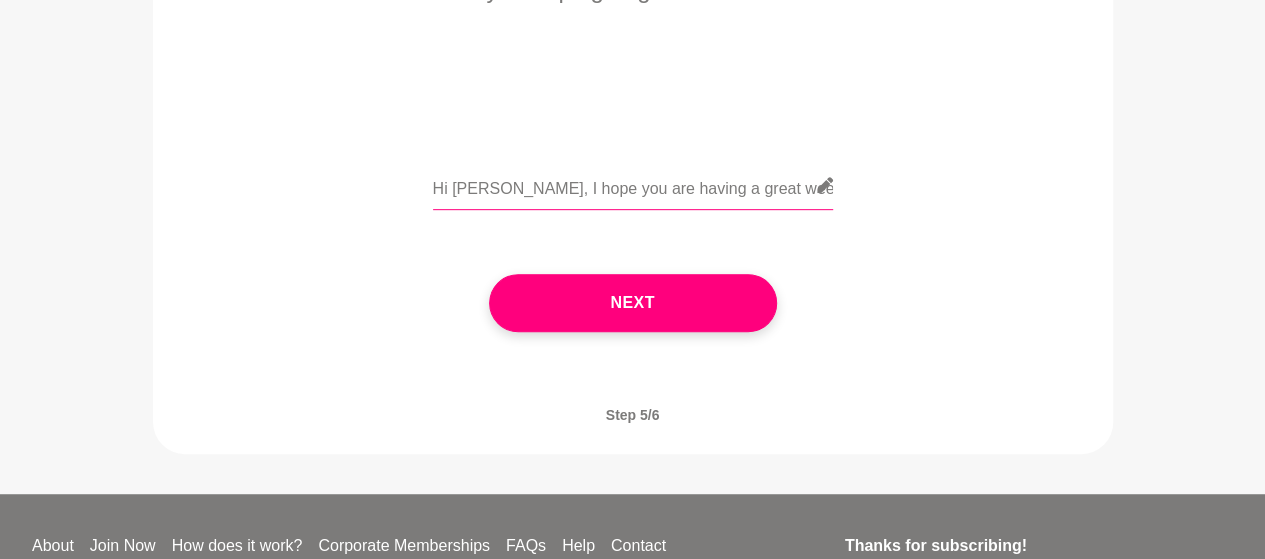 click on "Hi [PERSON_NAME], I hope you are having a great week. I  it would be lovely" at bounding box center (633, 185) 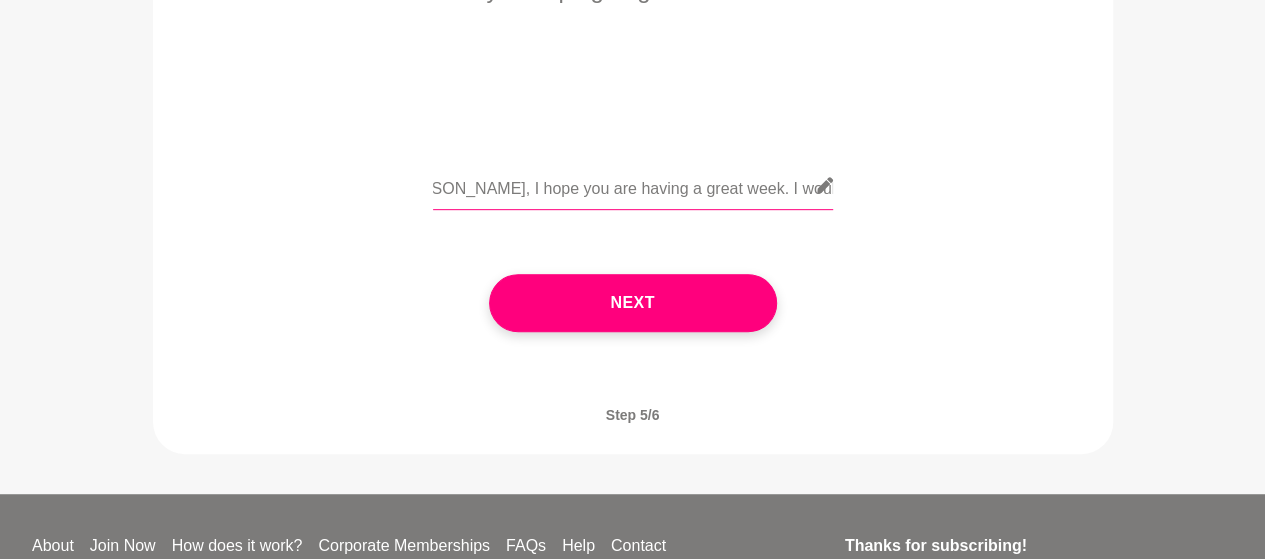 drag, startPoint x: 778, startPoint y: 193, endPoint x: 858, endPoint y: 194, distance: 80.00625 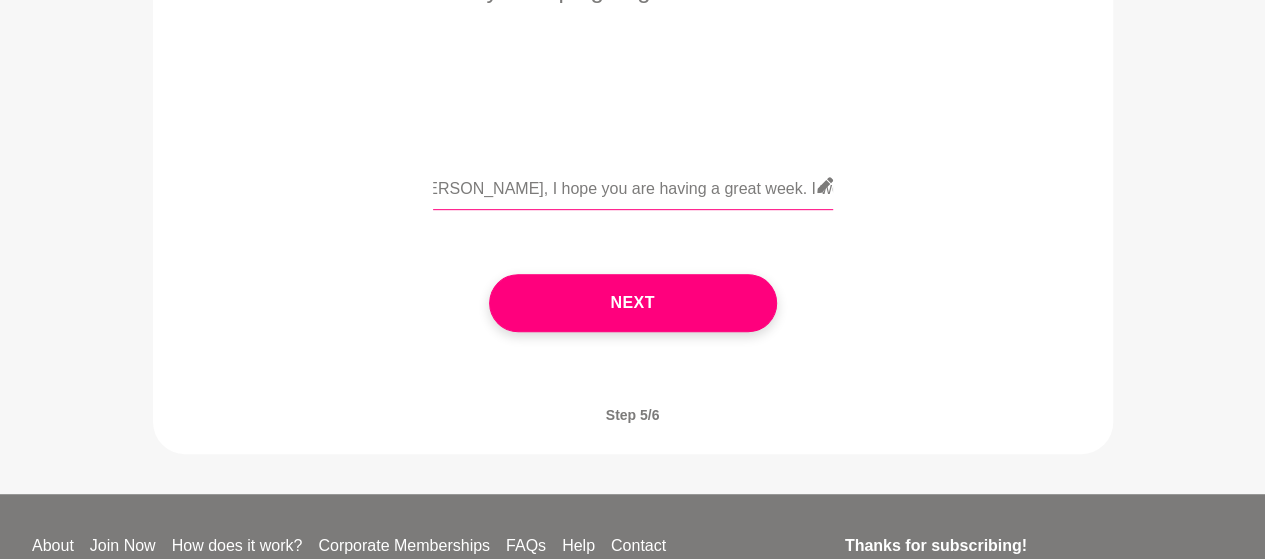 scroll, scrollTop: 0, scrollLeft: 36, axis: horizontal 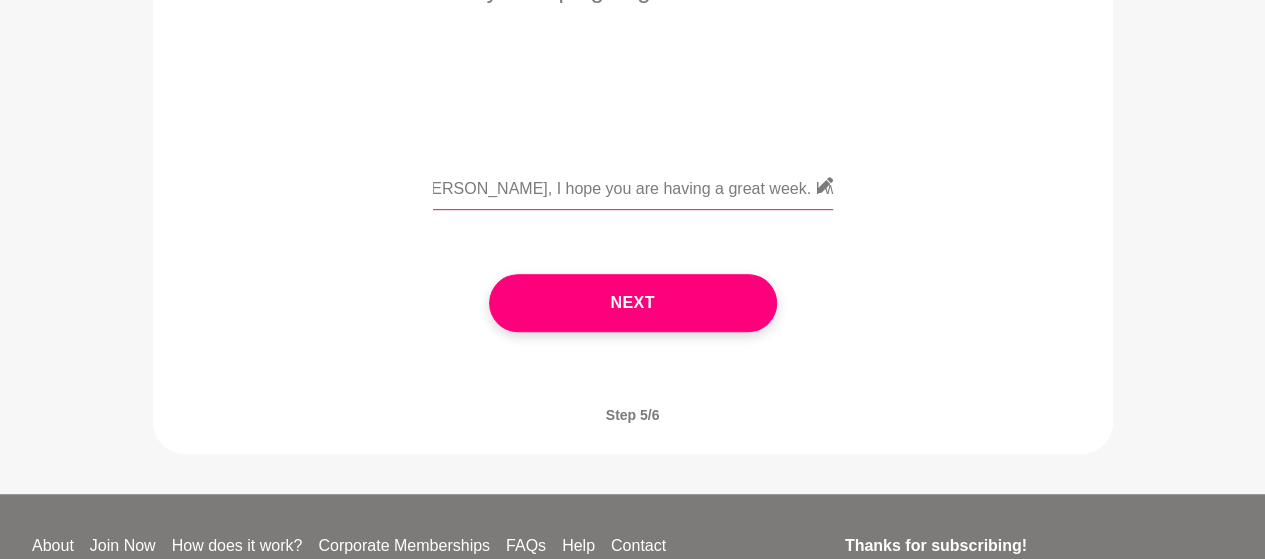 click on "Hi [PERSON_NAME], I hope you are having a great week. I would lovely" at bounding box center [633, 185] 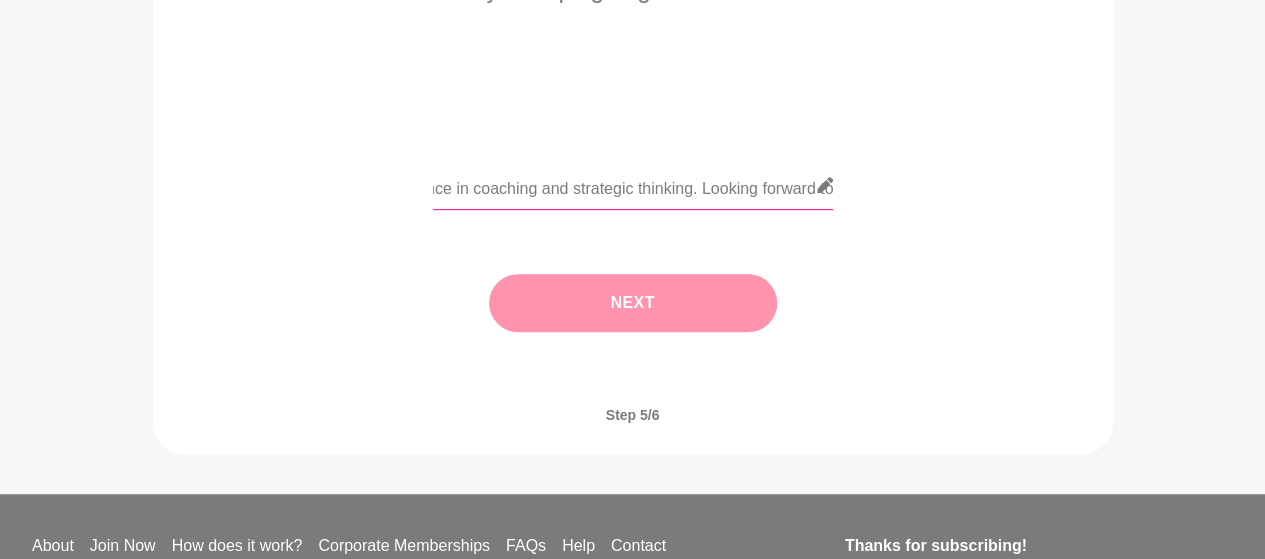 scroll, scrollTop: 0, scrollLeft: 824, axis: horizontal 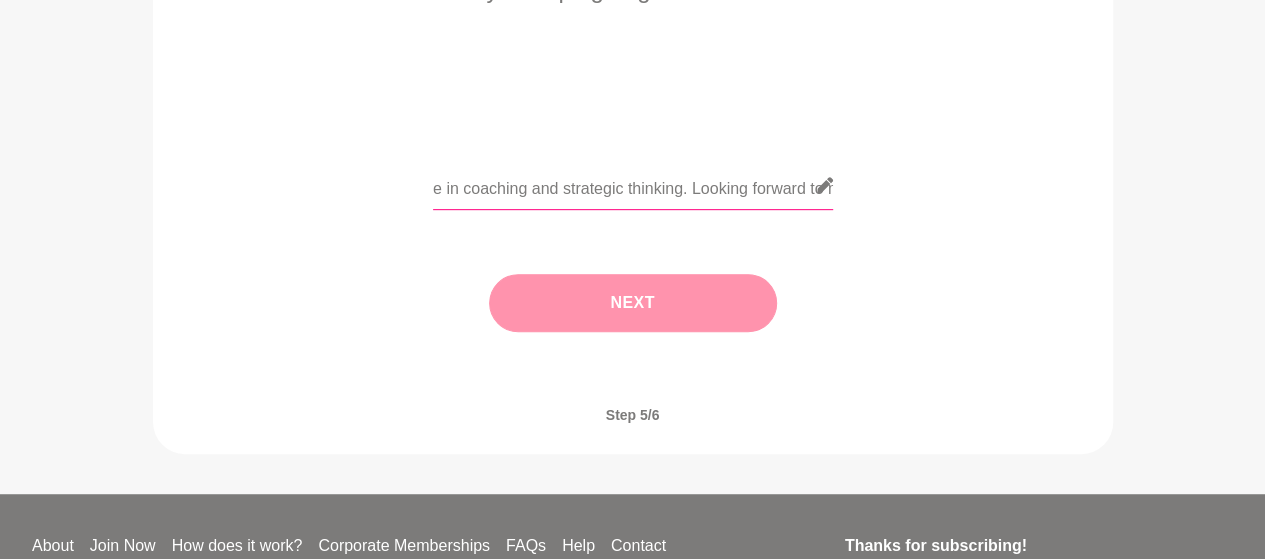 type on "Hi [PERSON_NAME], I hope you are having a great week. I would love to connect and discuss about your experience in coaching and strategic thinking. Looking forward to meeting you" 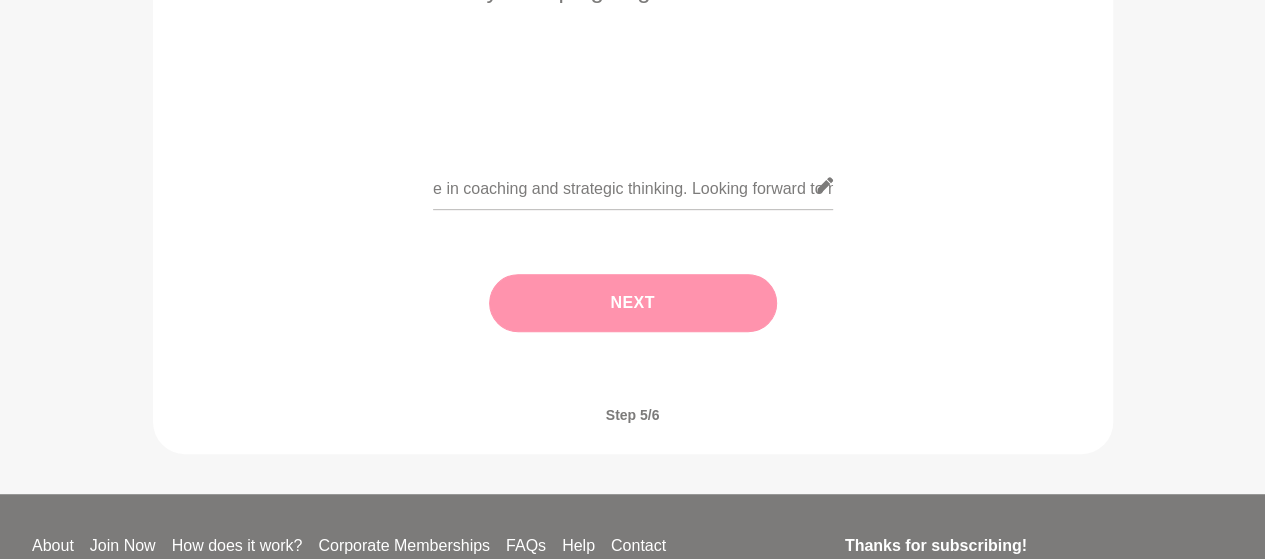 scroll, scrollTop: 0, scrollLeft: 0, axis: both 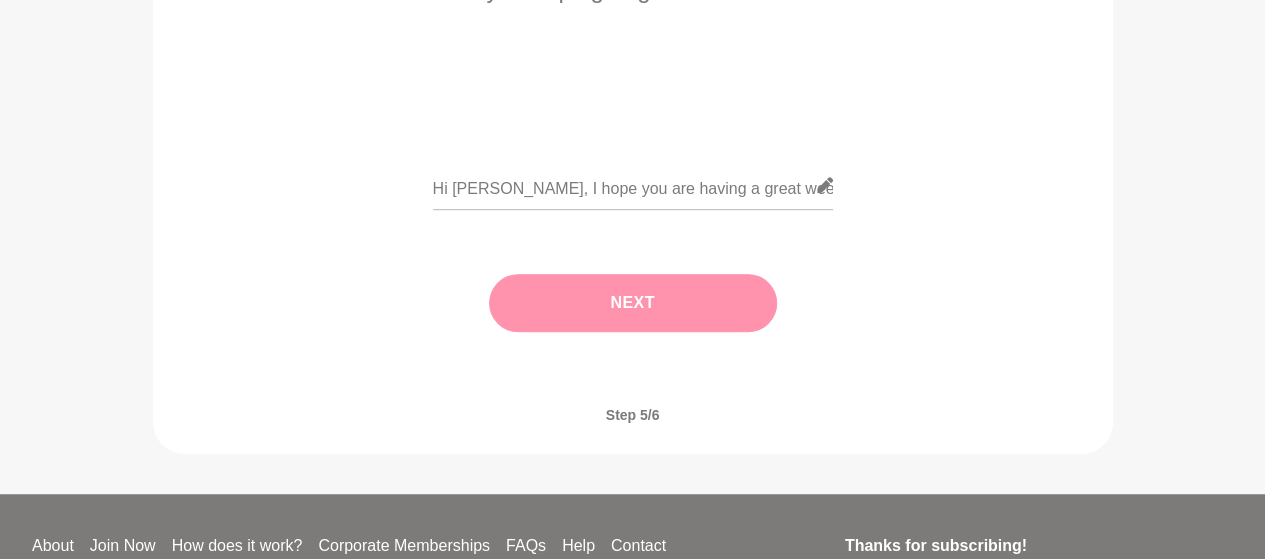 click on "Next" at bounding box center [633, 303] 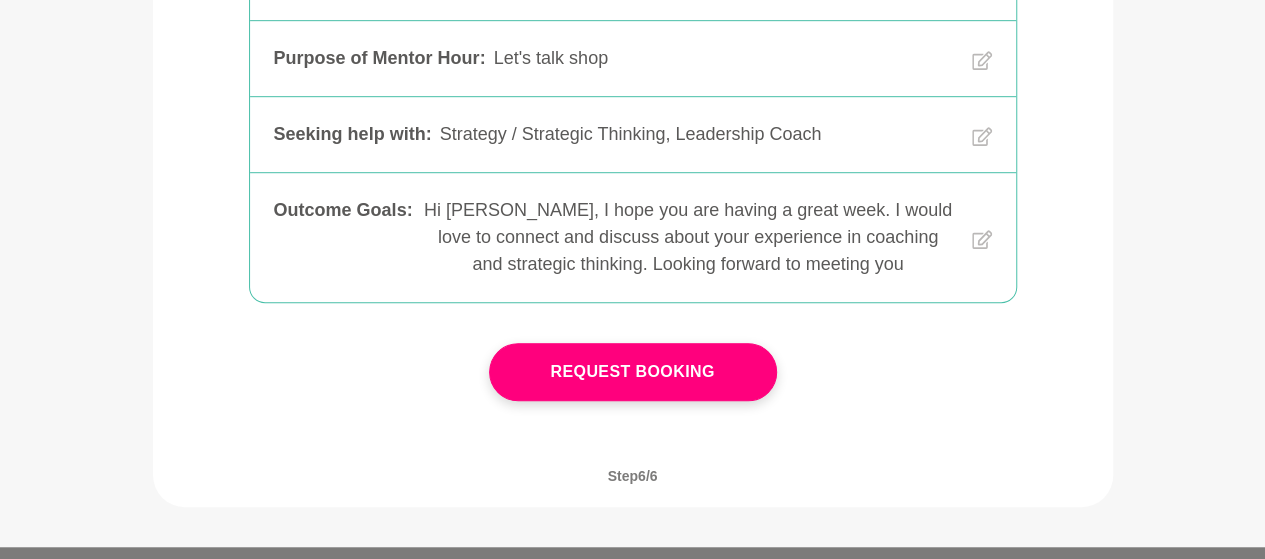 scroll, scrollTop: 581, scrollLeft: 0, axis: vertical 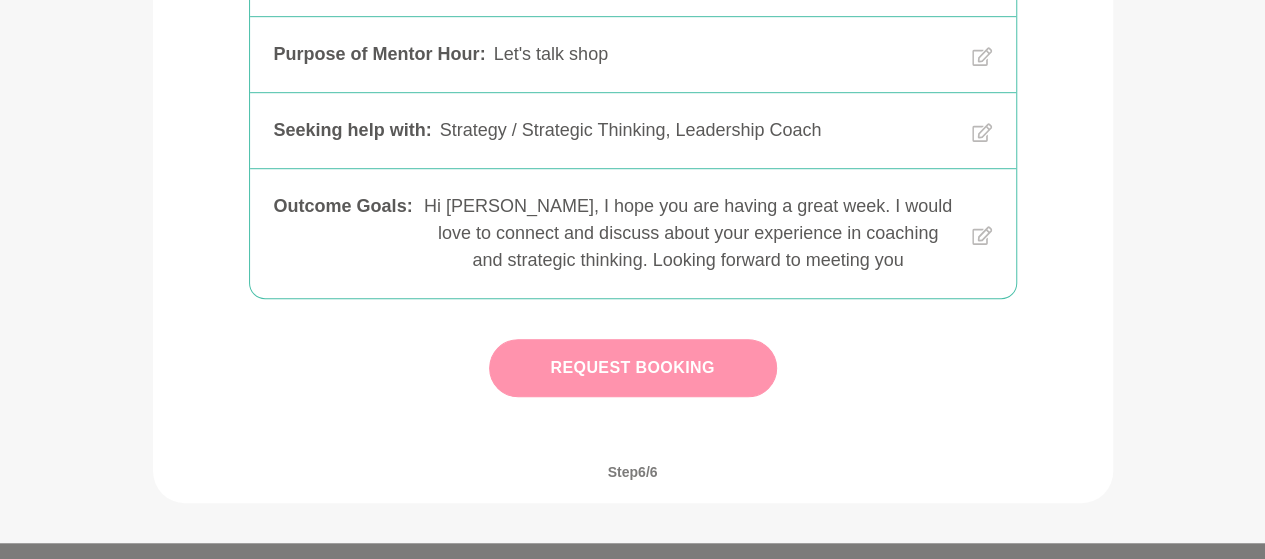 click on "Request Booking" at bounding box center [633, 368] 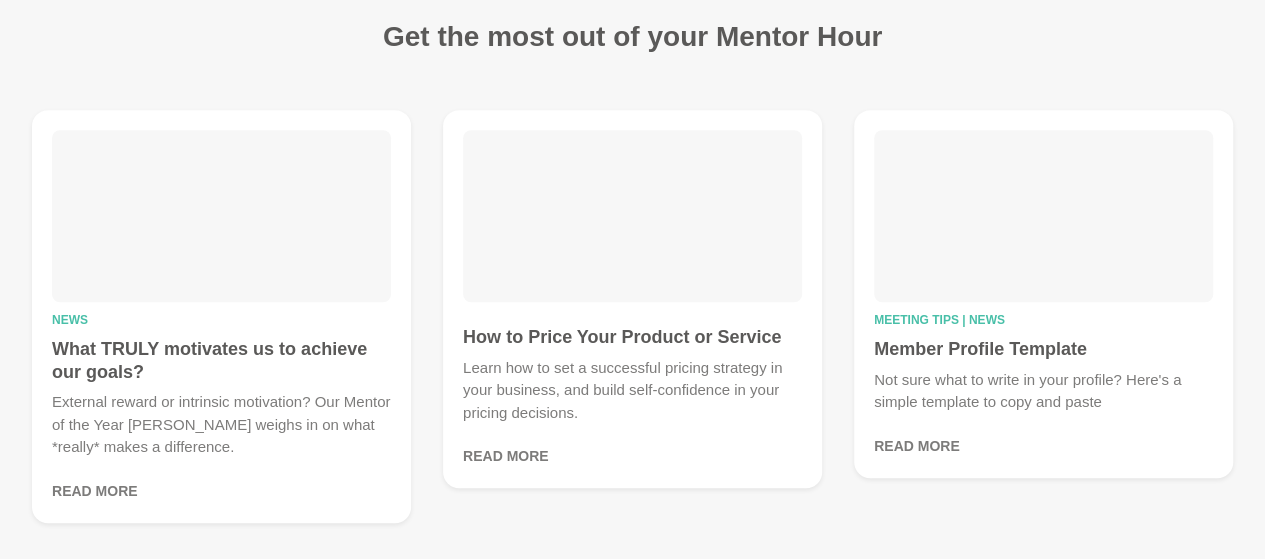 scroll, scrollTop: 0, scrollLeft: 0, axis: both 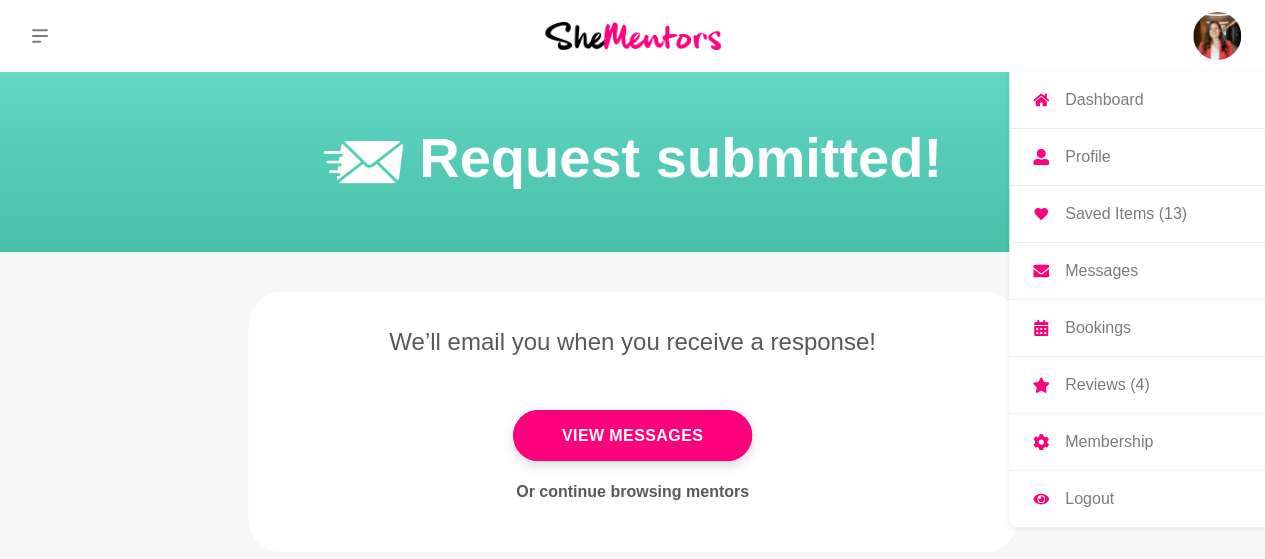 click on "Bookings" at bounding box center (1098, 328) 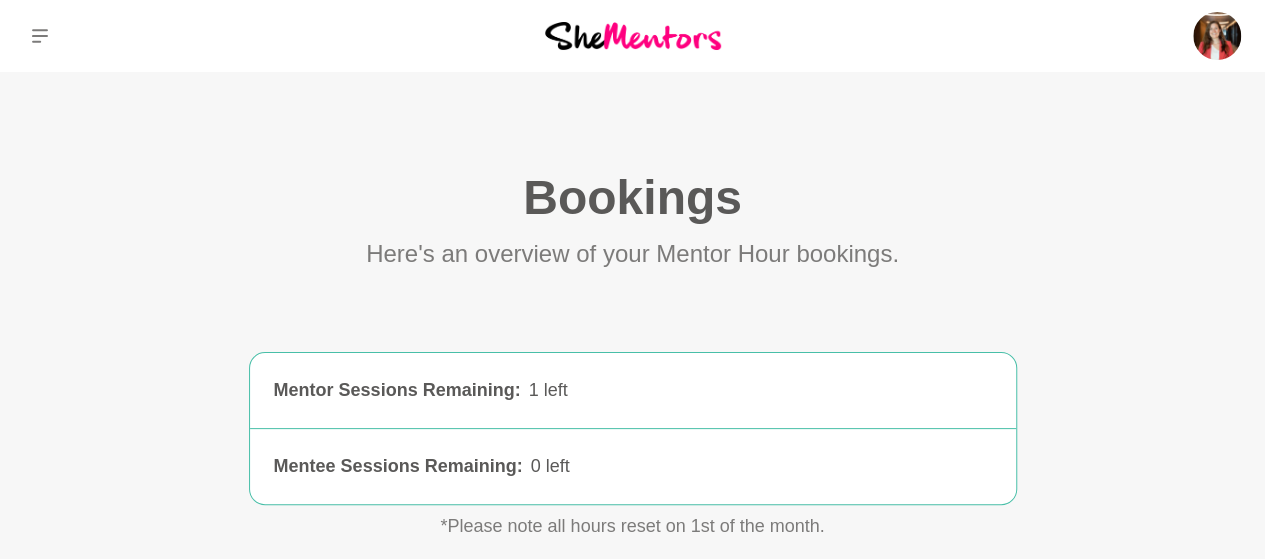 click on "Bookings   (0) Here's an overview of your Mentor Hour bookings. Mentor Sessions Remaining : 1 left 1 left Mentee Sessions Remaining : 0 left 0 left *Please note all hours reset on 1st of the month. Mentor Hour Bookings   (7) Please check your emails to reply, confirm or cancel Mentor Hour bookings Mahsa Sent [PERSON_NAME] Received [PERSON_NAME] [PERSON_NAME] Sent [PERSON_NAME] Sent [PERSON_NAME] Sent [PERSON_NAME] Sent No message selected" at bounding box center [632, 855] 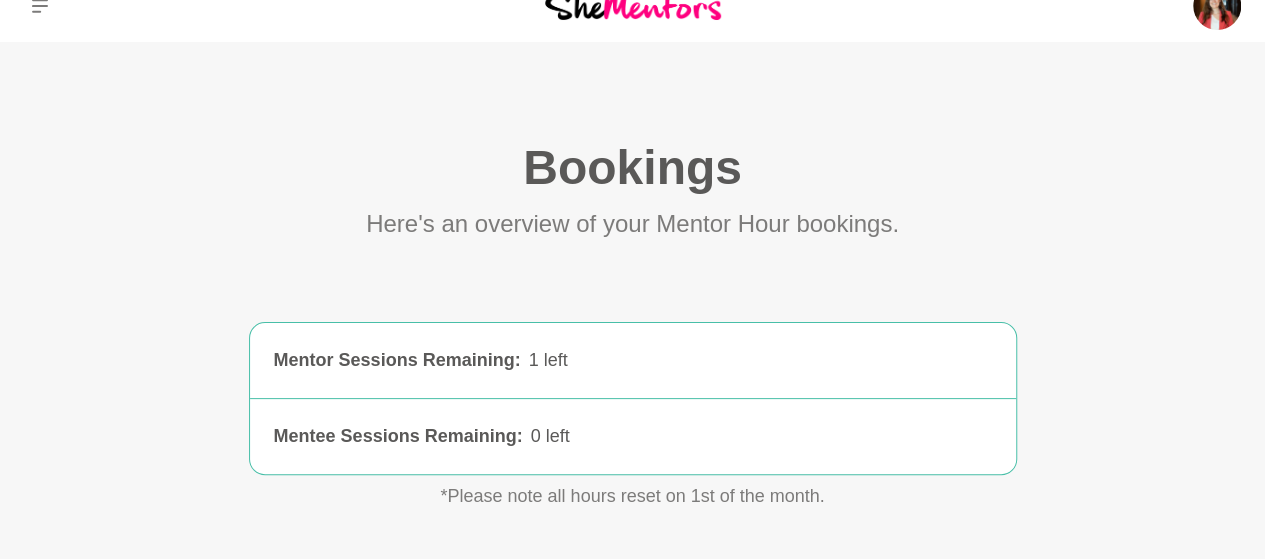 scroll, scrollTop: 0, scrollLeft: 0, axis: both 